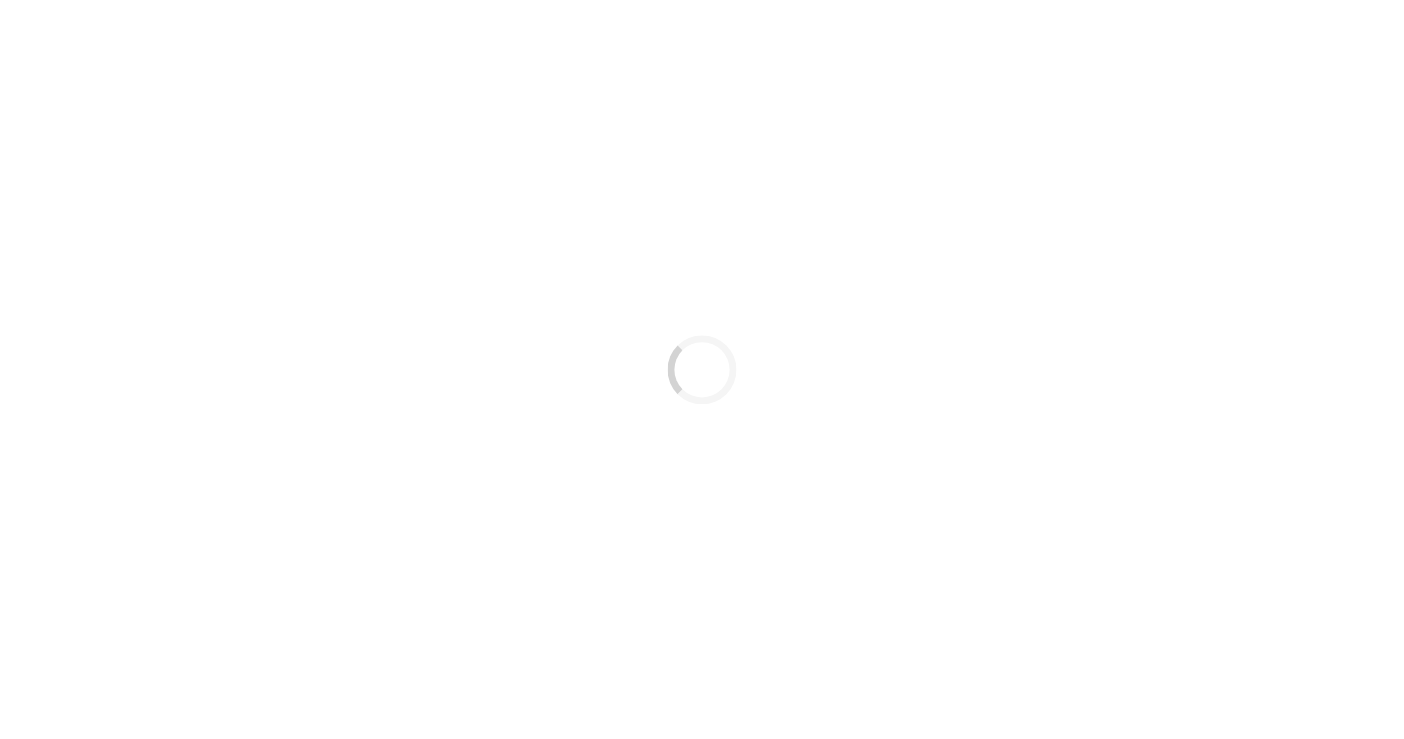 scroll, scrollTop: 0, scrollLeft: 0, axis: both 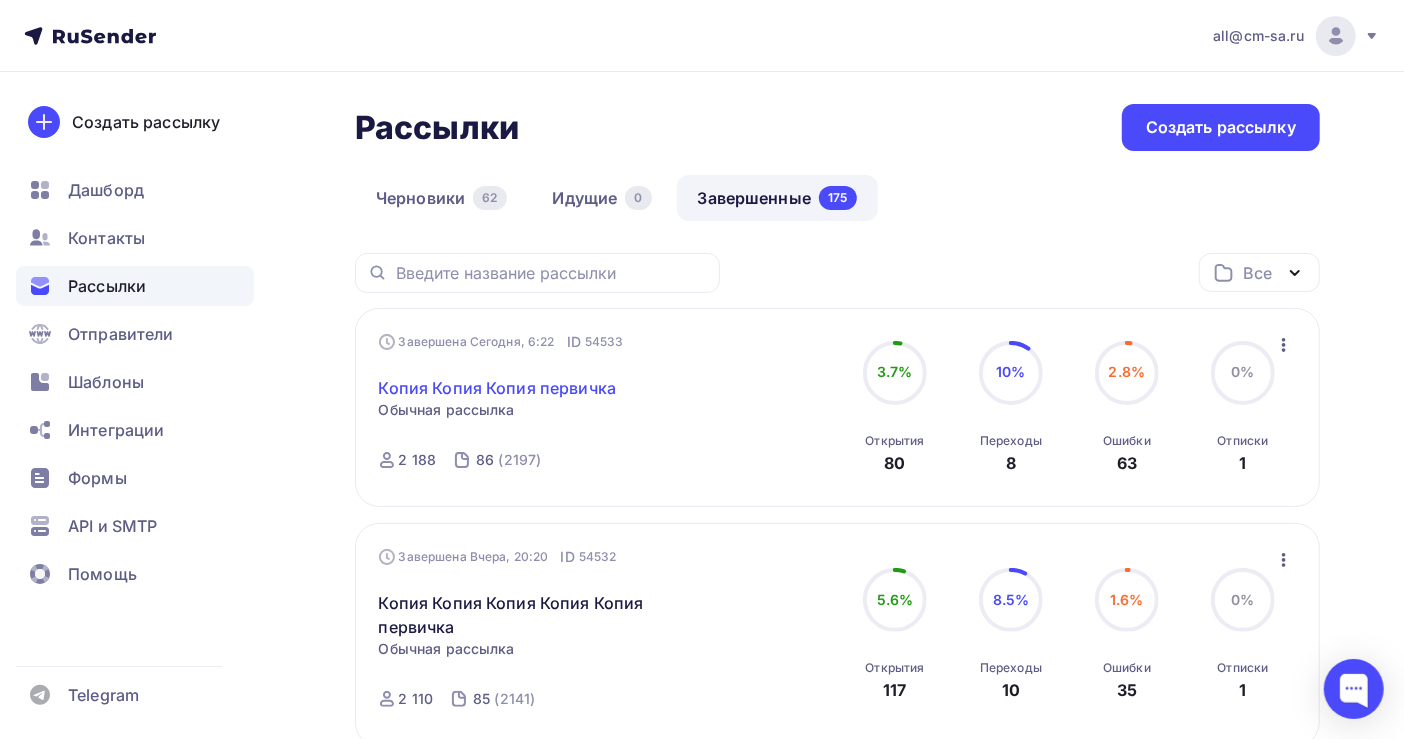 click on "Копия Копия Копия первичка" at bounding box center (498, 388) 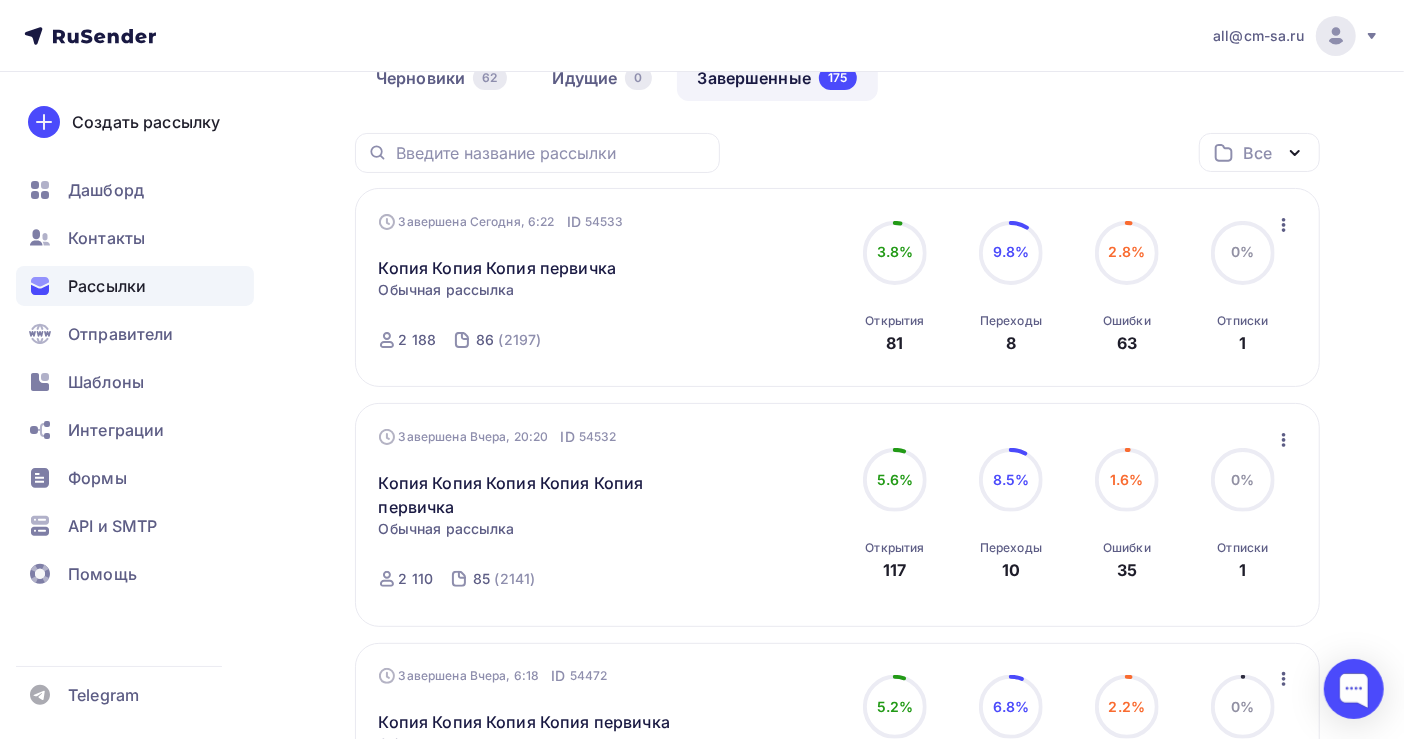 scroll, scrollTop: 0, scrollLeft: 0, axis: both 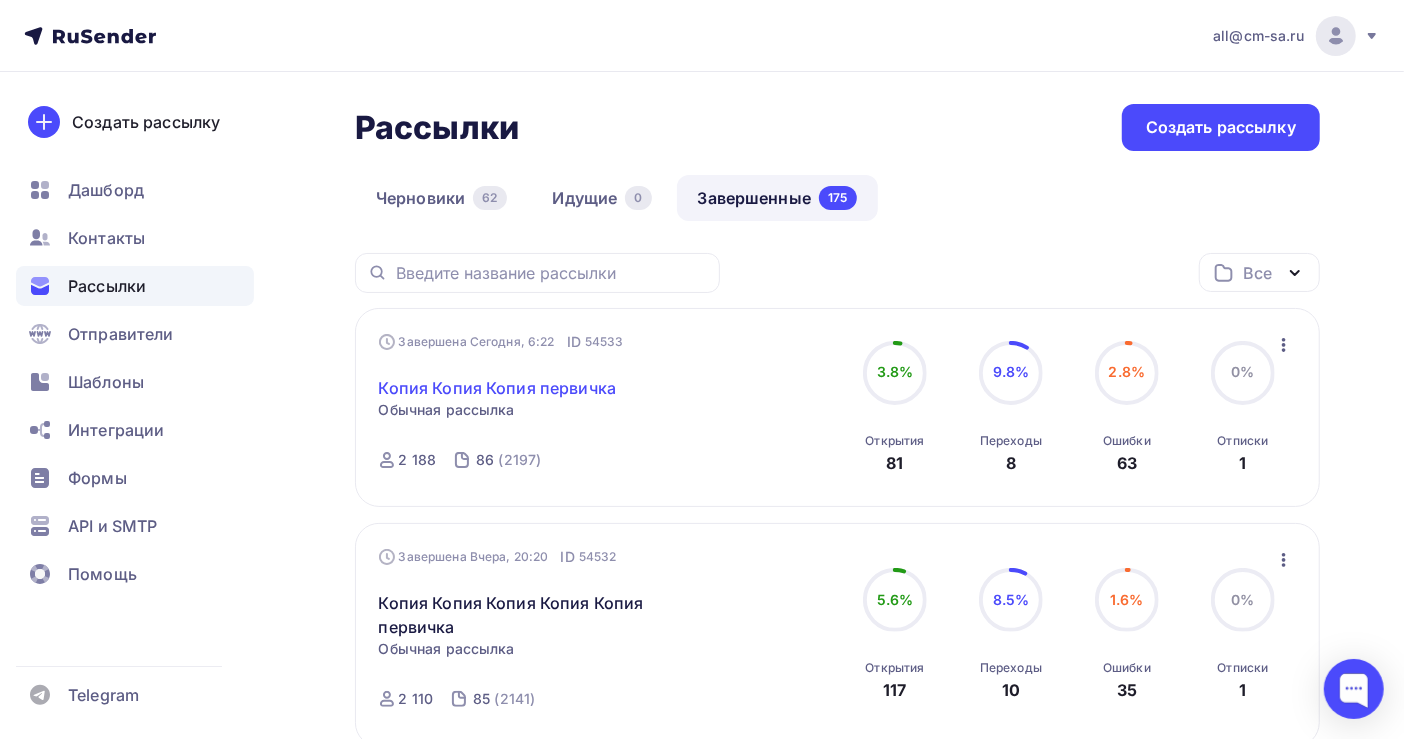 click on "Копия Копия Копия первичка" at bounding box center [498, 388] 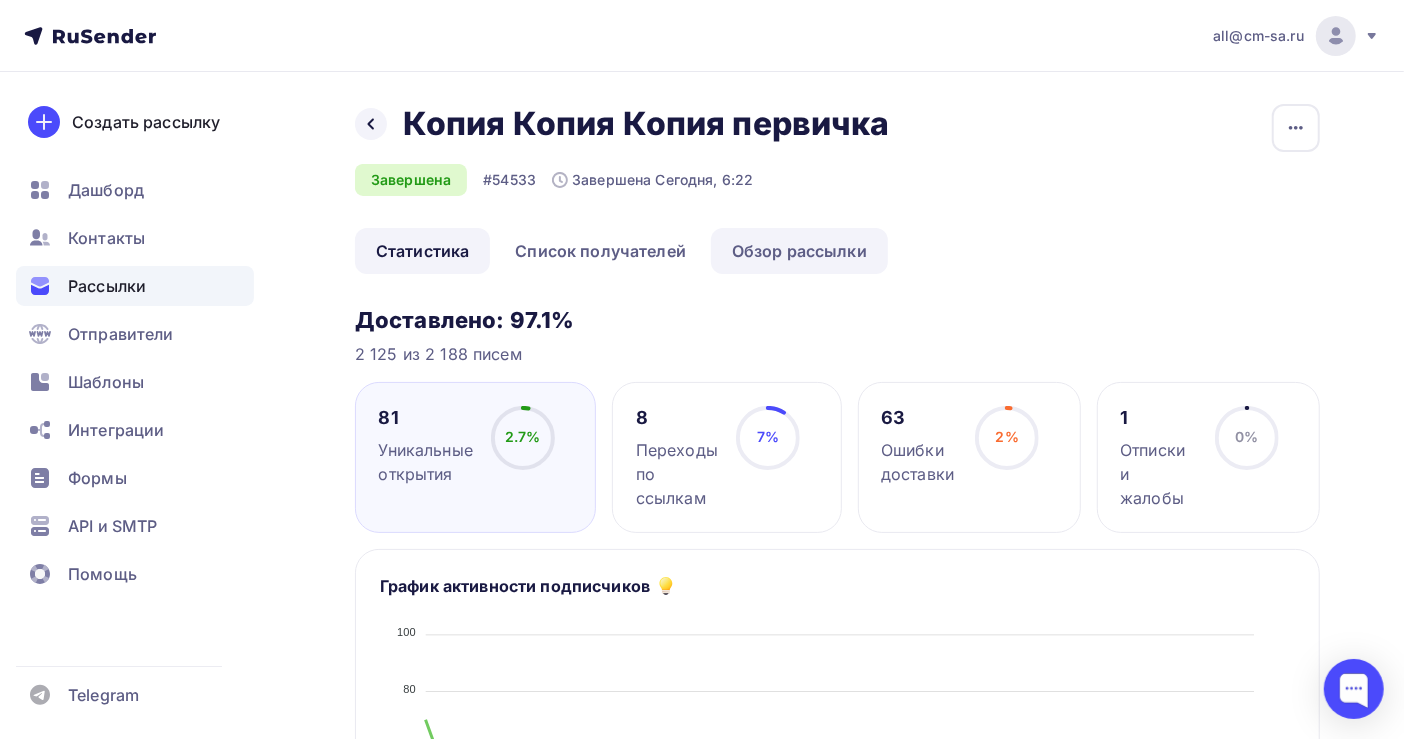 click on "Обзор рассылки" at bounding box center (799, 251) 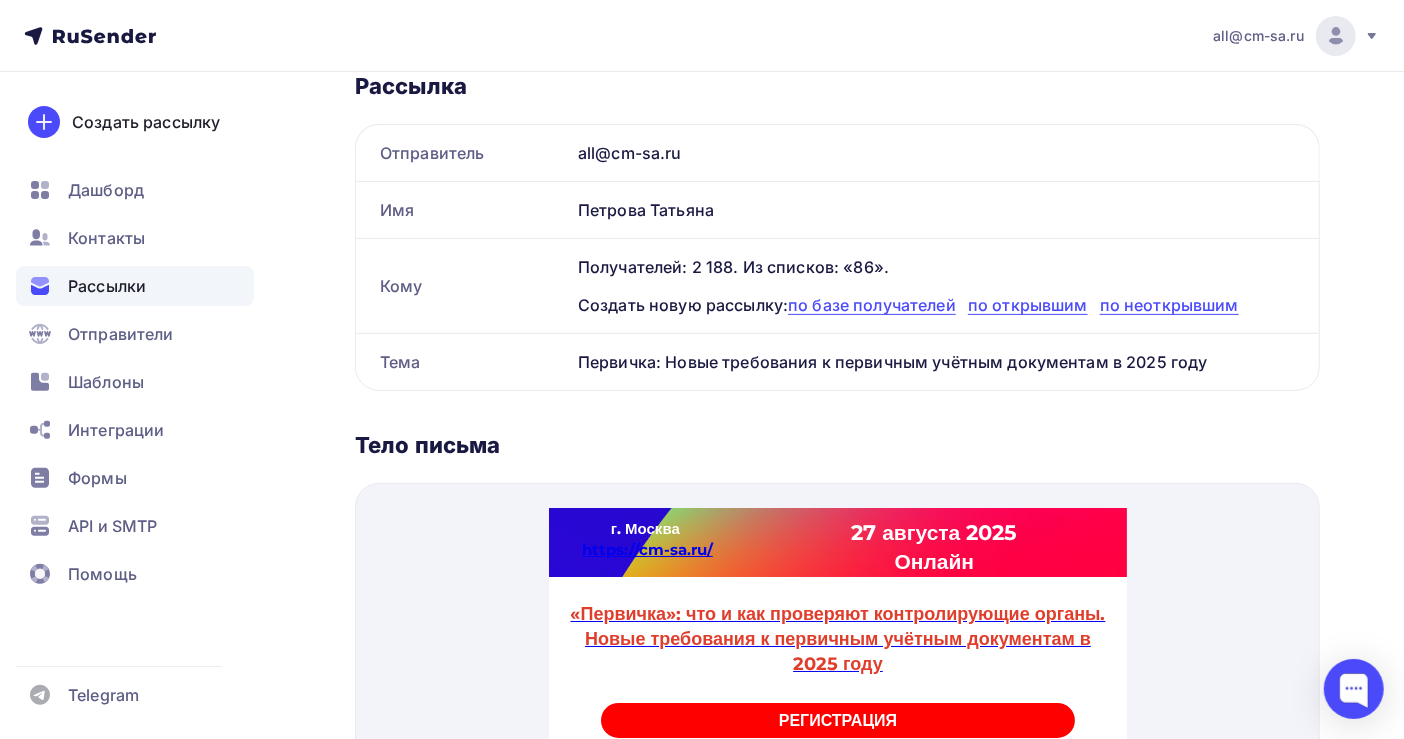 scroll, scrollTop: 133, scrollLeft: 0, axis: vertical 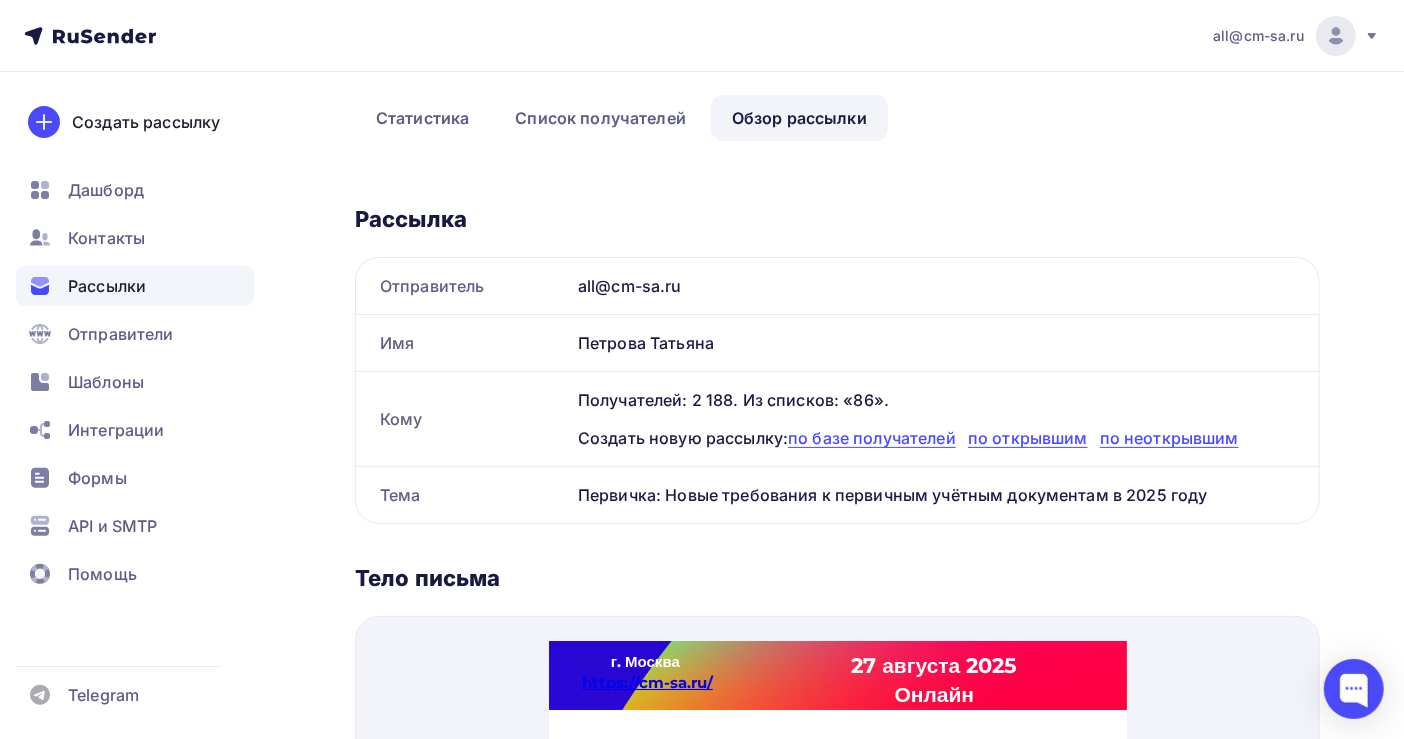 click on "Рассылки" at bounding box center (107, 286) 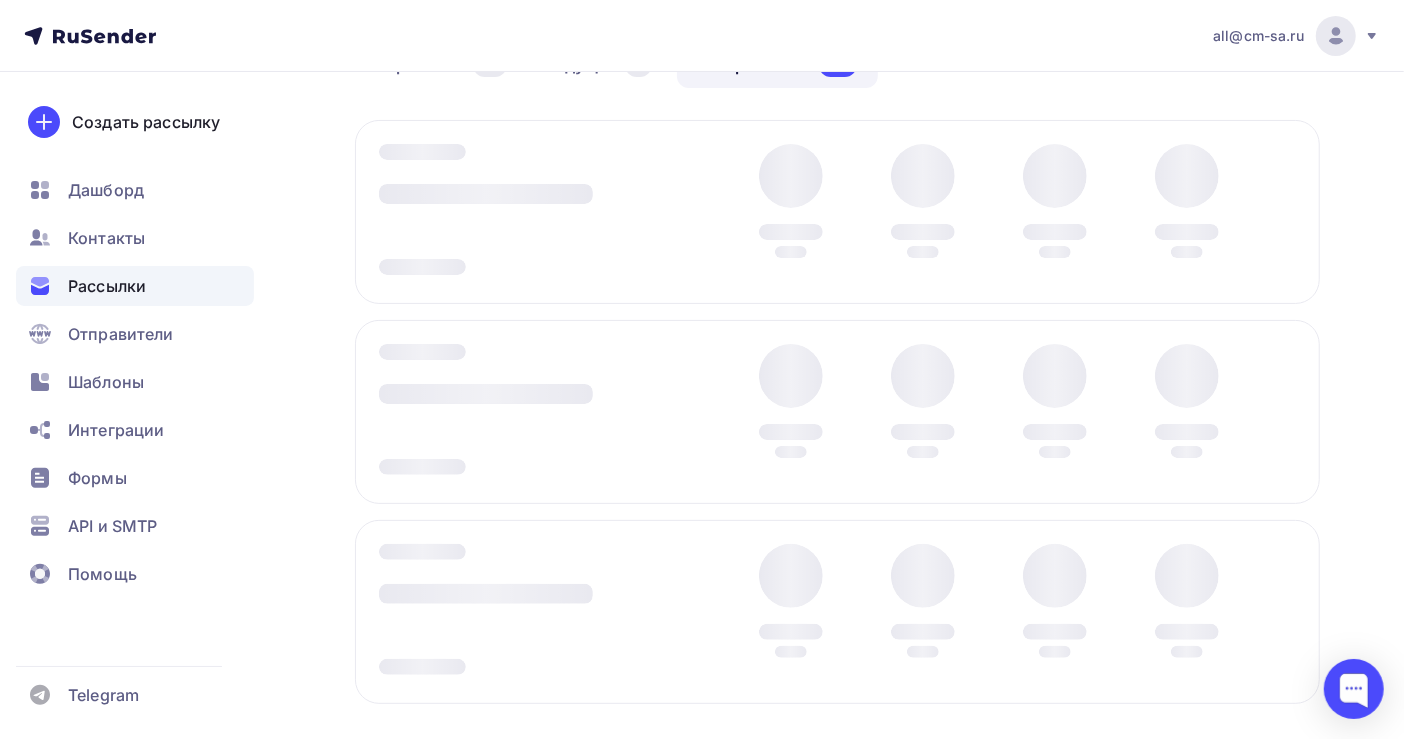 scroll, scrollTop: 0, scrollLeft: 0, axis: both 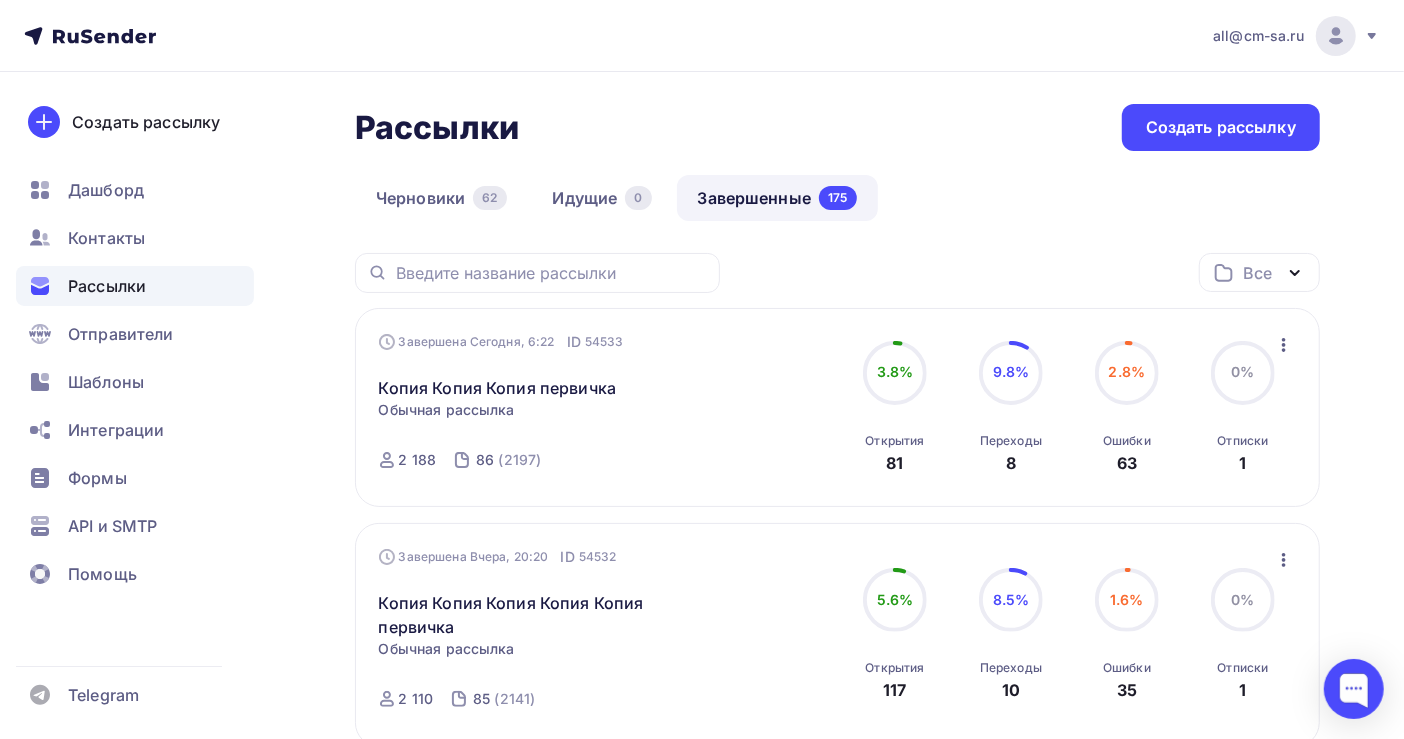 click on "Завершенные
175" at bounding box center [777, 198] 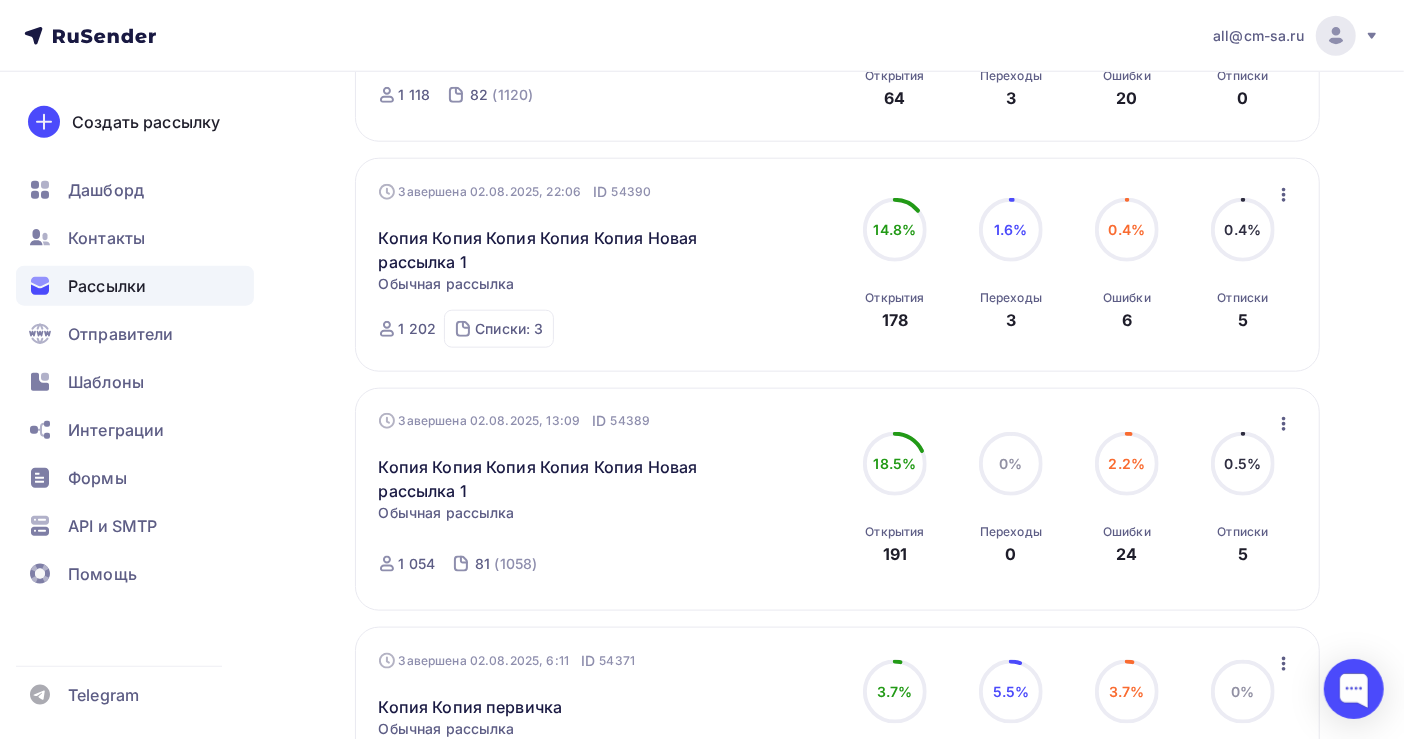 scroll, scrollTop: 1200, scrollLeft: 0, axis: vertical 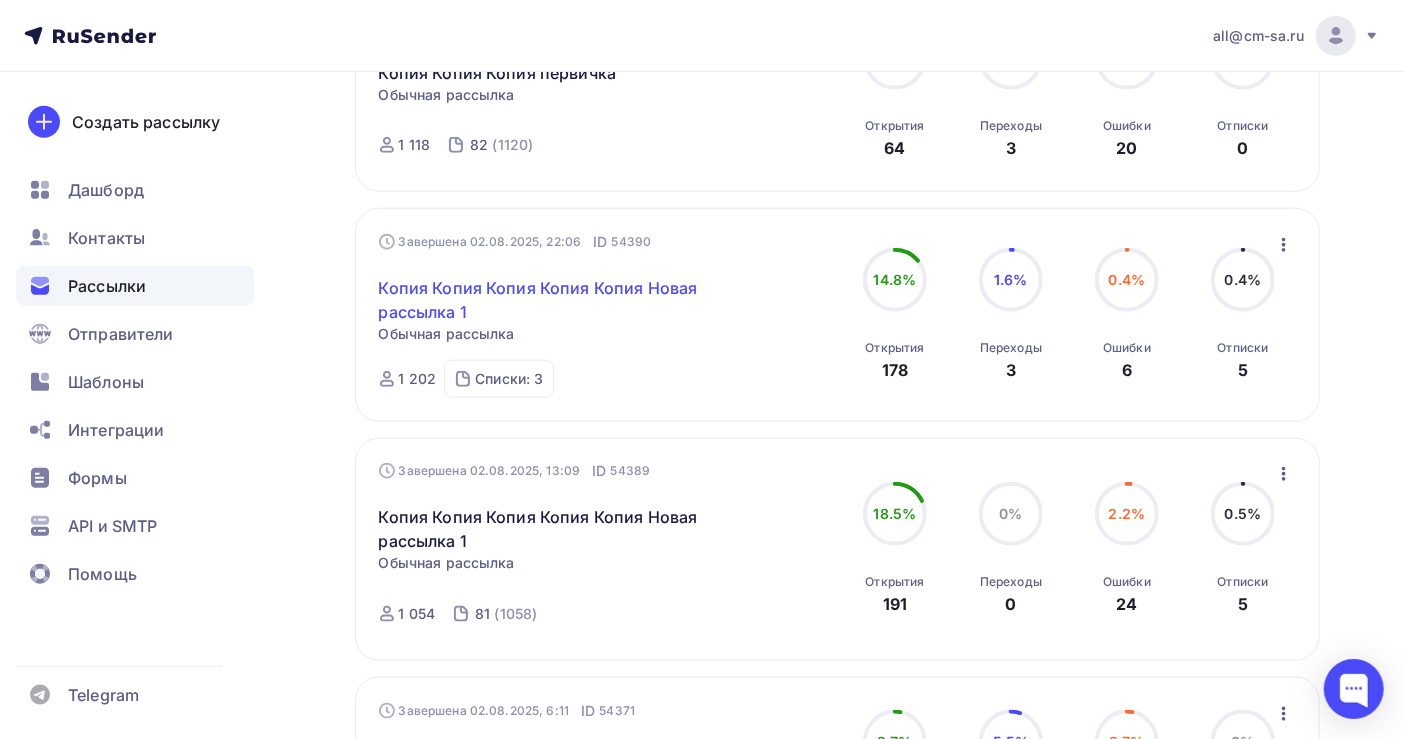 click on "Копия Копия Копия Копия Копия Новая рассылка 1" at bounding box center (550, 300) 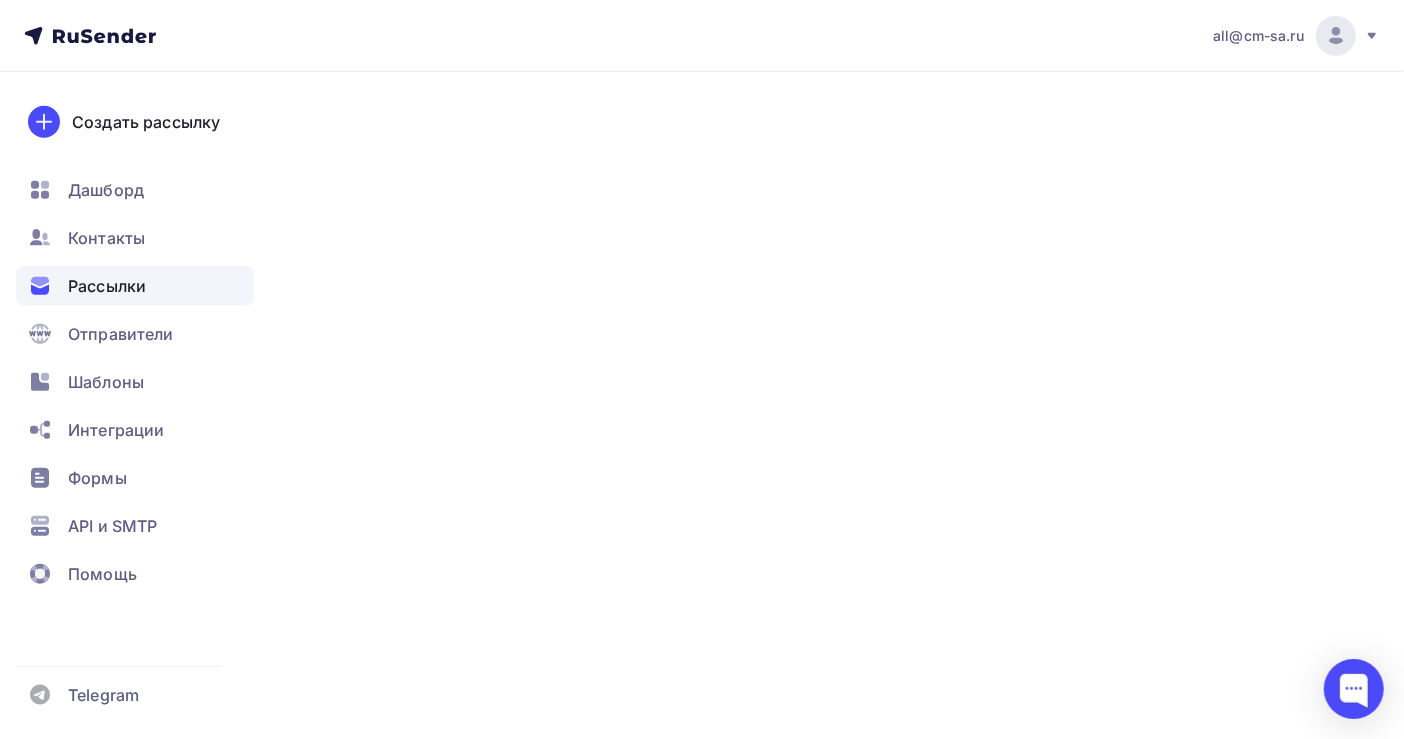 scroll, scrollTop: 0, scrollLeft: 0, axis: both 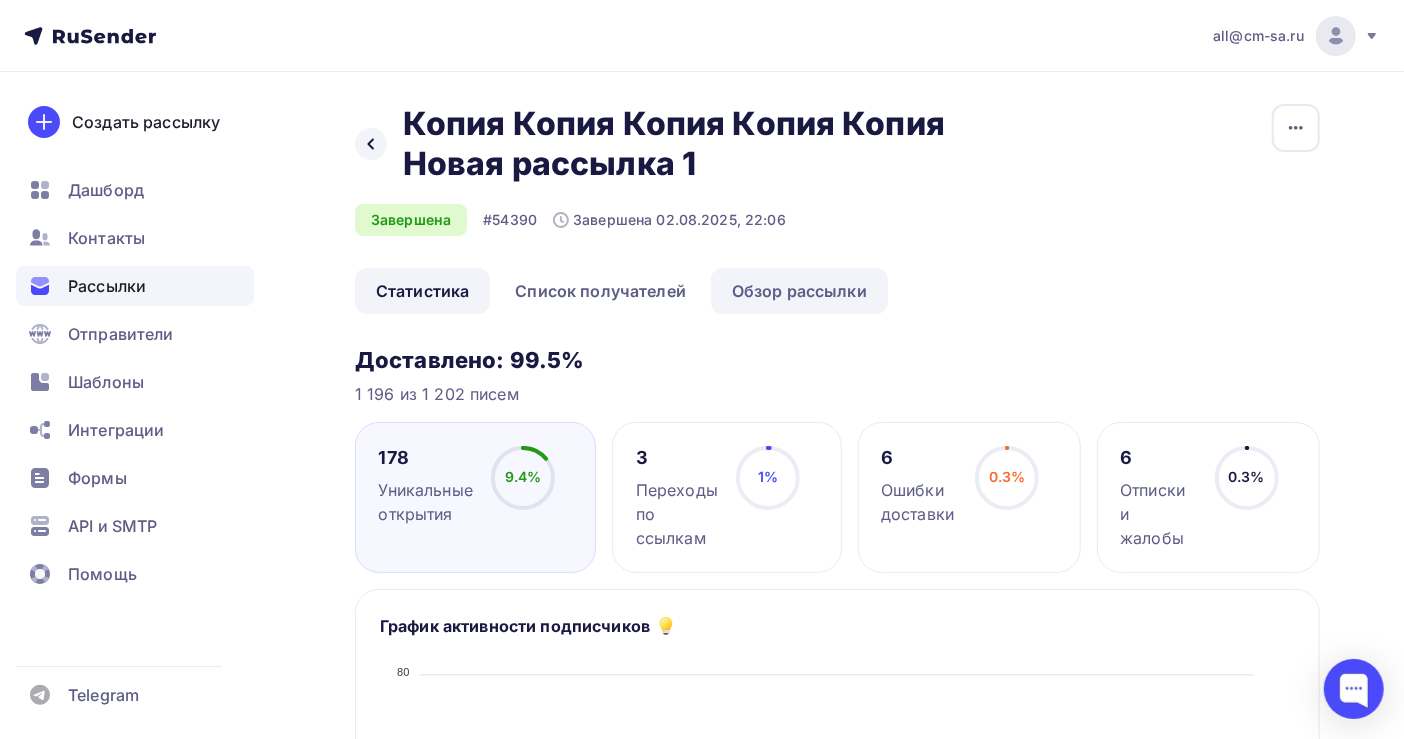 click on "Обзор рассылки" at bounding box center (799, 291) 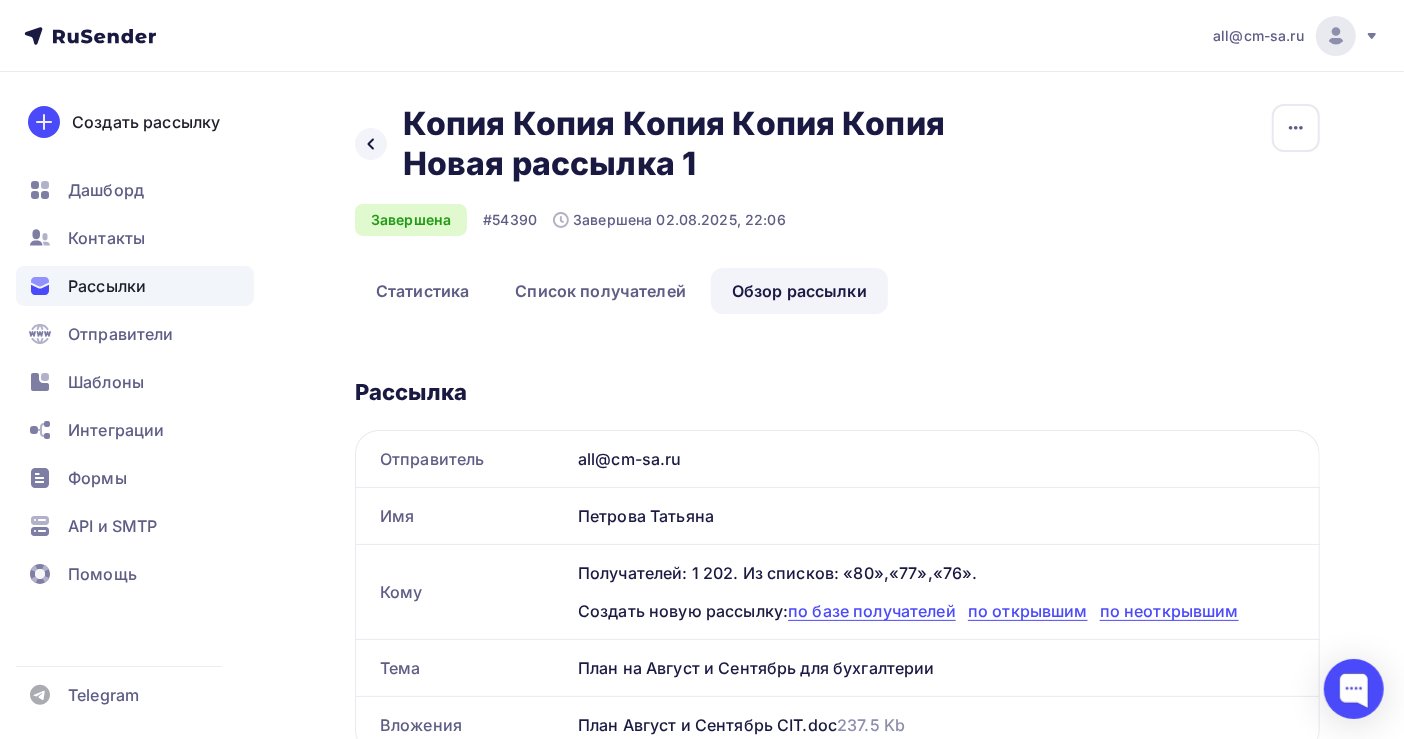 scroll, scrollTop: 0, scrollLeft: 0, axis: both 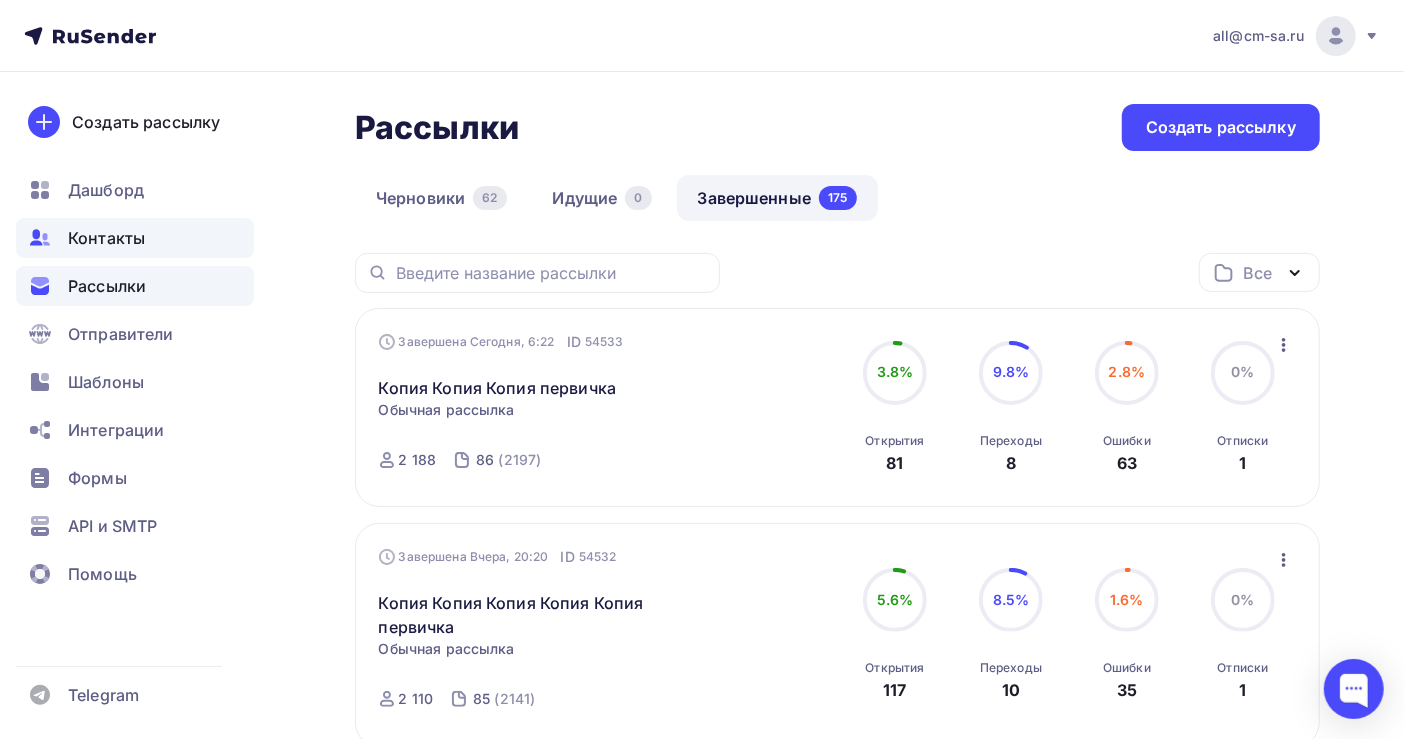 click on "Контакты" at bounding box center [135, 238] 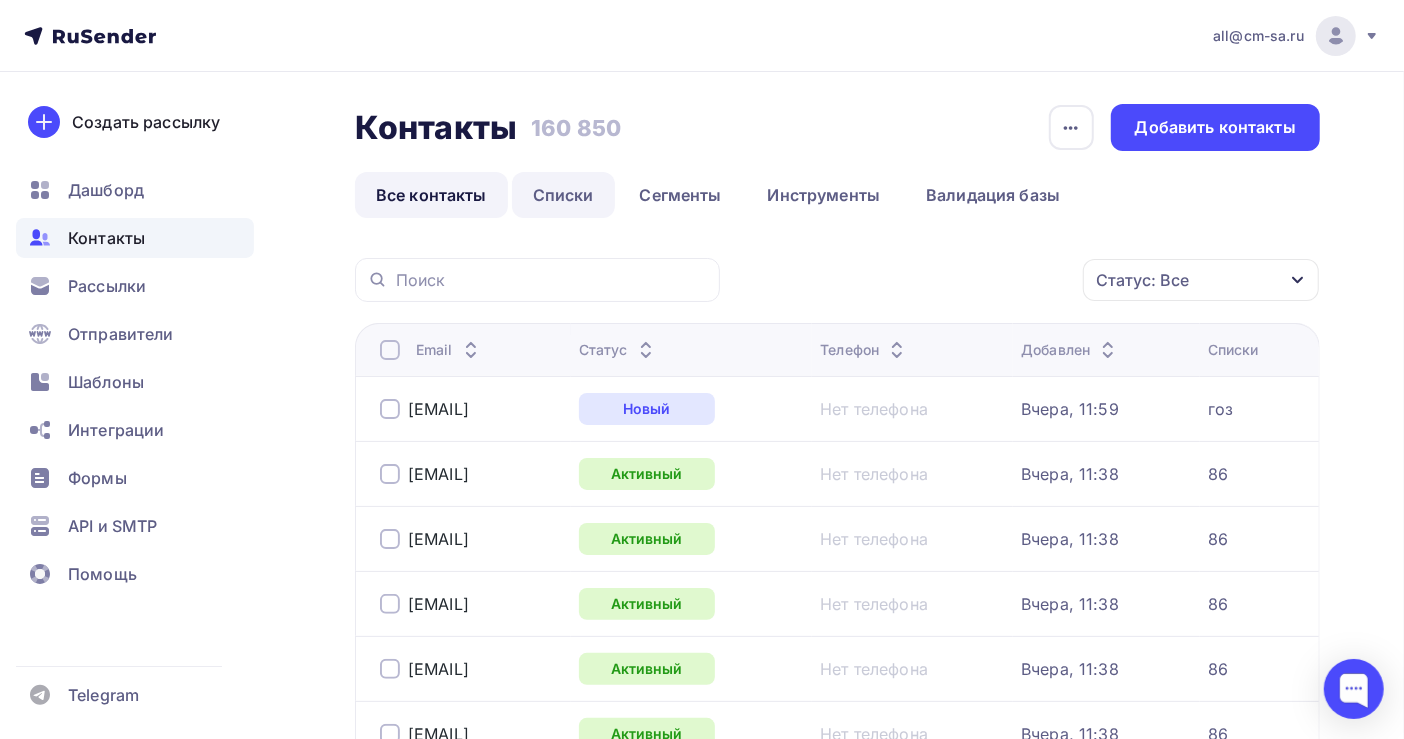 click on "Списки" at bounding box center (563, 195) 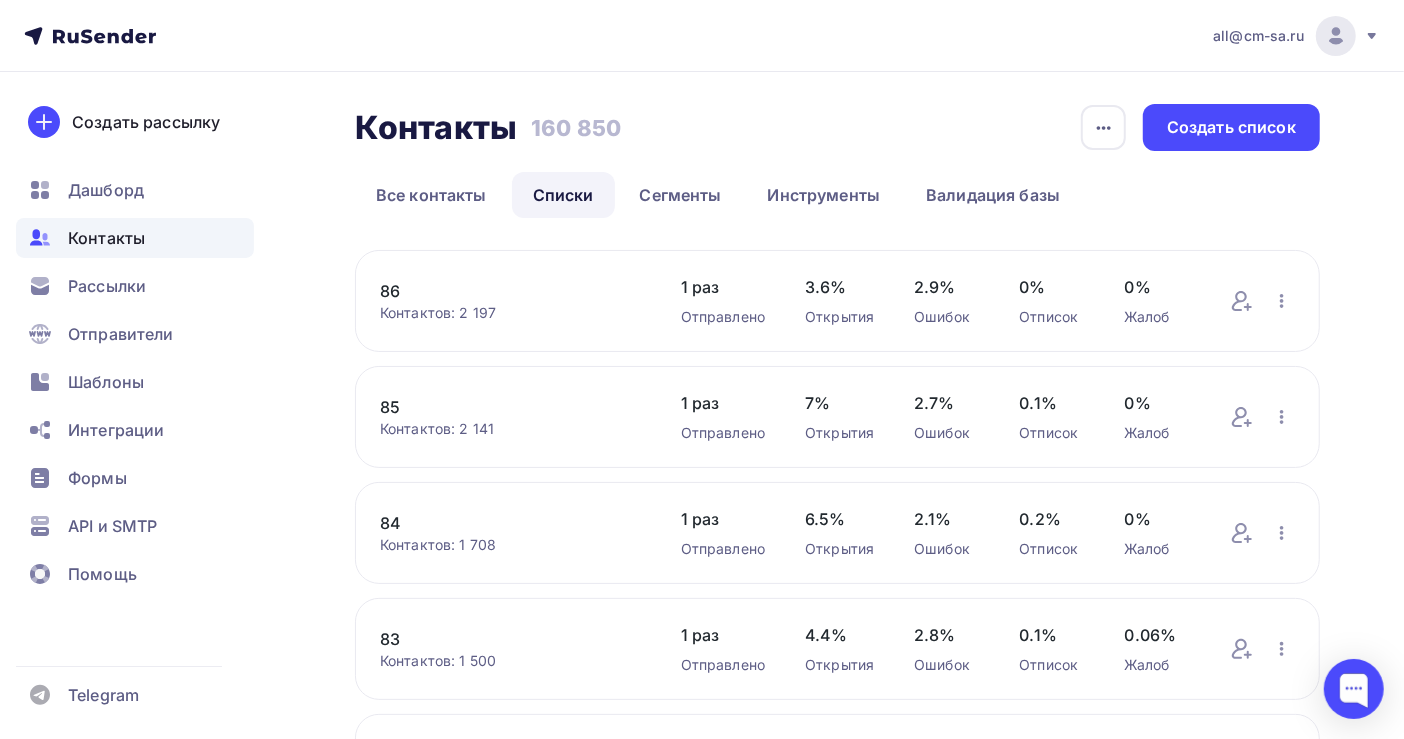 click on "86" at bounding box center (510, 291) 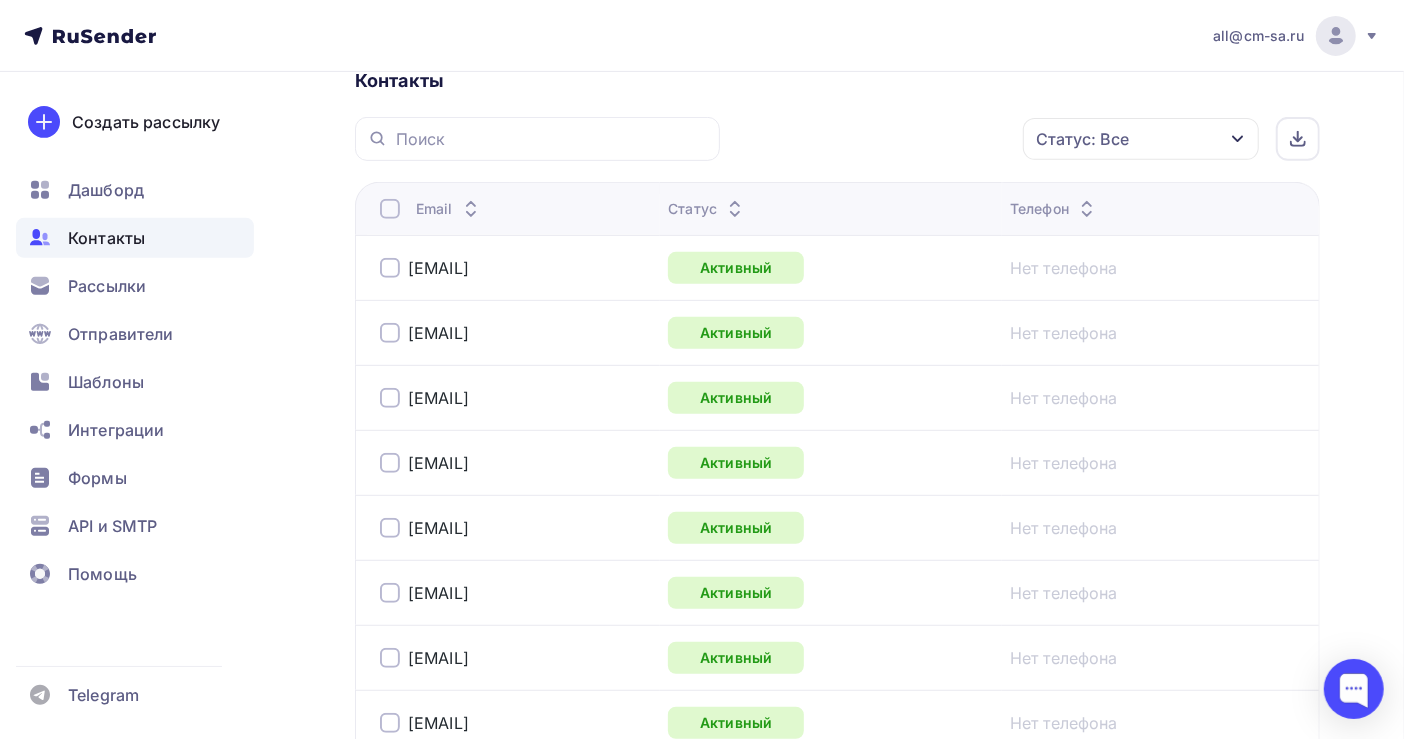 scroll, scrollTop: 266, scrollLeft: 0, axis: vertical 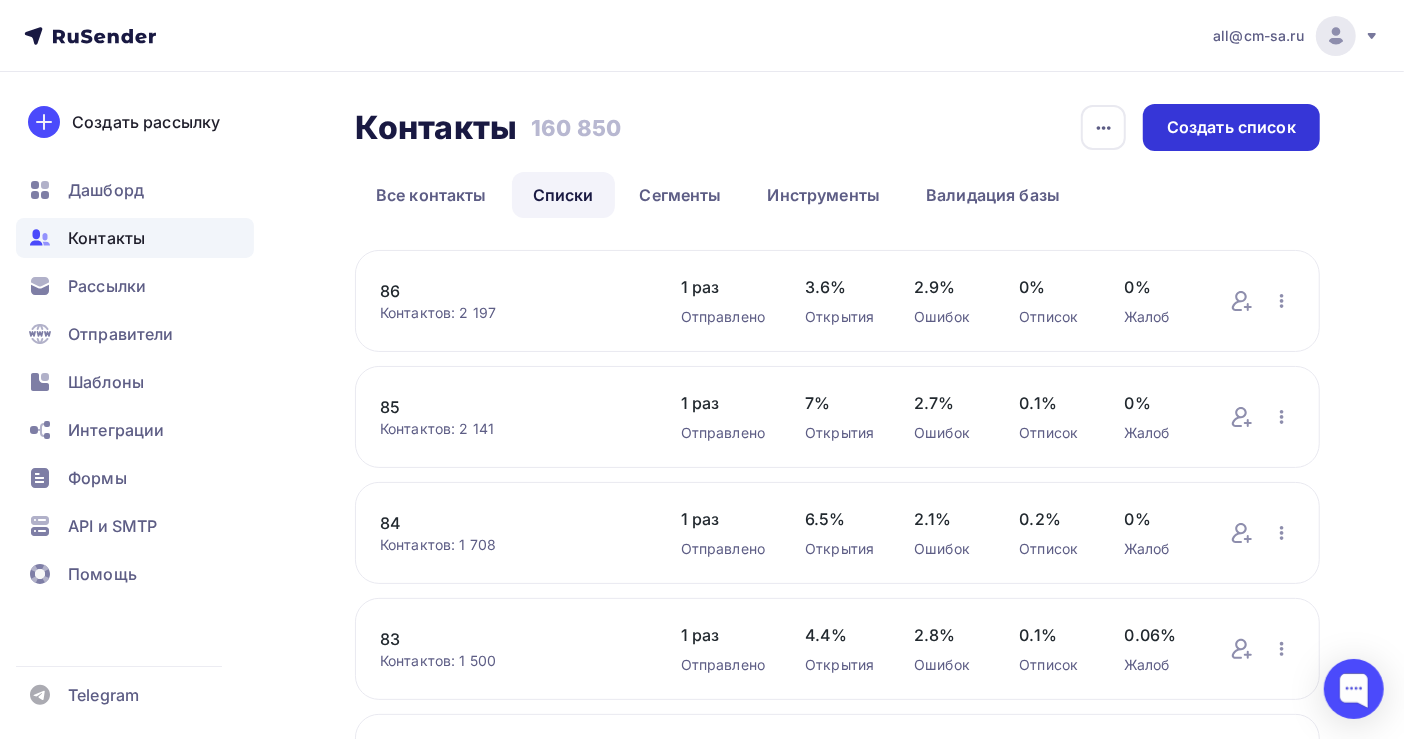 click on "Создать список" at bounding box center (1231, 127) 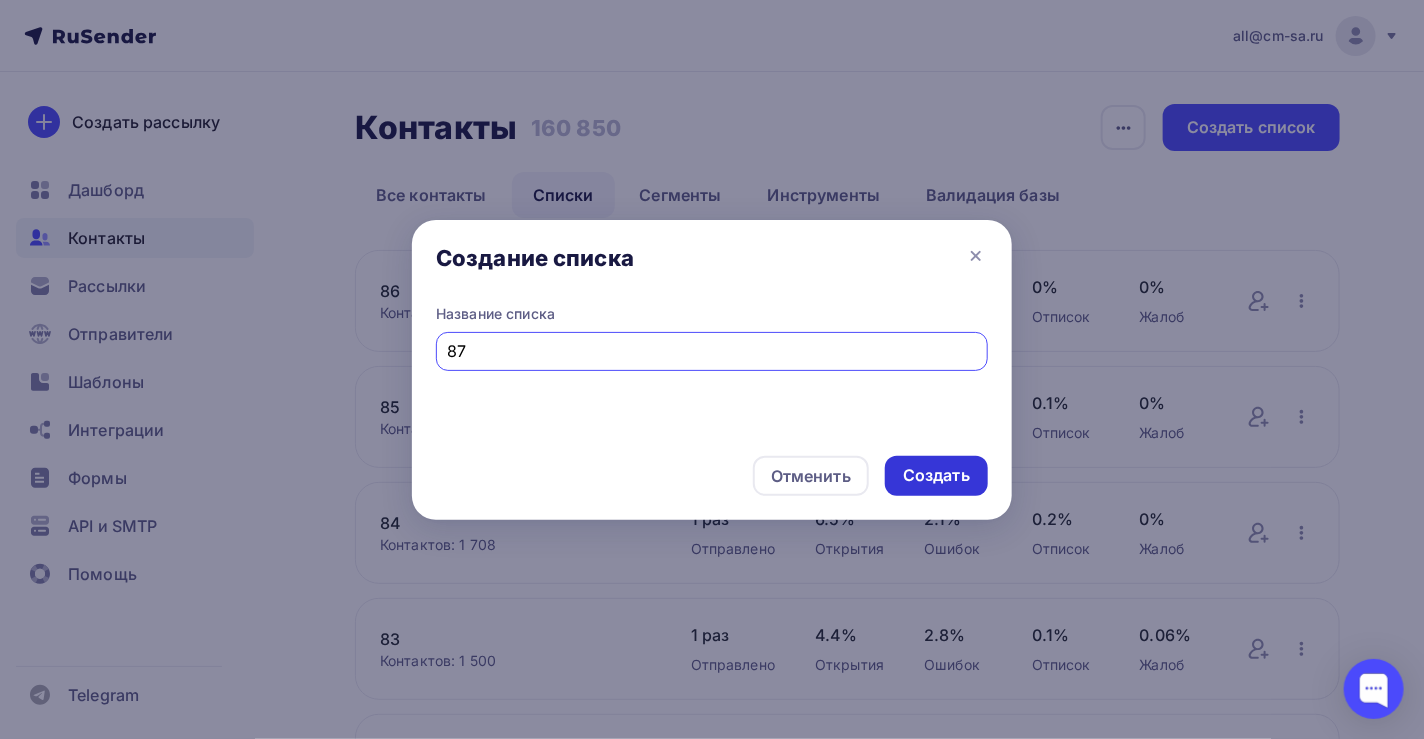 type on "87" 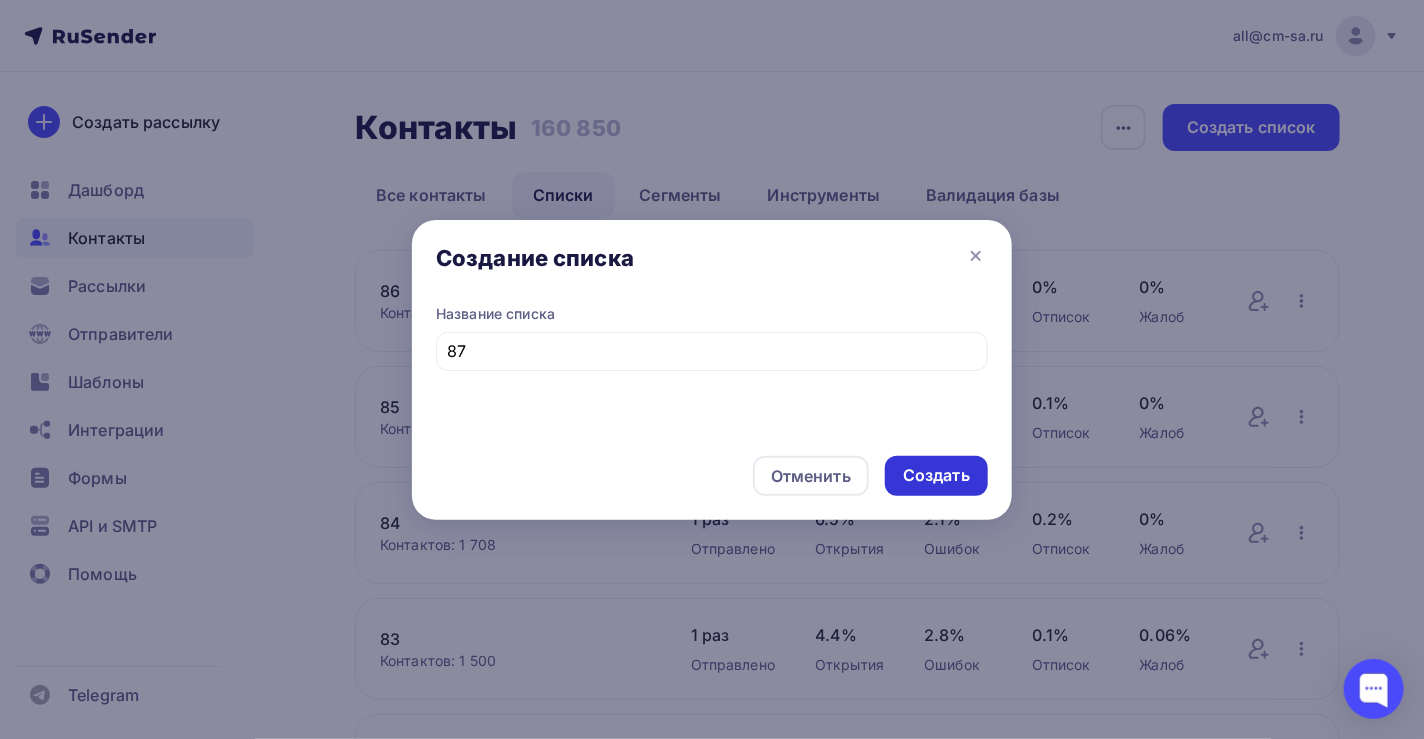 click on "Создать" at bounding box center [936, 475] 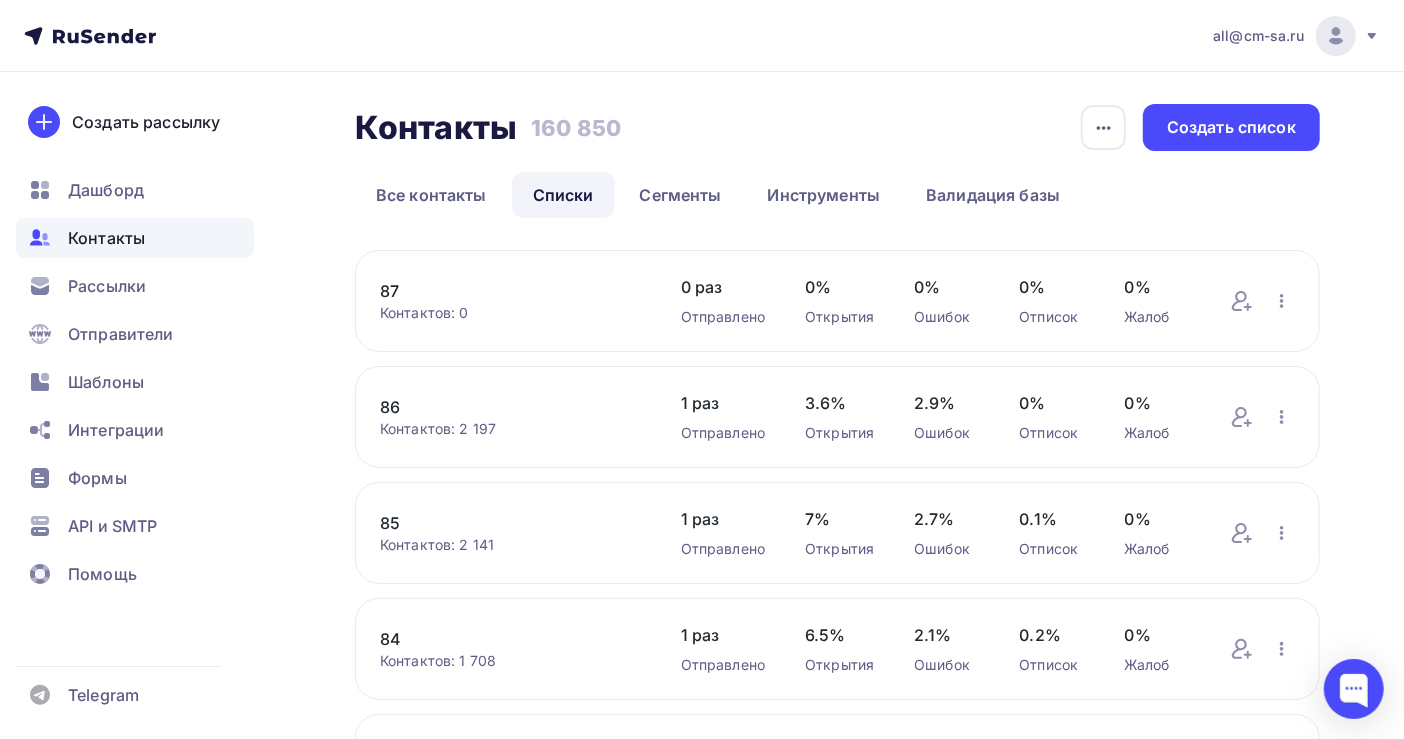 click on "87" at bounding box center [510, 291] 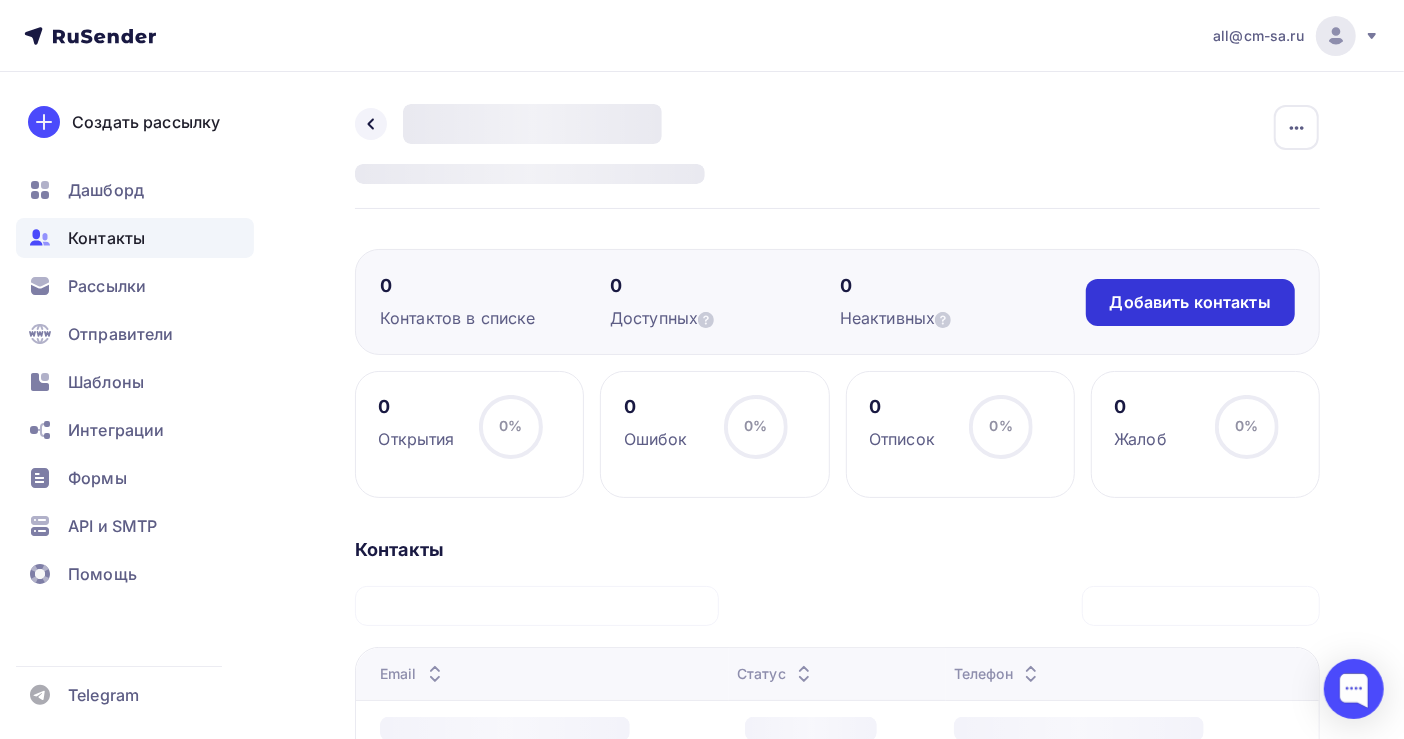 click on "Добавить контакты" at bounding box center (1190, 302) 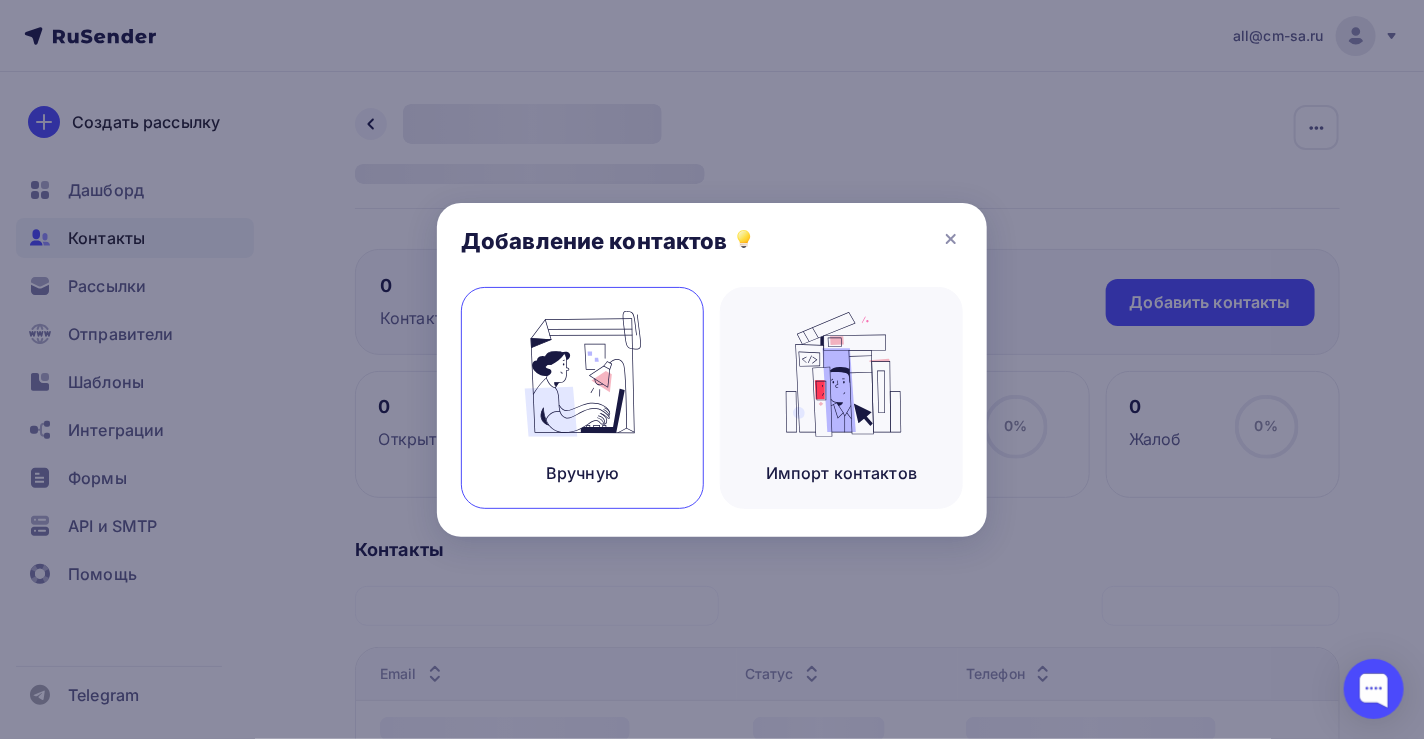 click at bounding box center (583, 374) 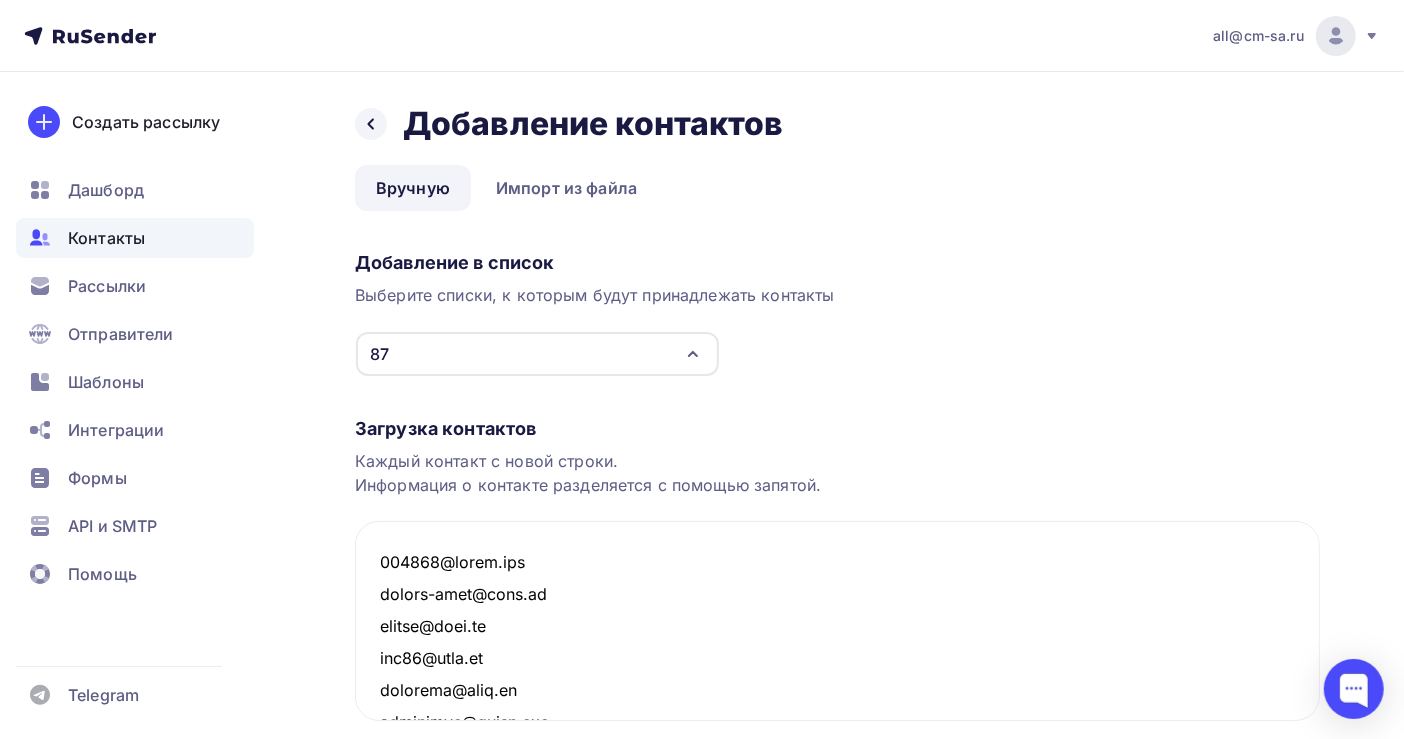 scroll, scrollTop: 72595, scrollLeft: 0, axis: vertical 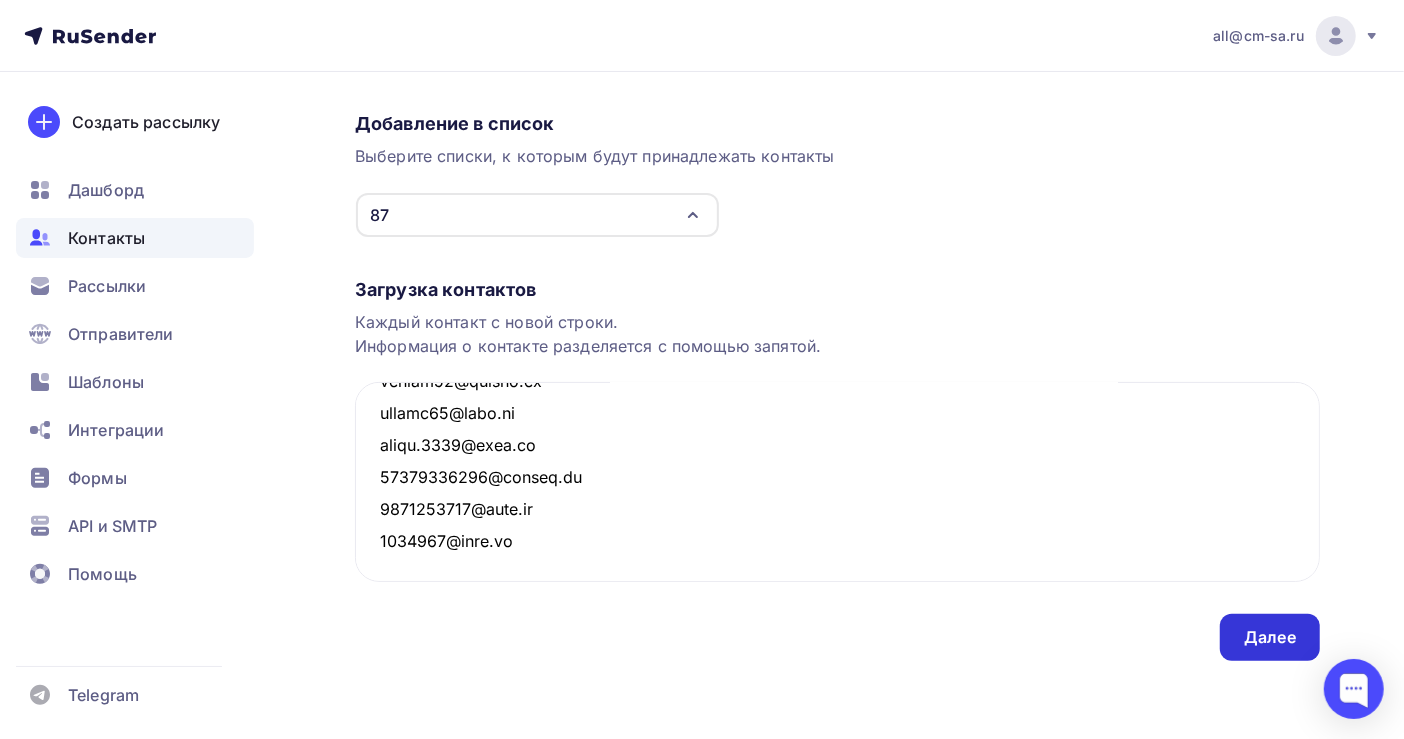 type on "[EMAIL]
[EMAIL]
[EMAIL]
[EMAIL]
[EMAIL]
[EMAIL]
[EMAIL]
[EMAIL]
[EMAIL]
[EMAIL]
[EMAIL]
[EMAIL]
[EMAIL]
[EMAIL]
[EMAIL]
[EMAIL]
[EMAIL]
[EMAIL]
[EMAIL]
[EMAIL]
[EMAIL]
[EMAIL]
[EMAIL]
[EMAIL]
[EMAIL]
[EMAIL]
[EMAIL]
[EMAIL]
[EMAIL]
[EMAIL]
[EMAIL]
[EMAIL]
[EMAIL]
[EMAIL]
[EMAIL]
[EMAIL]
[EMAIL]
[EMAIL]
[EMAIL]
[EMAIL]
[EMAIL]
[EMAIL]
[EMAIL]
[EMAIL]
[EMAIL]
[EMAIL]
[EMAIL]
[EMAIL]
[EMAIL]
[EMAIL]" 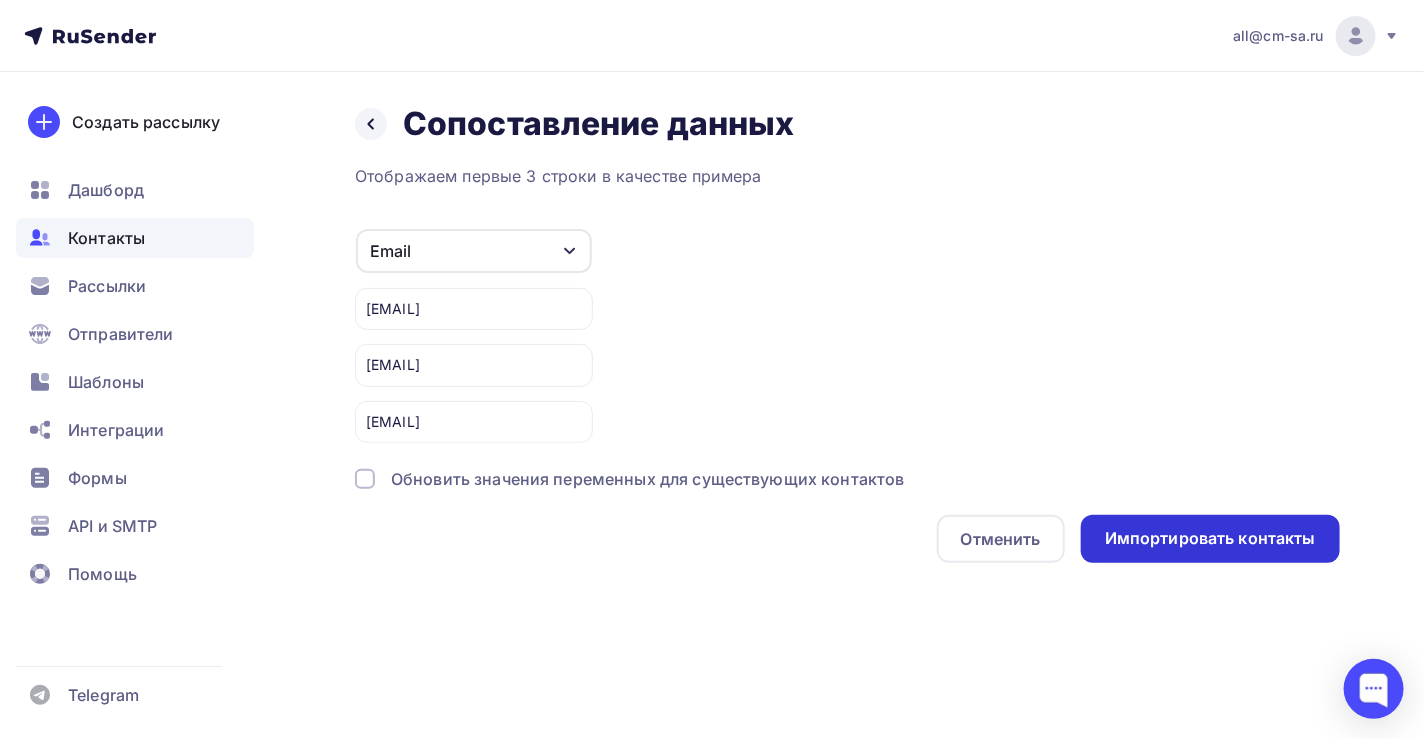 click on "Импортировать контакты" at bounding box center (1210, 538) 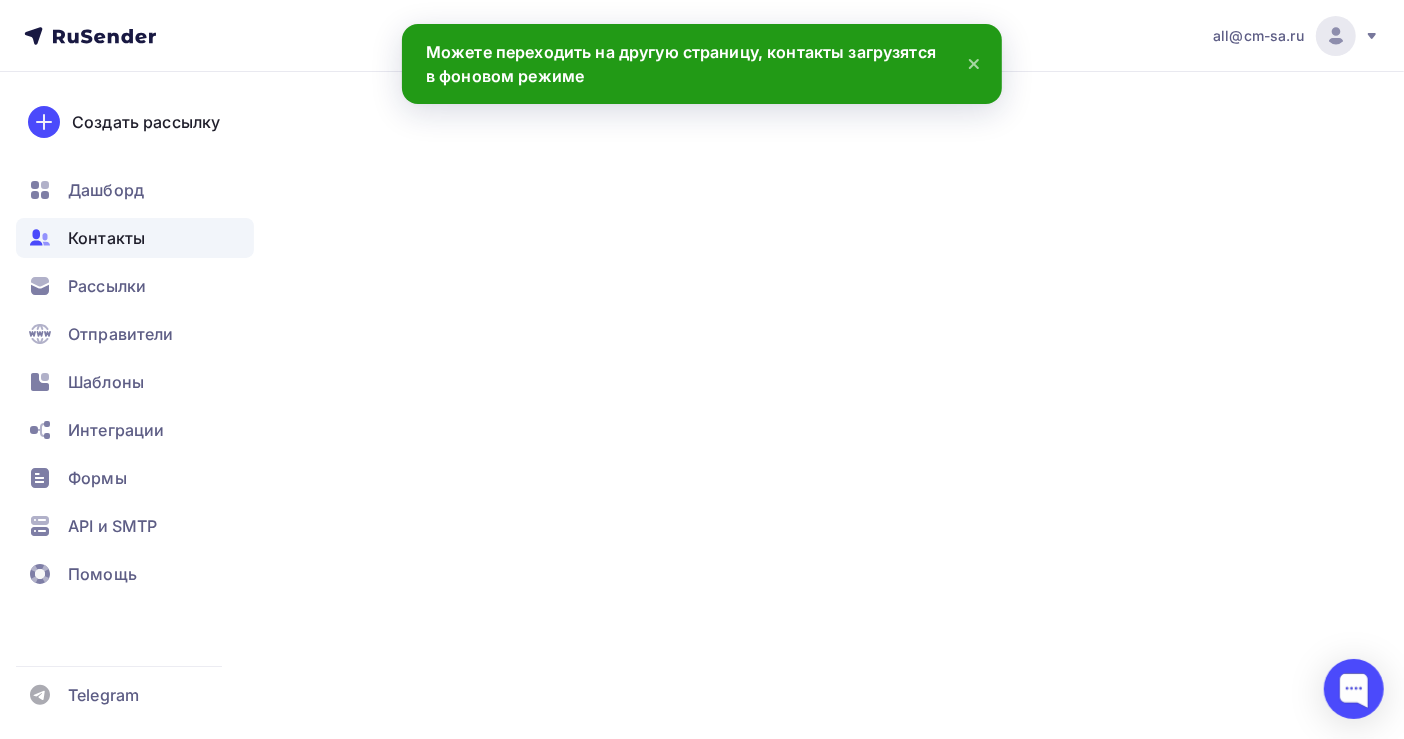 scroll, scrollTop: 0, scrollLeft: 0, axis: both 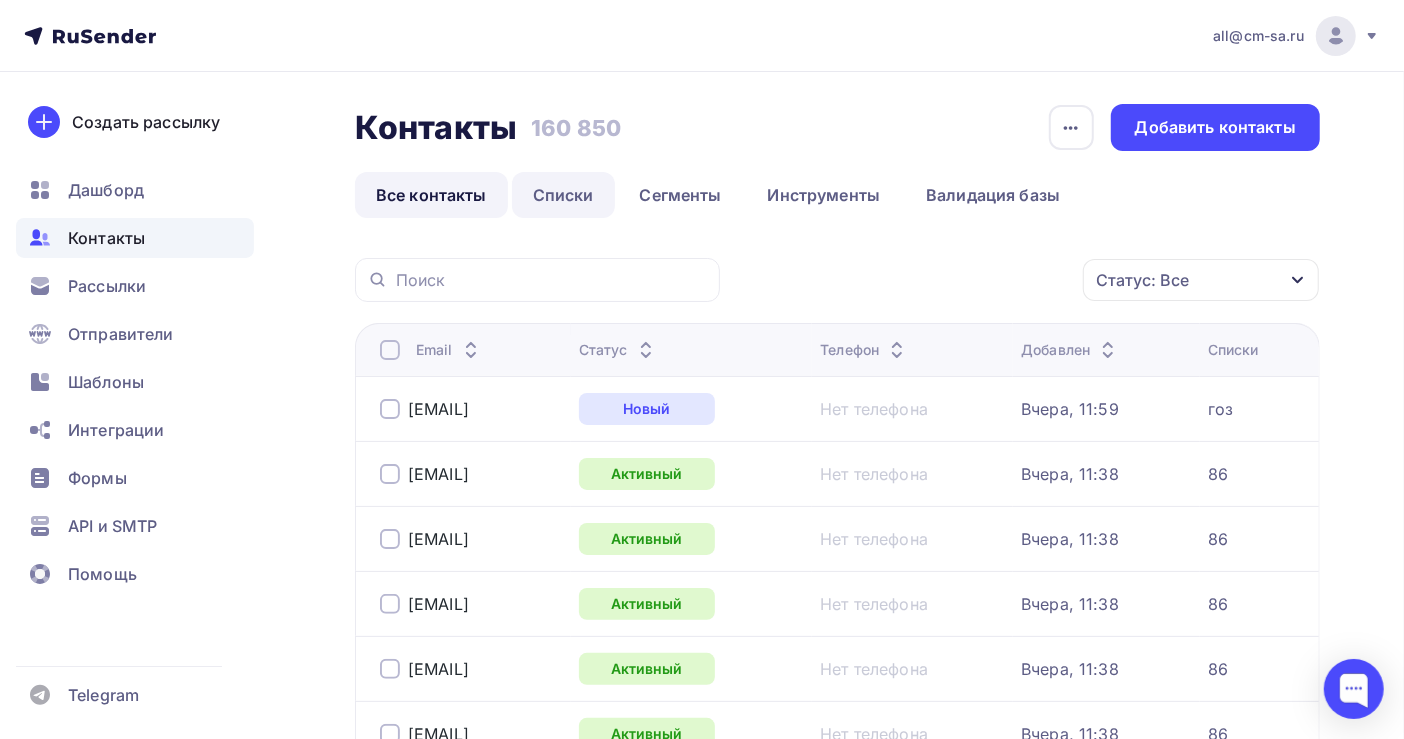 click on "Списки" at bounding box center (563, 195) 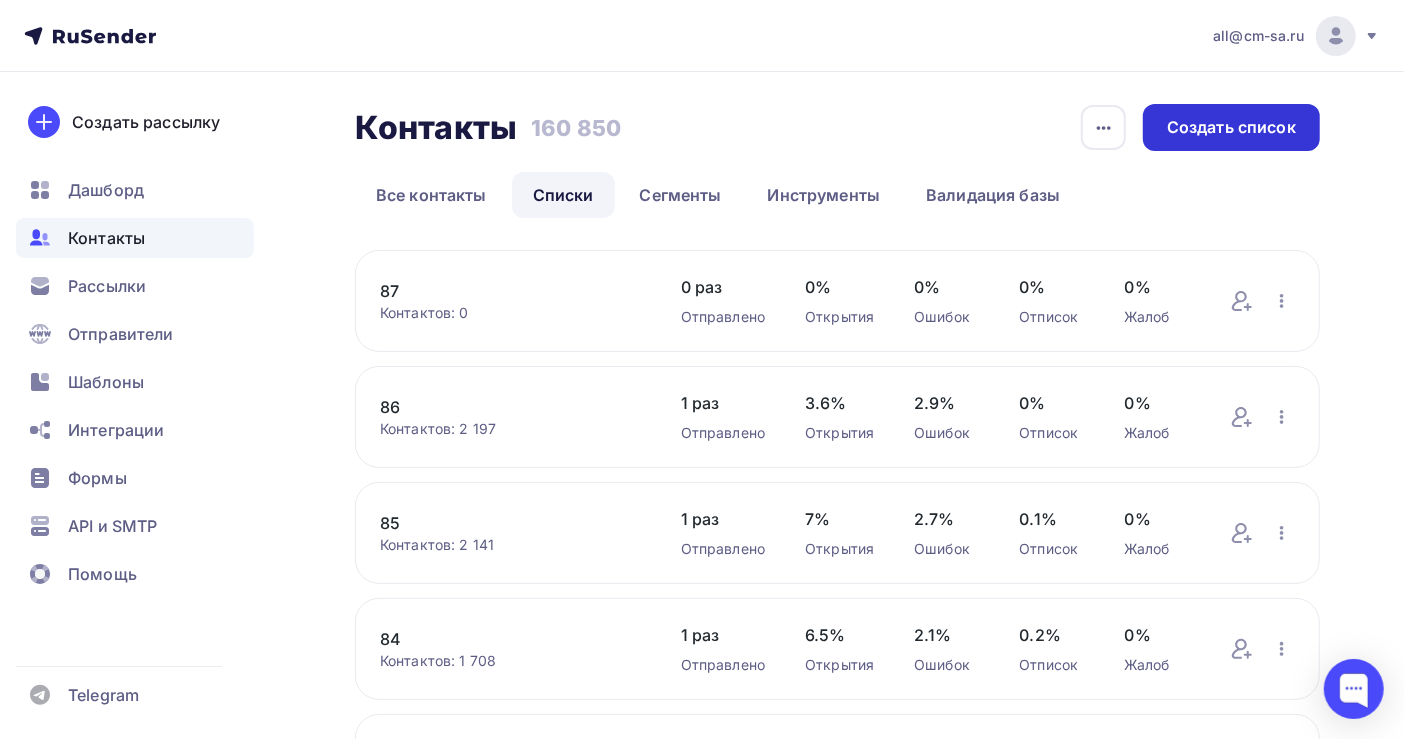click on "Создать список" at bounding box center (1231, 127) 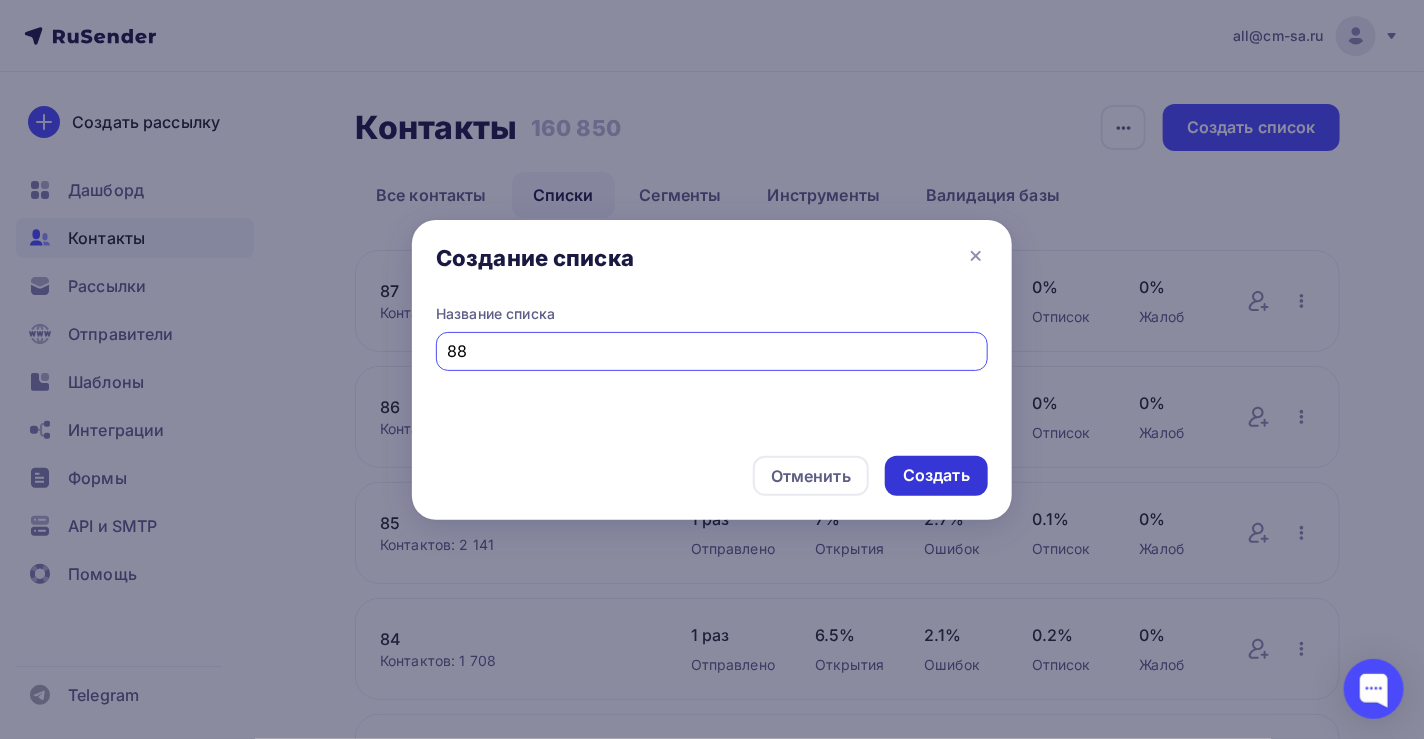 type on "88" 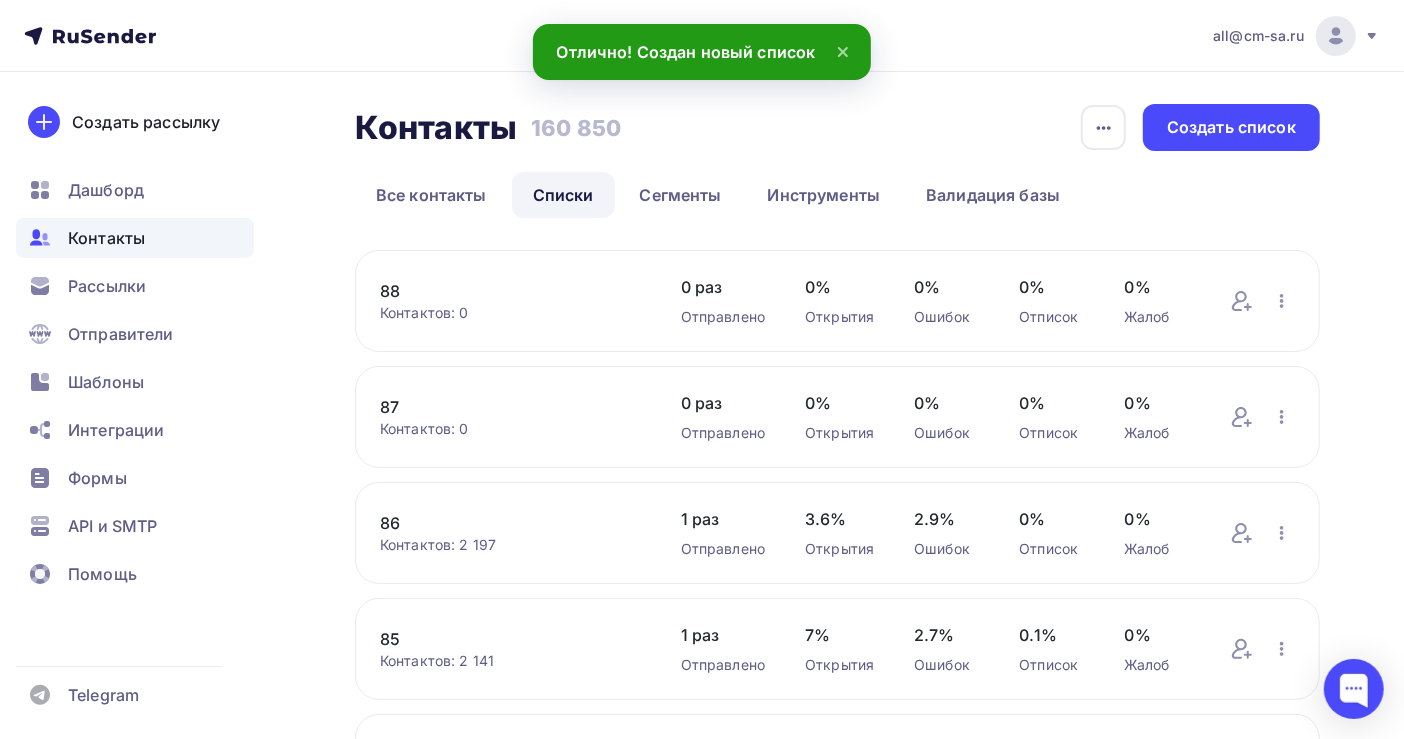 click on "88" at bounding box center [510, 291] 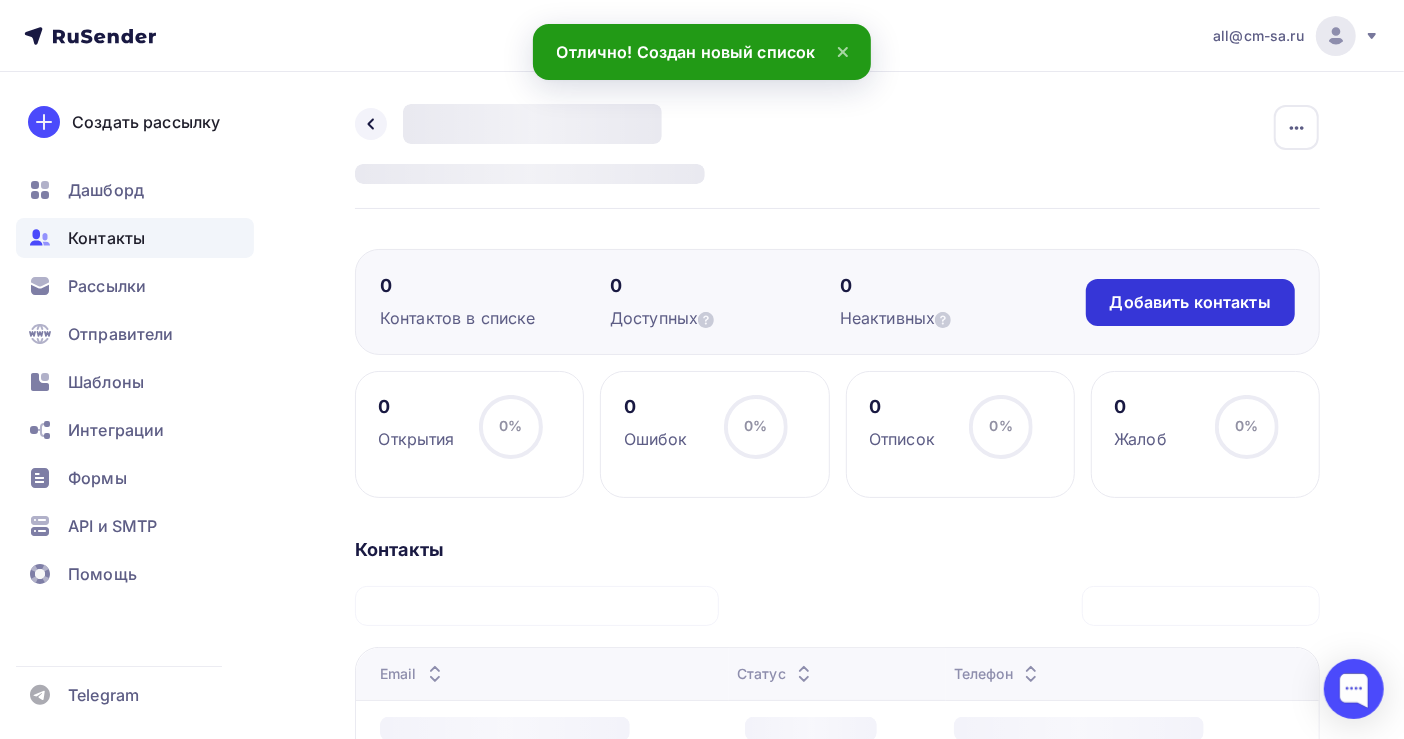 click on "Добавить контакты" at bounding box center [1190, 302] 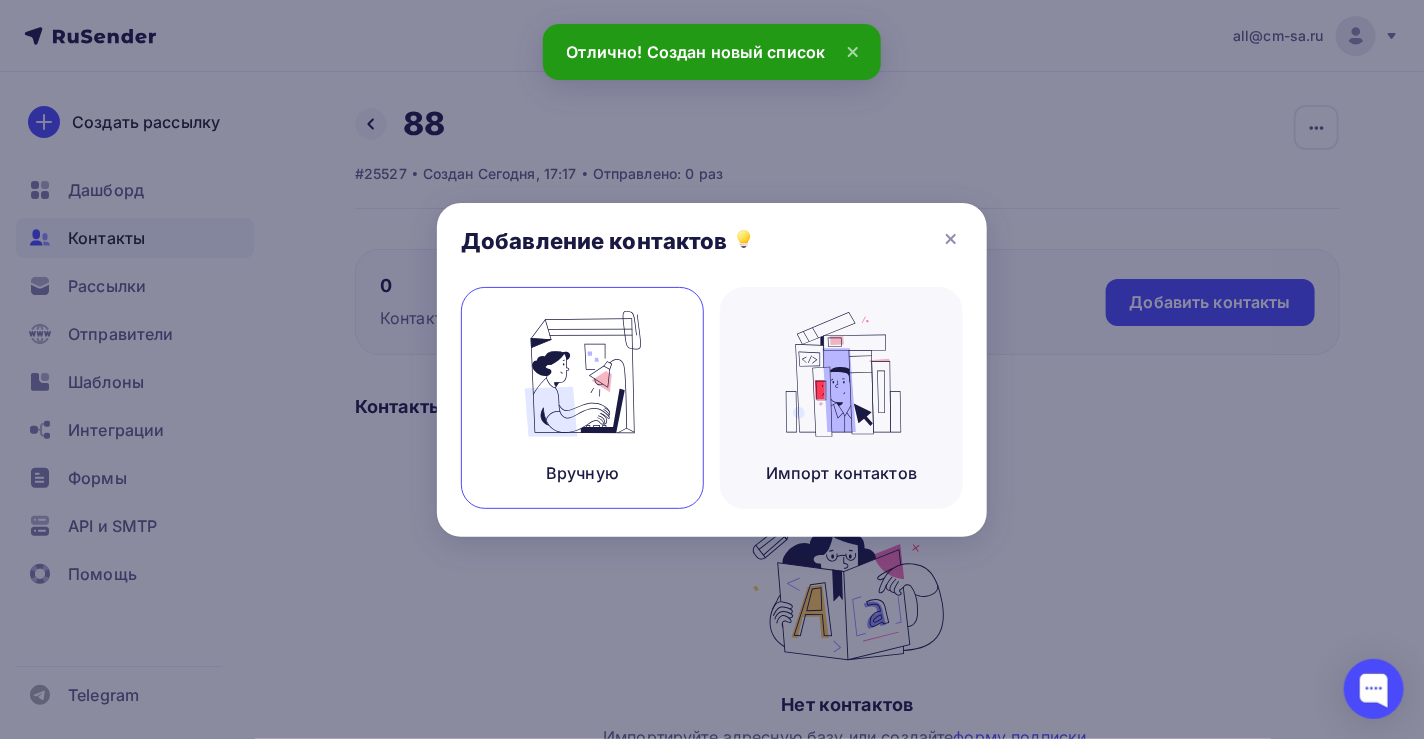 click on "Вручную" at bounding box center [582, 398] 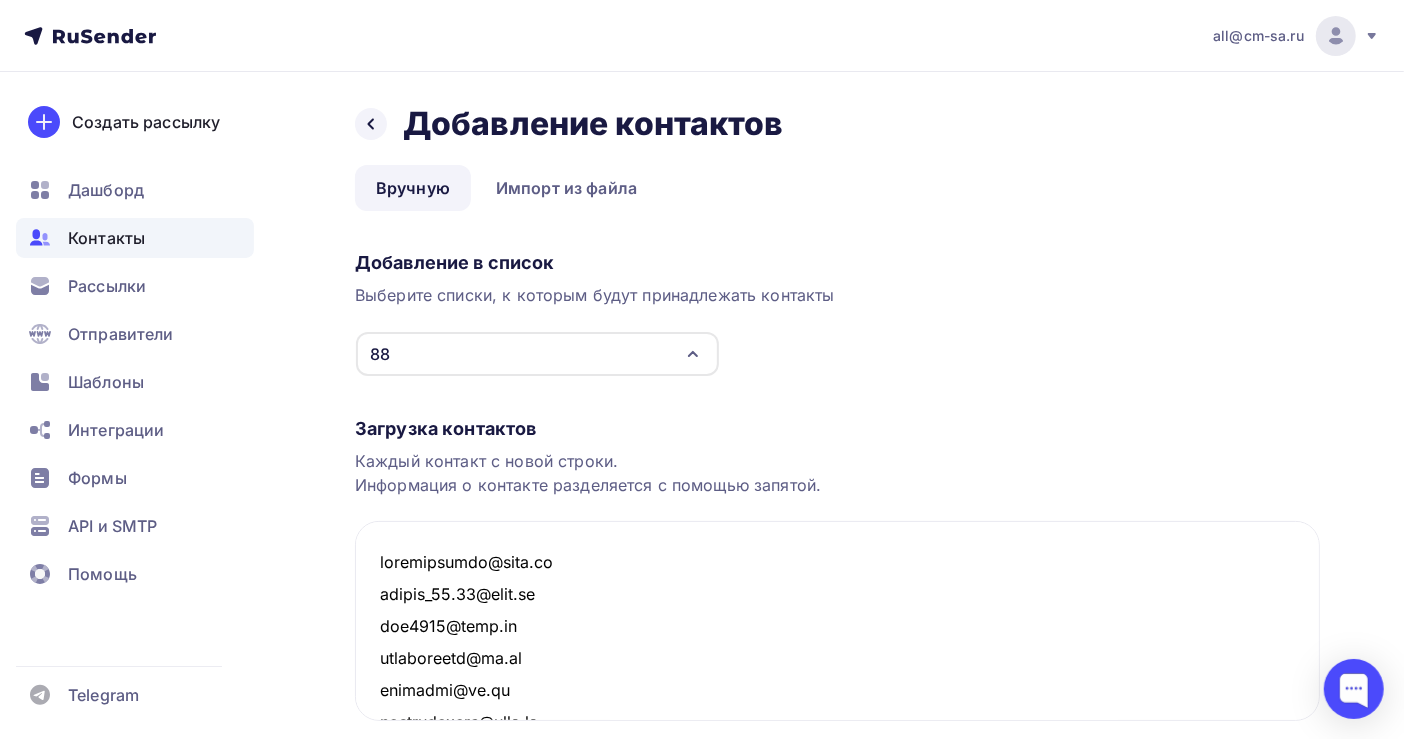 scroll, scrollTop: 77395, scrollLeft: 0, axis: vertical 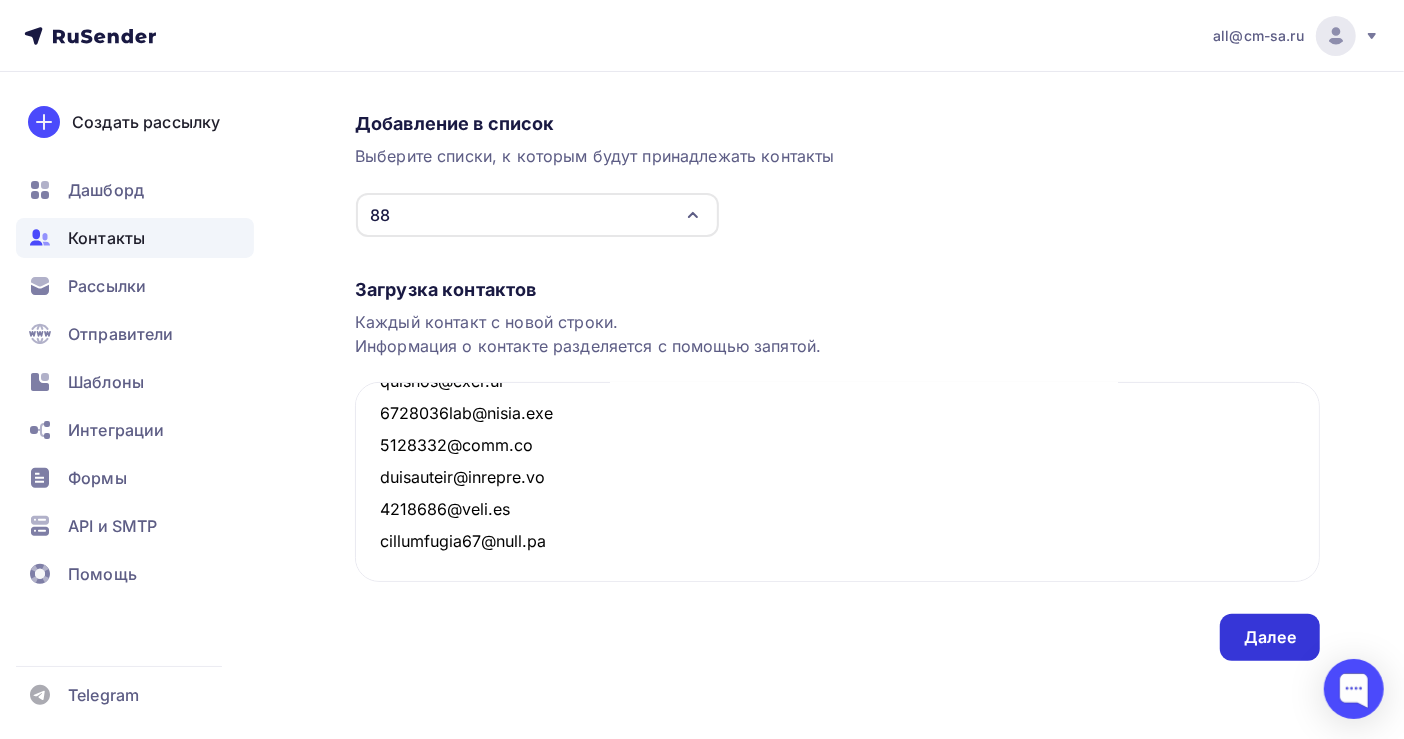 type on "[EMAIL]
[EMAIL]
[EMAIL]
[EMAIL]
[EMAIL]
[EMAIL]
[EMAIL]
[EMAIL]
[EMAIL]
[EMAIL]
[EMAIL]
[EMAIL]
[EMAIL]
[EMAIL]
[EMAIL]
[EMAIL]
[EMAIL]
[EMAIL]
[EMAIL]
[EMAIL]
[EMAIL]
[EMAIL]
[EMAIL]
[EMAIL]
[EMAIL]
[EMAIL]
[EMAIL]
[EMAIL]
[EMAIL]
[EMAIL]
[EMAIL]
[EMAIL]
[EMAIL]
[EMAIL]
[EMAIL]
[EMAIL]
[EMAIL]
[EMAIL]
[EMAIL]
[EMAIL]
[EMAIL]
[EMAIL]
[EMAIL]
[EMAIL]
[EMAIL]
[EMAIL]
[EMAIL]
[EMAIL]
[EMAIL]
[EMAIL]" 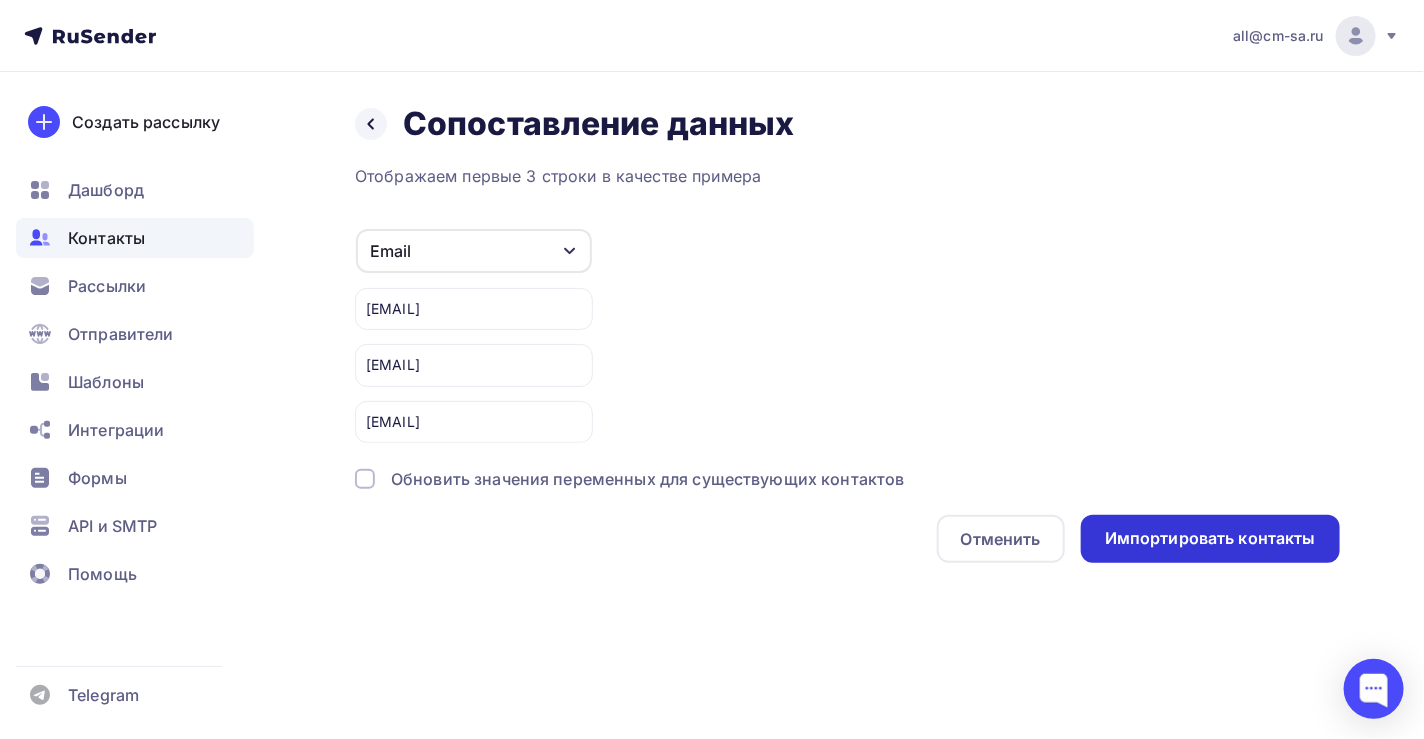click on "Импортировать контакты" at bounding box center (1210, 538) 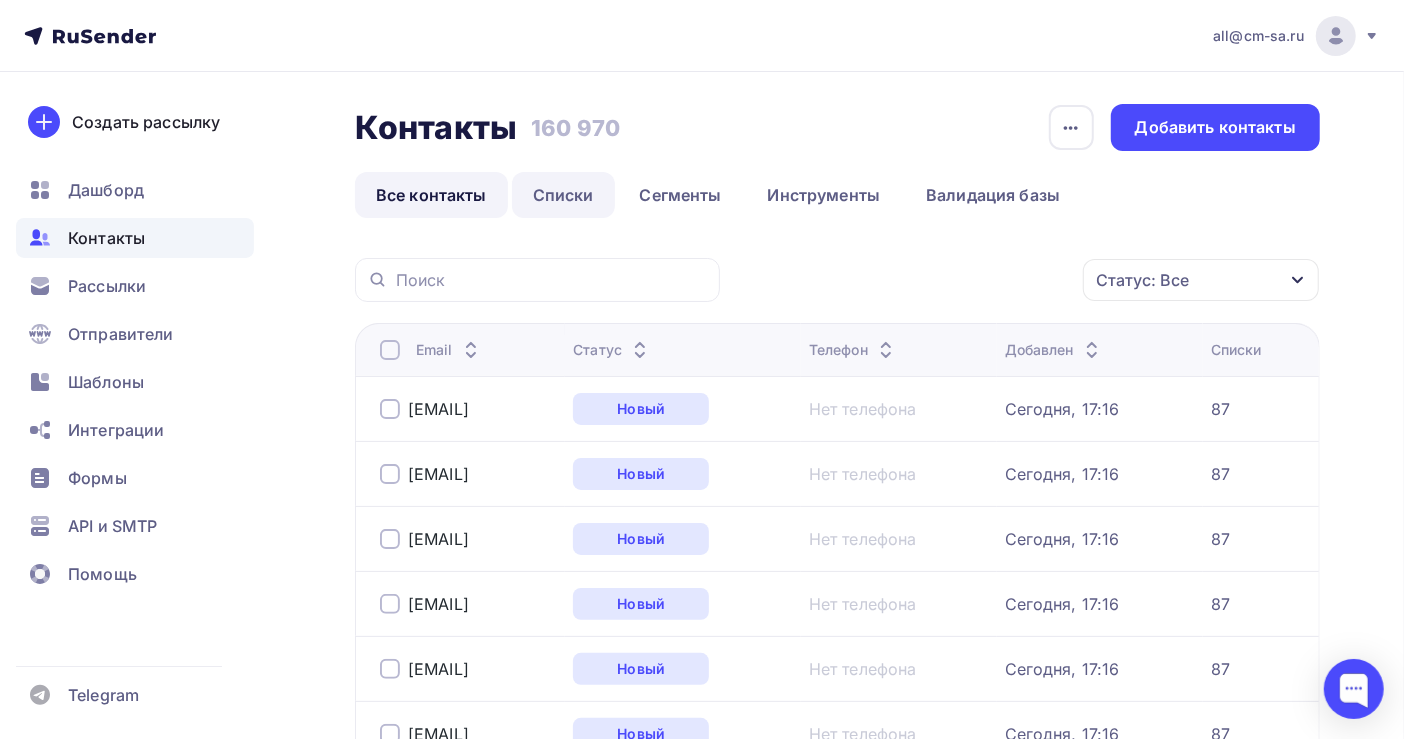 click on "Списки" at bounding box center (563, 195) 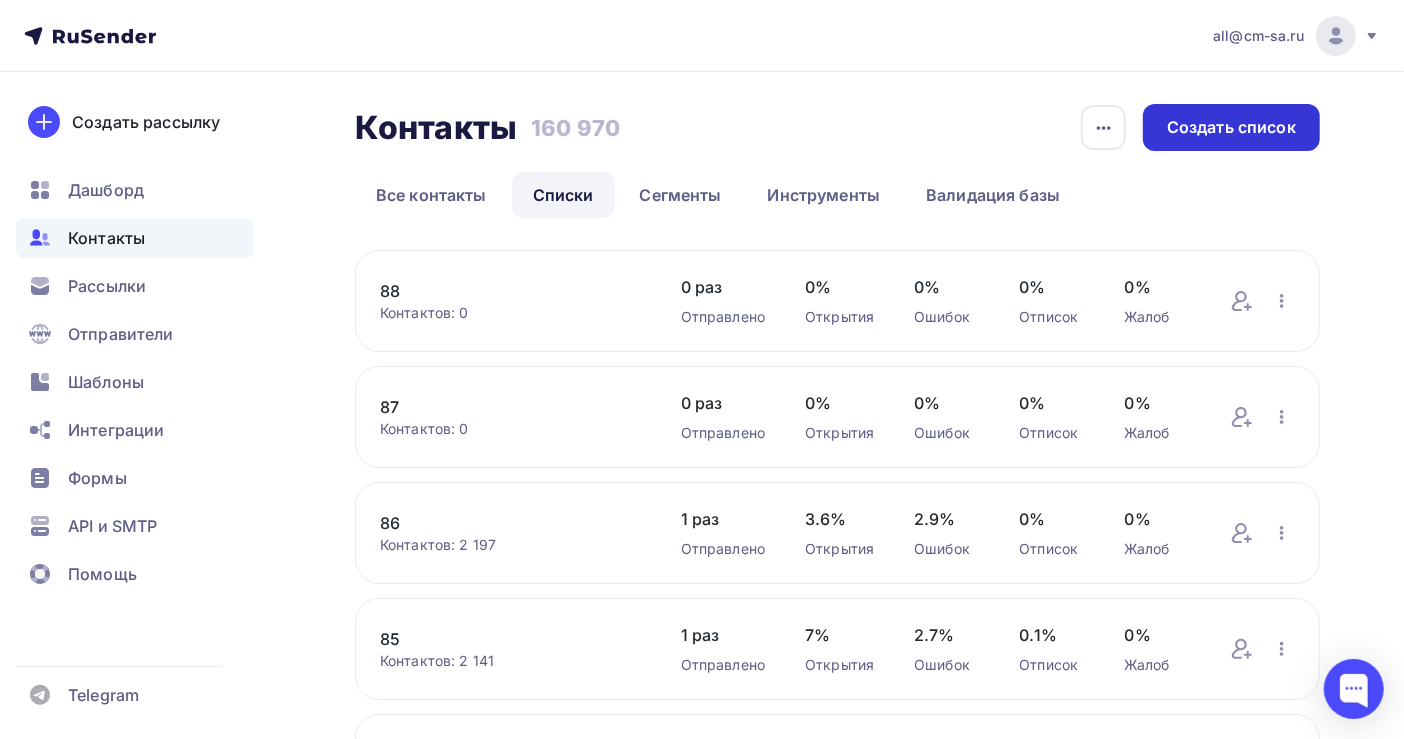 click on "Создать список" at bounding box center [1231, 127] 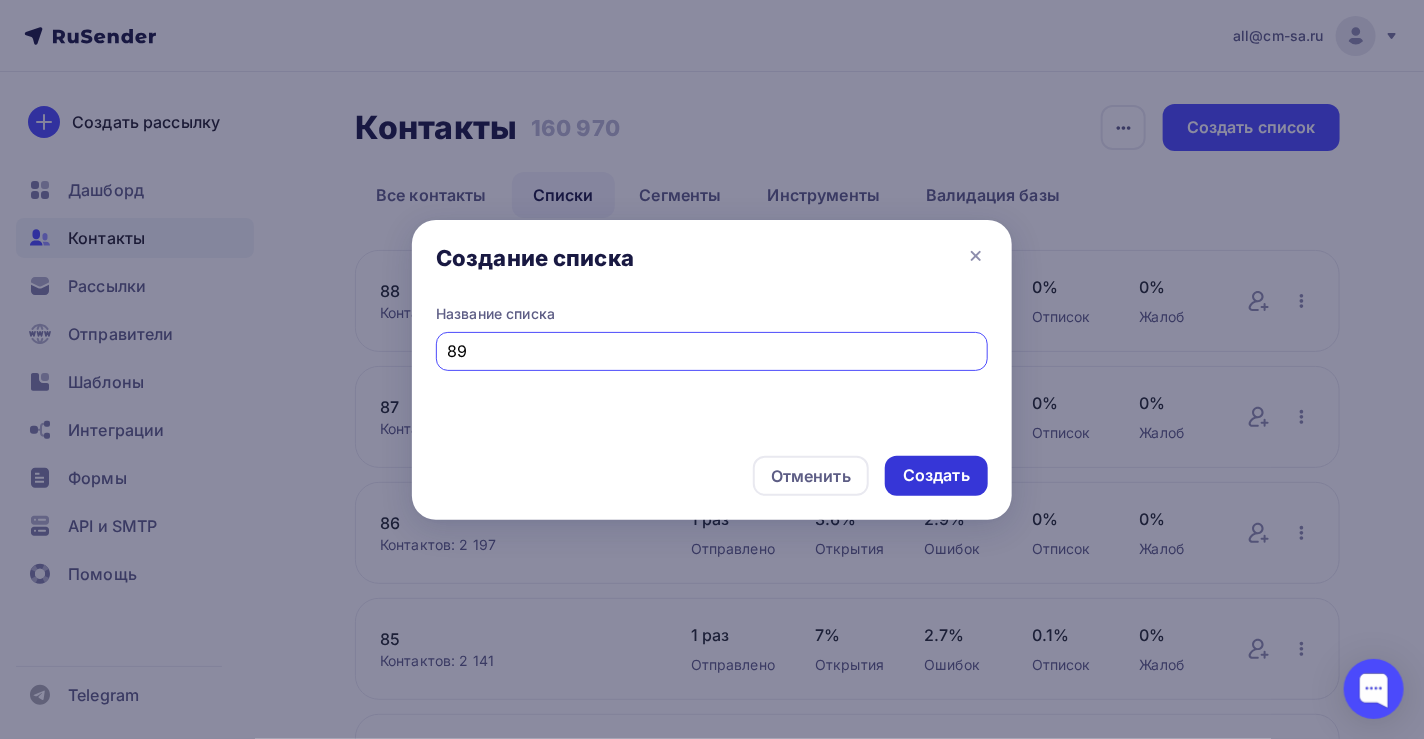 type on "89" 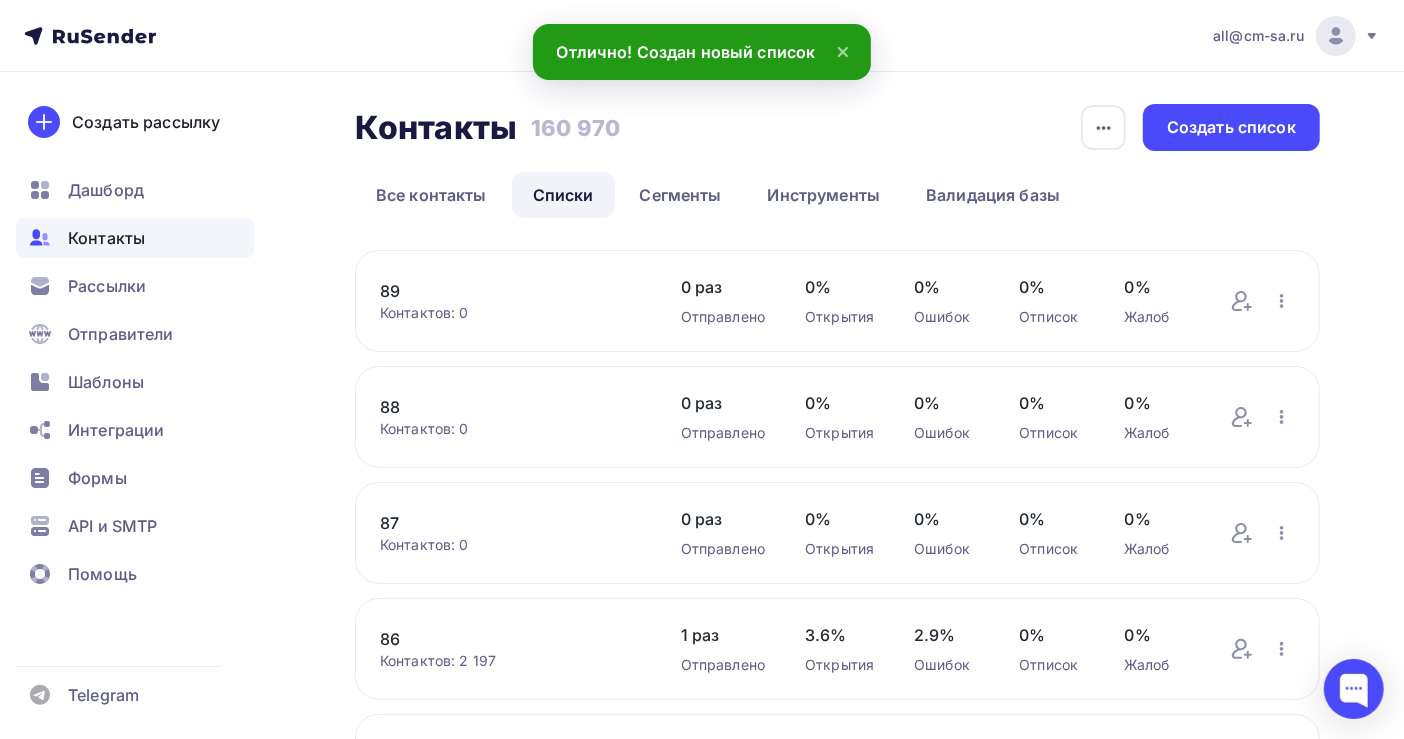 click on "89" at bounding box center [510, 291] 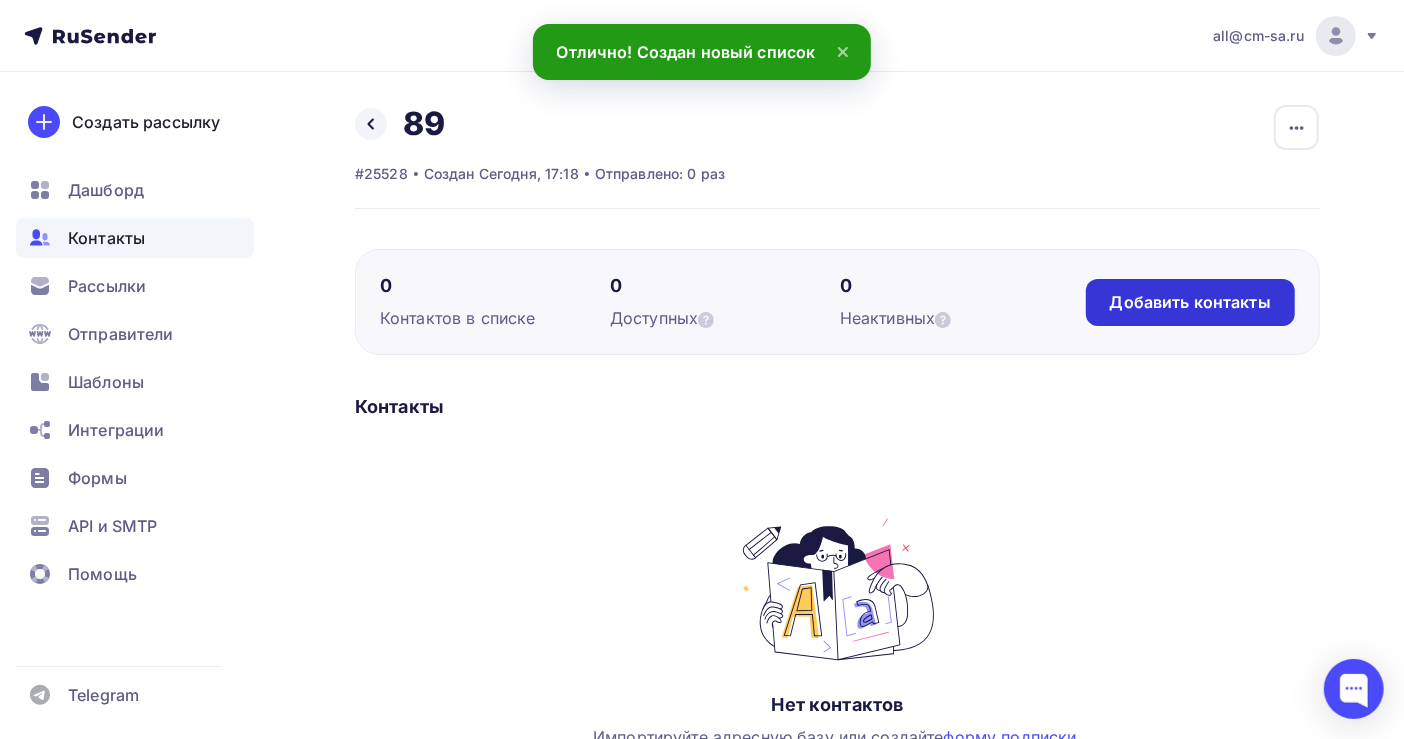 click on "Добавить контакты" at bounding box center [1190, 302] 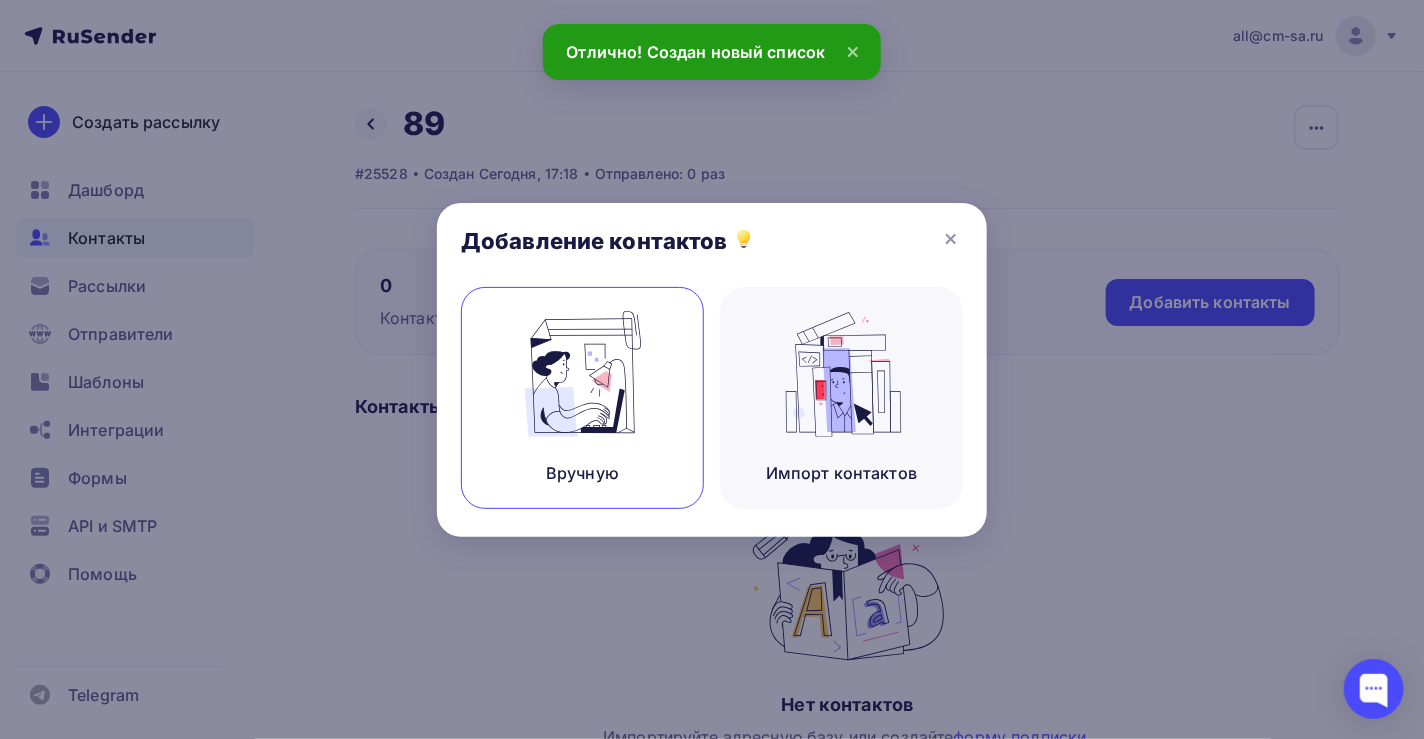 click at bounding box center [583, 374] 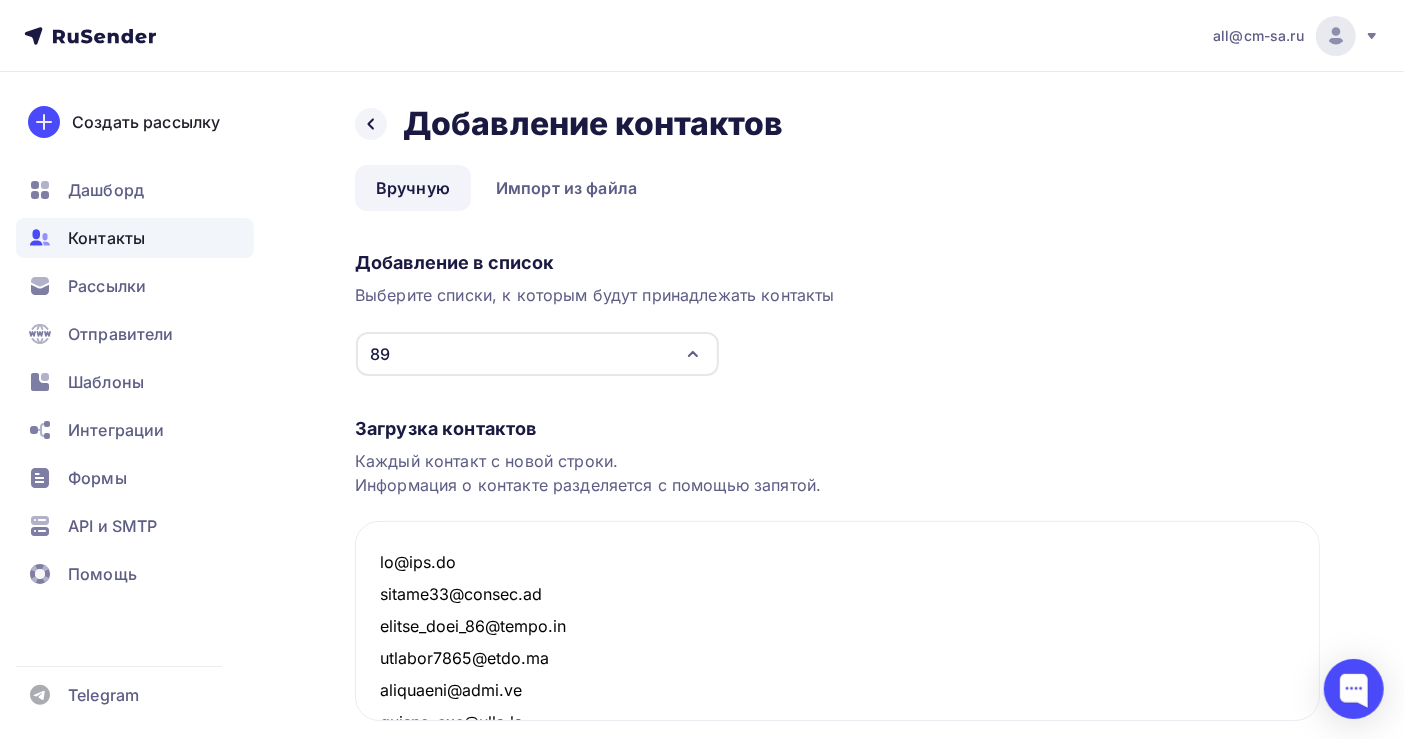 scroll, scrollTop: 94101, scrollLeft: 0, axis: vertical 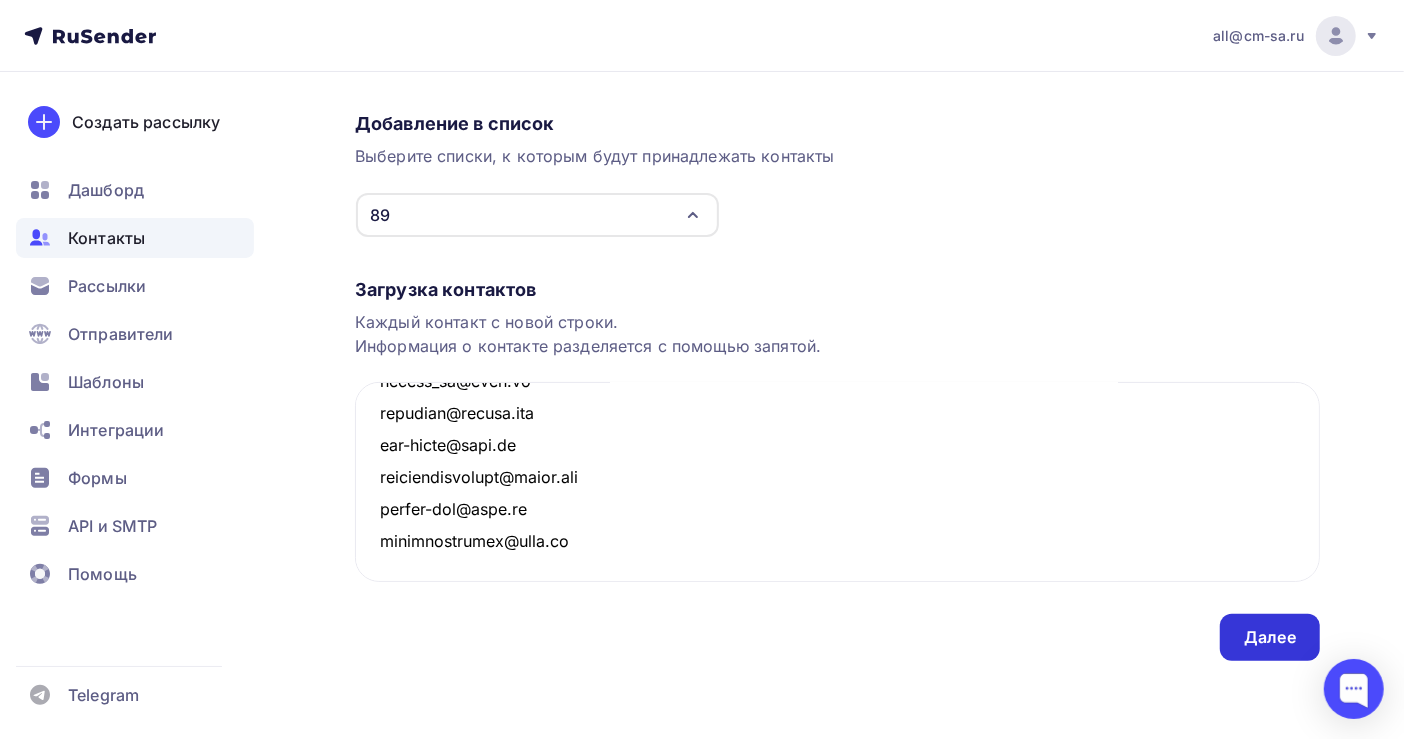 type on "[EMAIL]
[EMAIL]
[EMAIL]
[EMAIL]
[EMAIL]
[EMAIL]
[EMAIL]
[EMAIL]
[EMAIL]
[EMAIL]
[EMAIL]
[EMAIL]
[EMAIL]
[EMAIL]
[EMAIL]
[EMAIL]
[EMAIL]
[EMAIL]
[EMAIL]
[EMAIL]
[EMAIL]
[EMAIL]
[EMAIL]
[EMAIL]
[EMAIL]
[EMAIL]
[EMAIL]
[EMAIL]
[EMAIL]
[EMAIL]
[EMAIL]
[EMAIL]
[EMAIL]
[EMAIL]
[EMAIL]
[EMAIL]
[EMAIL]
[EMAIL]
[EMAIL]
[EMAIL]
[EMAIL]
[EMAIL]
[EMAIL]
[EMAIL]
[EMAIL]
[EMAIL]
[EMAIL]
[EMAIL]
[EMAIL]
[EMAIL]" 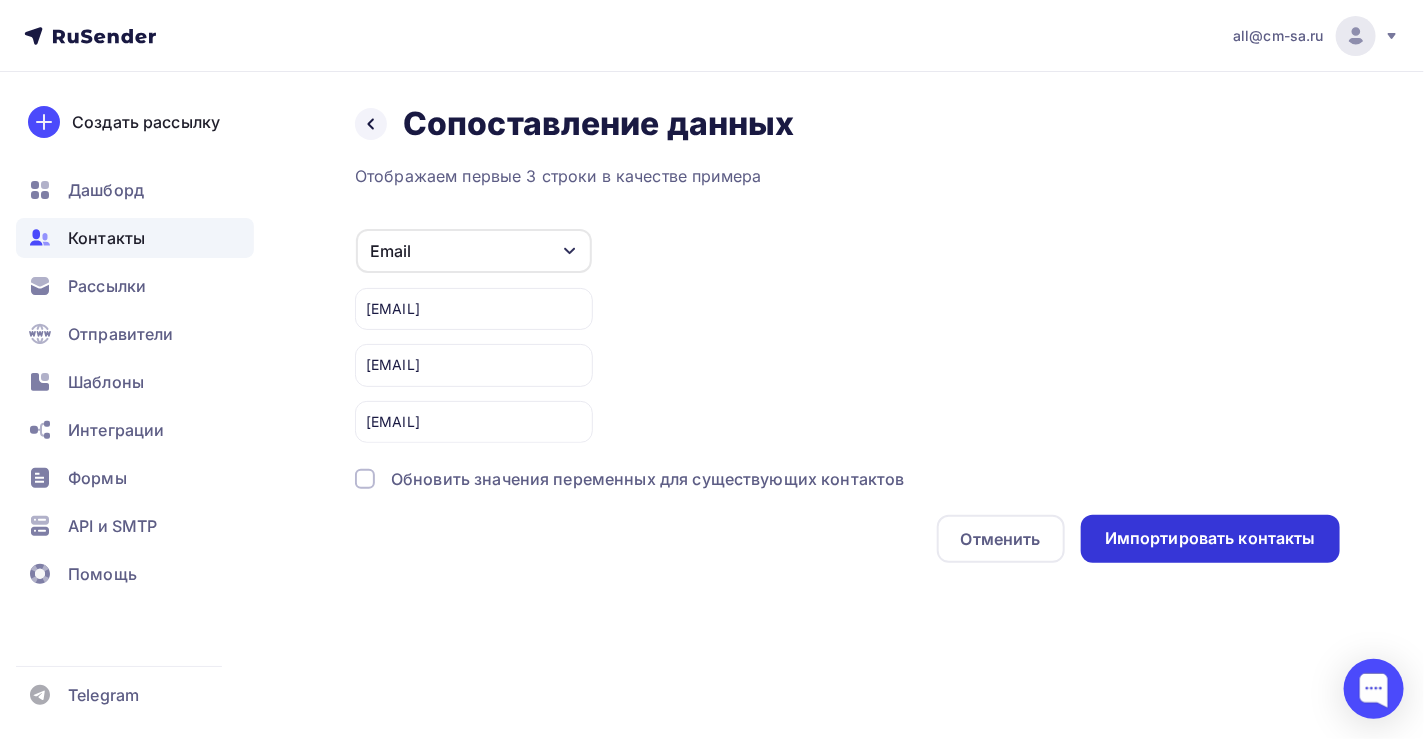 click on "Импортировать контакты" at bounding box center (1210, 538) 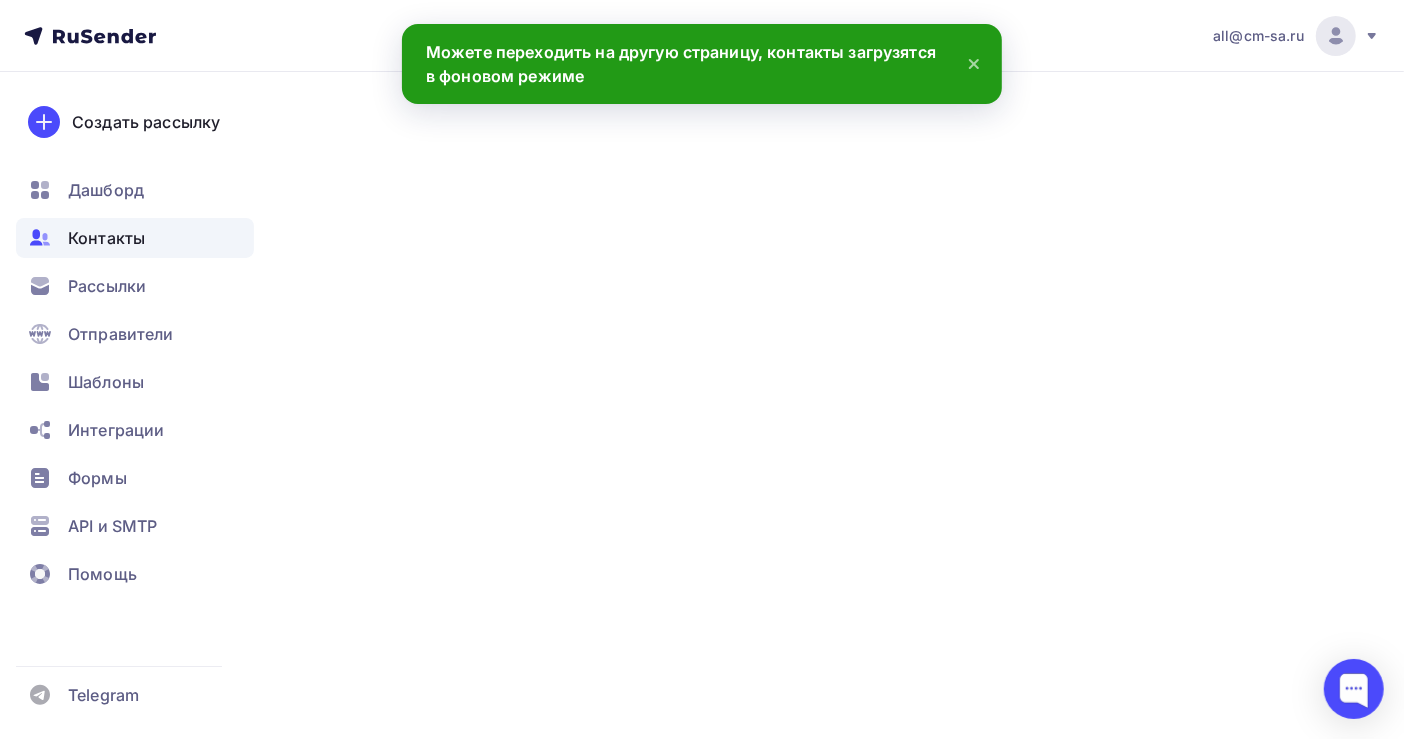 scroll, scrollTop: 0, scrollLeft: 0, axis: both 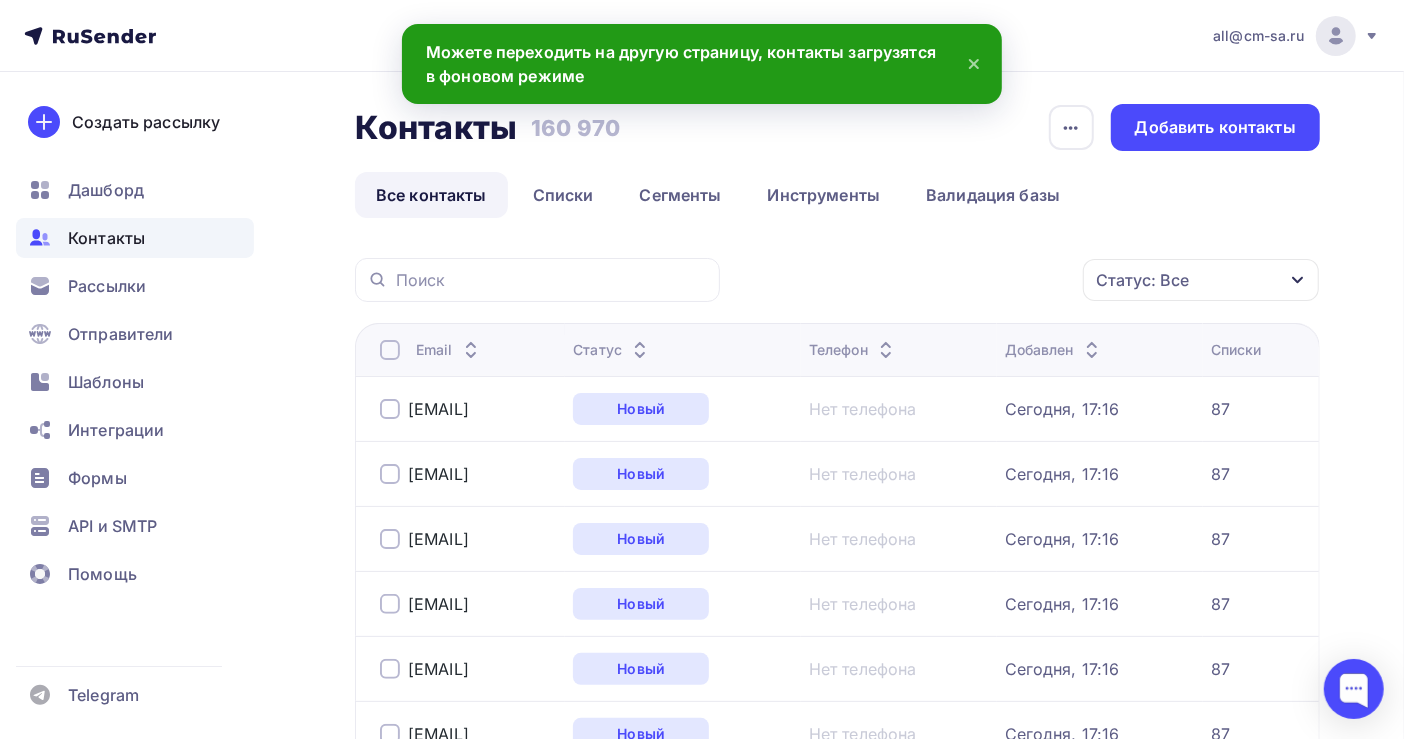 click on "Контакты" at bounding box center (106, 238) 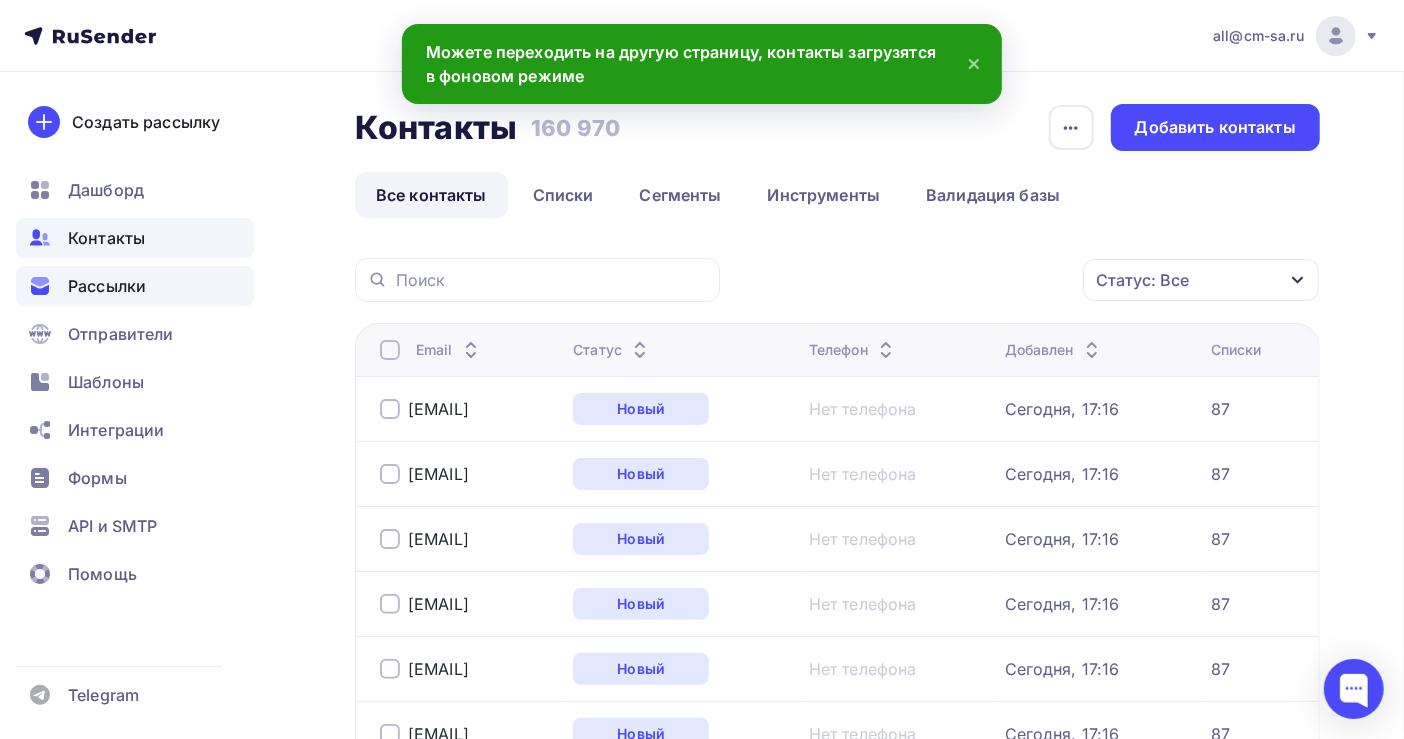 click on "Рассылки" at bounding box center [107, 286] 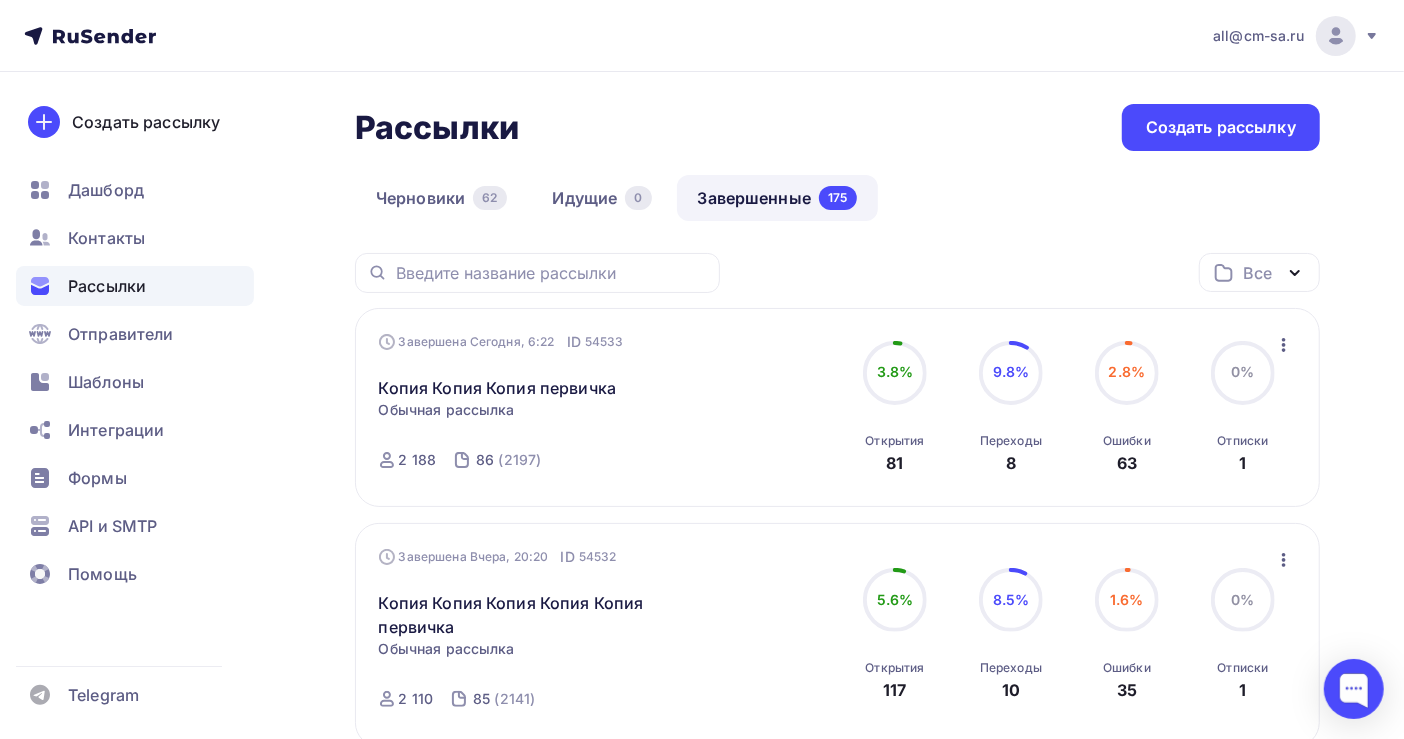 click 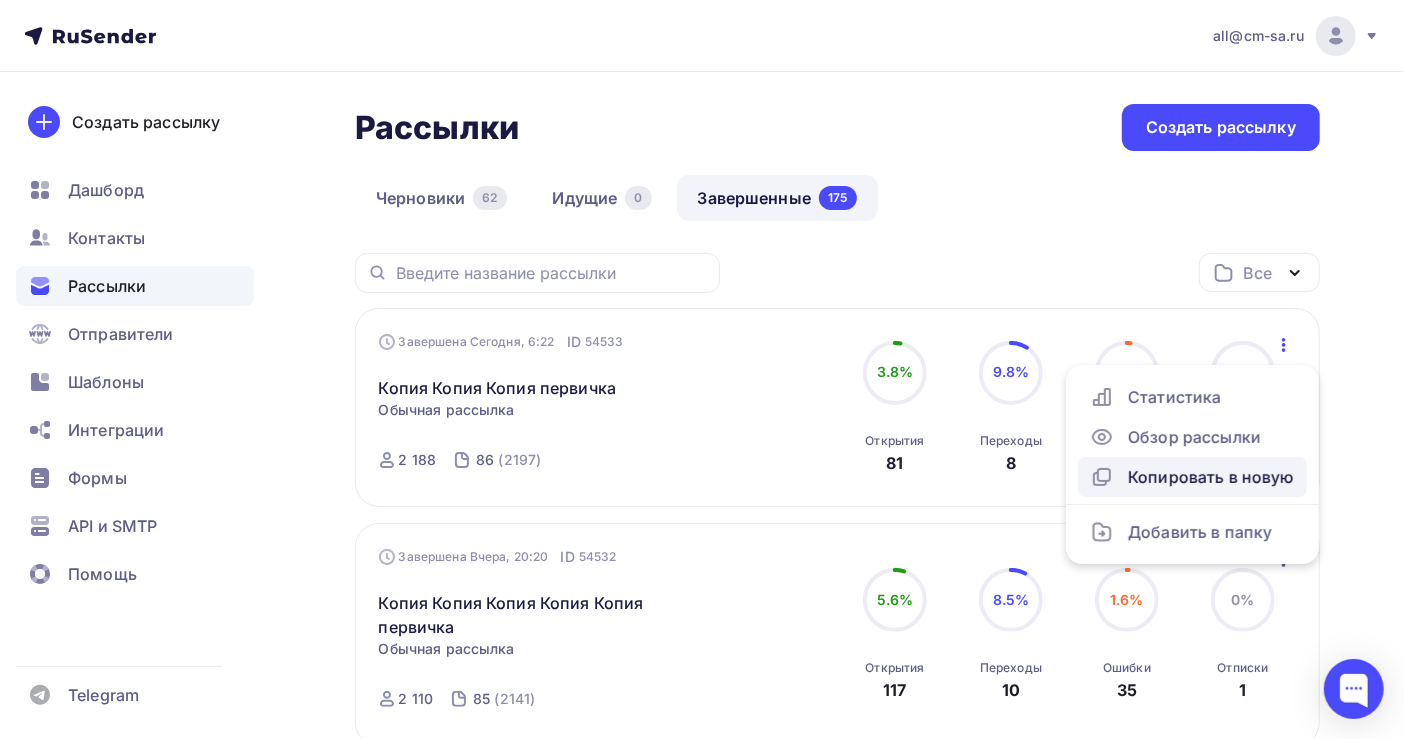 click on "Копировать в новую" at bounding box center [1192, 477] 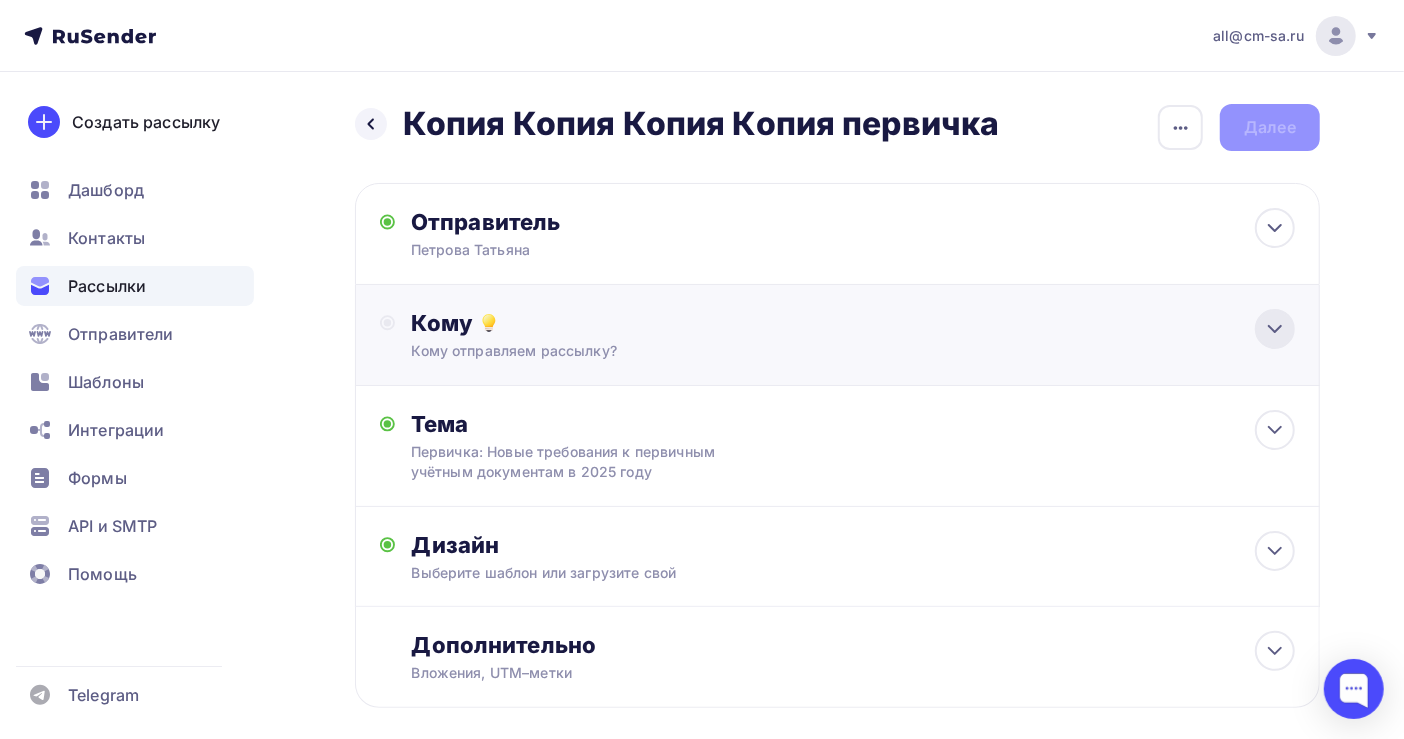 click 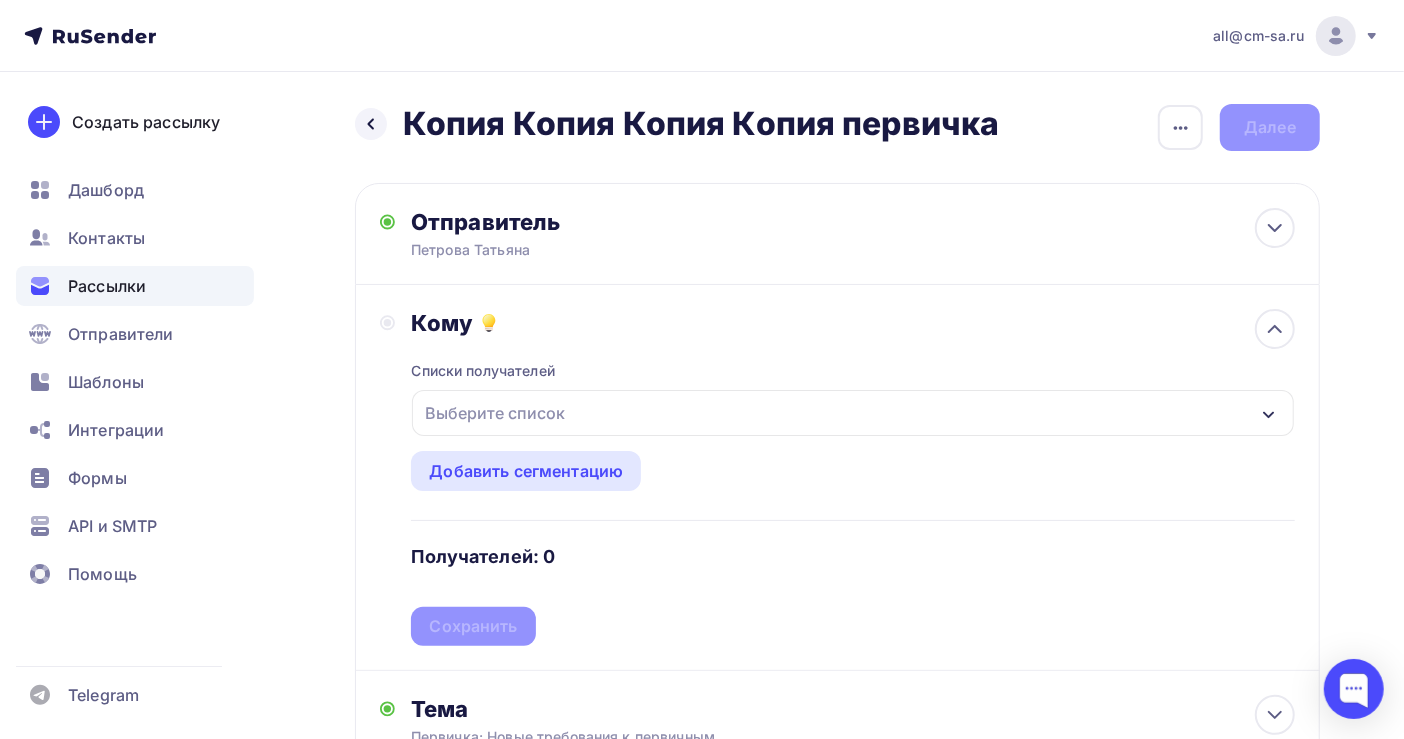 click on "Выберите список" at bounding box center [853, 413] 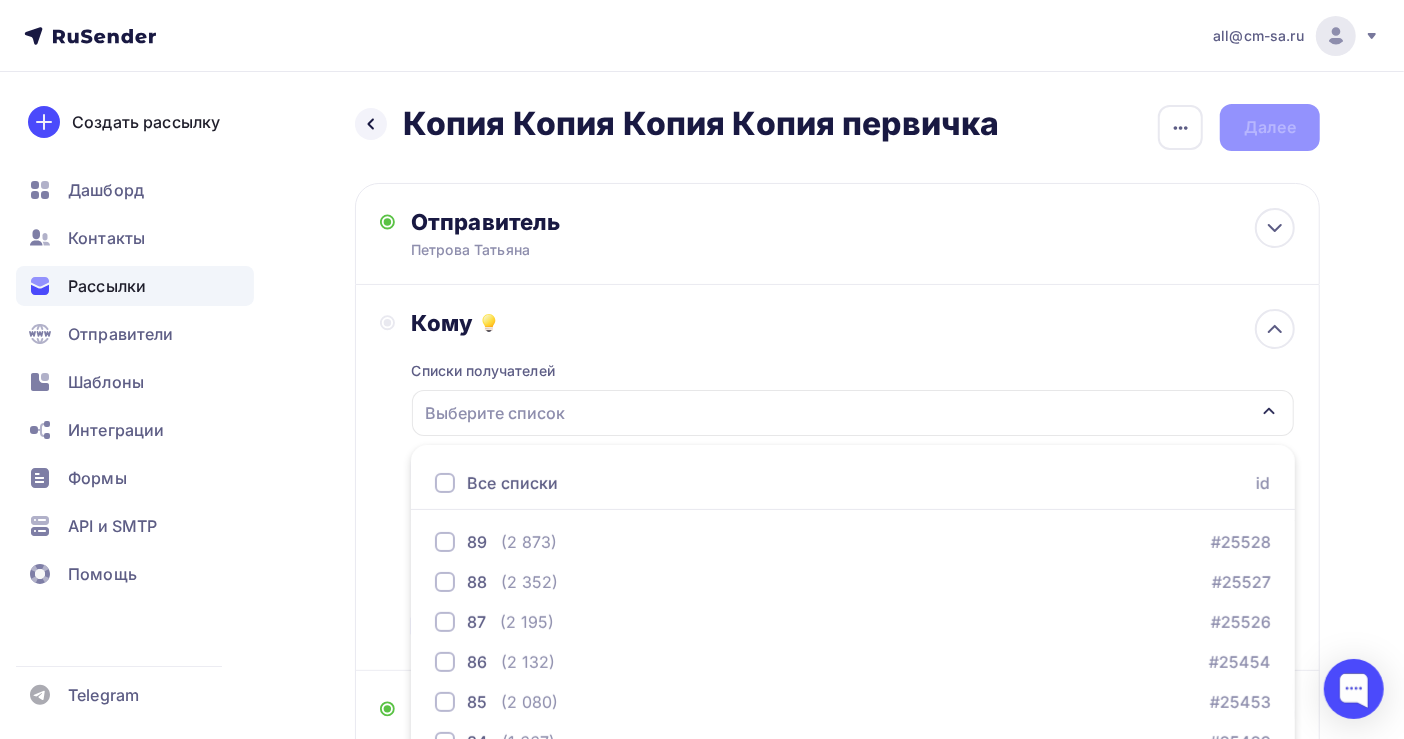 scroll, scrollTop: 224, scrollLeft: 0, axis: vertical 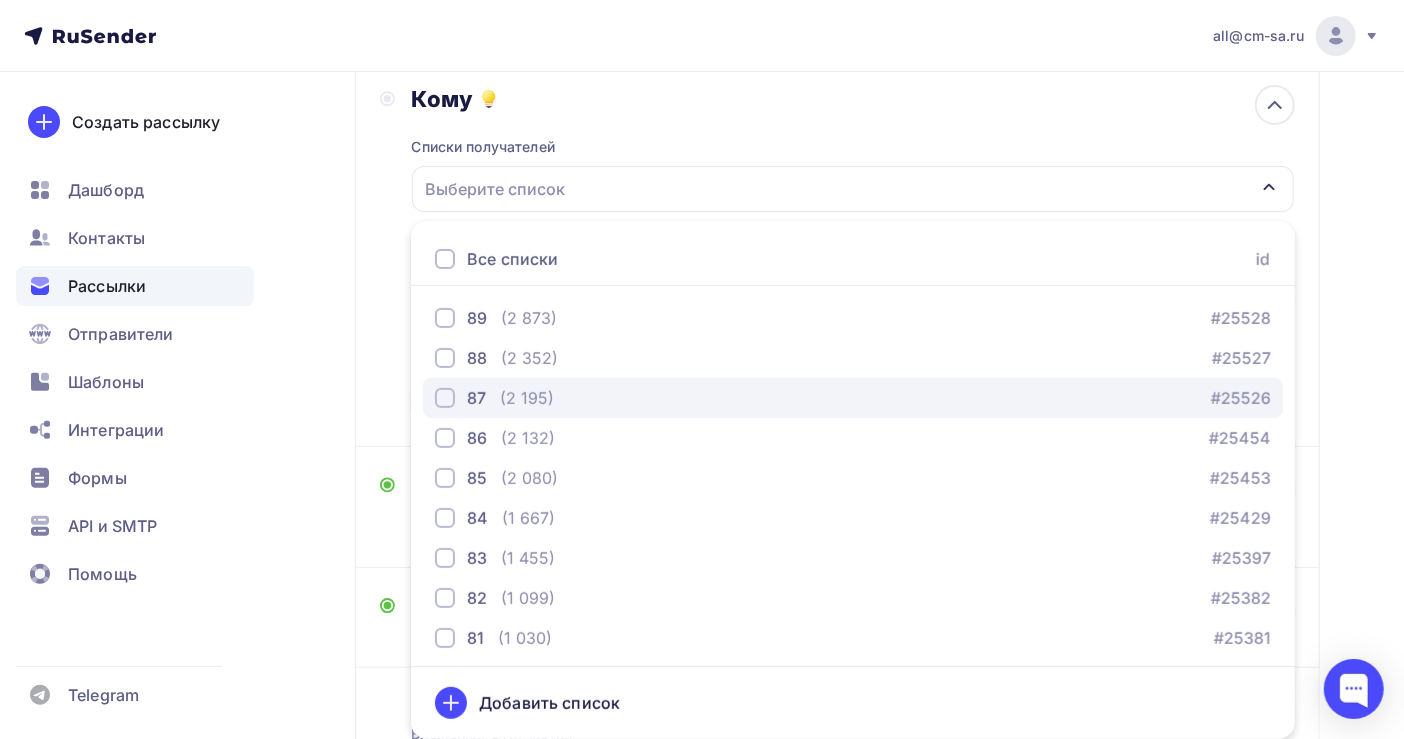 click on "87
(2 195)
#25526" at bounding box center [853, 398] 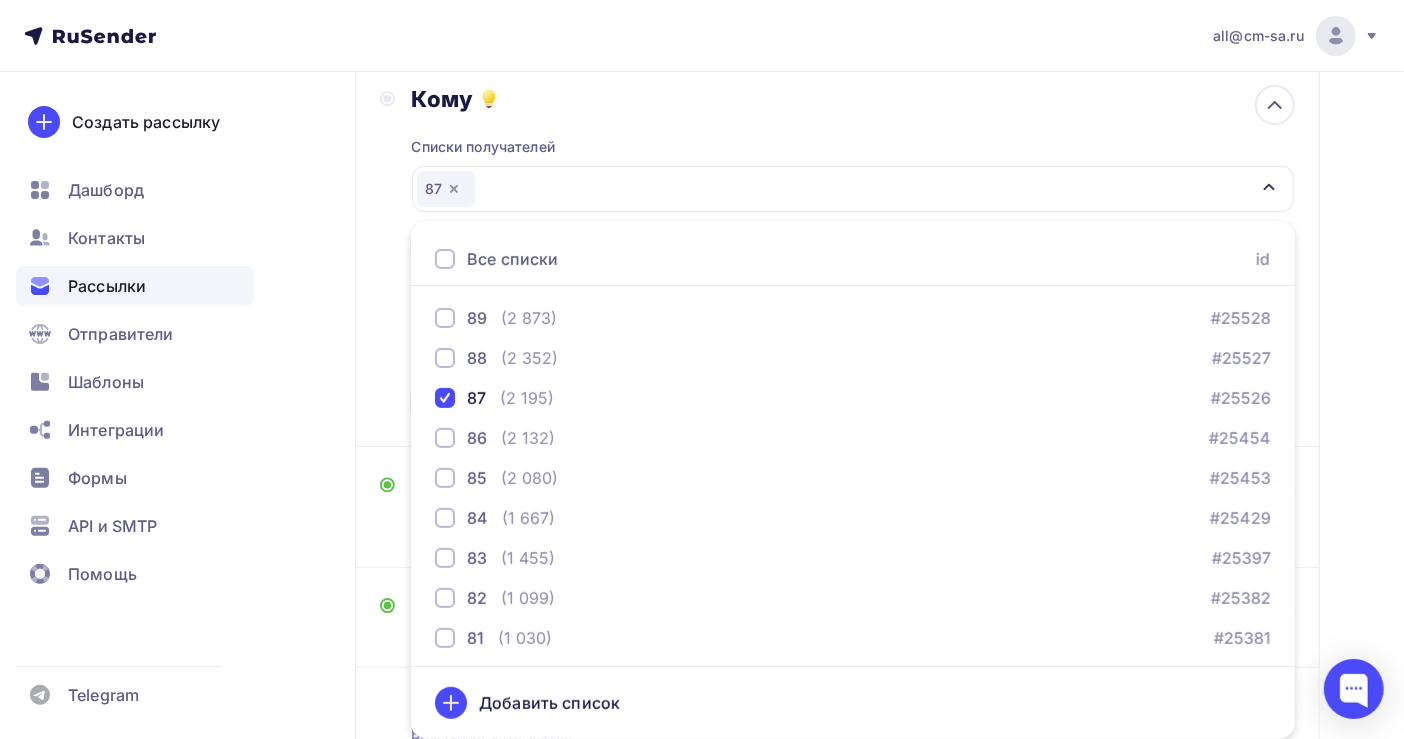 click on "Петрова Татьяна
Email  *
[EMAIL]
[EMAIL]           [EMAIL]           [EMAIL]           [EMAIL]           [EMAIL]           [EMAIL]               Добавить отправителя
Рекомендуем  добавить почту на домене , чтобы рассылка не попала в «Спам»
Имя" at bounding box center [702, 373] 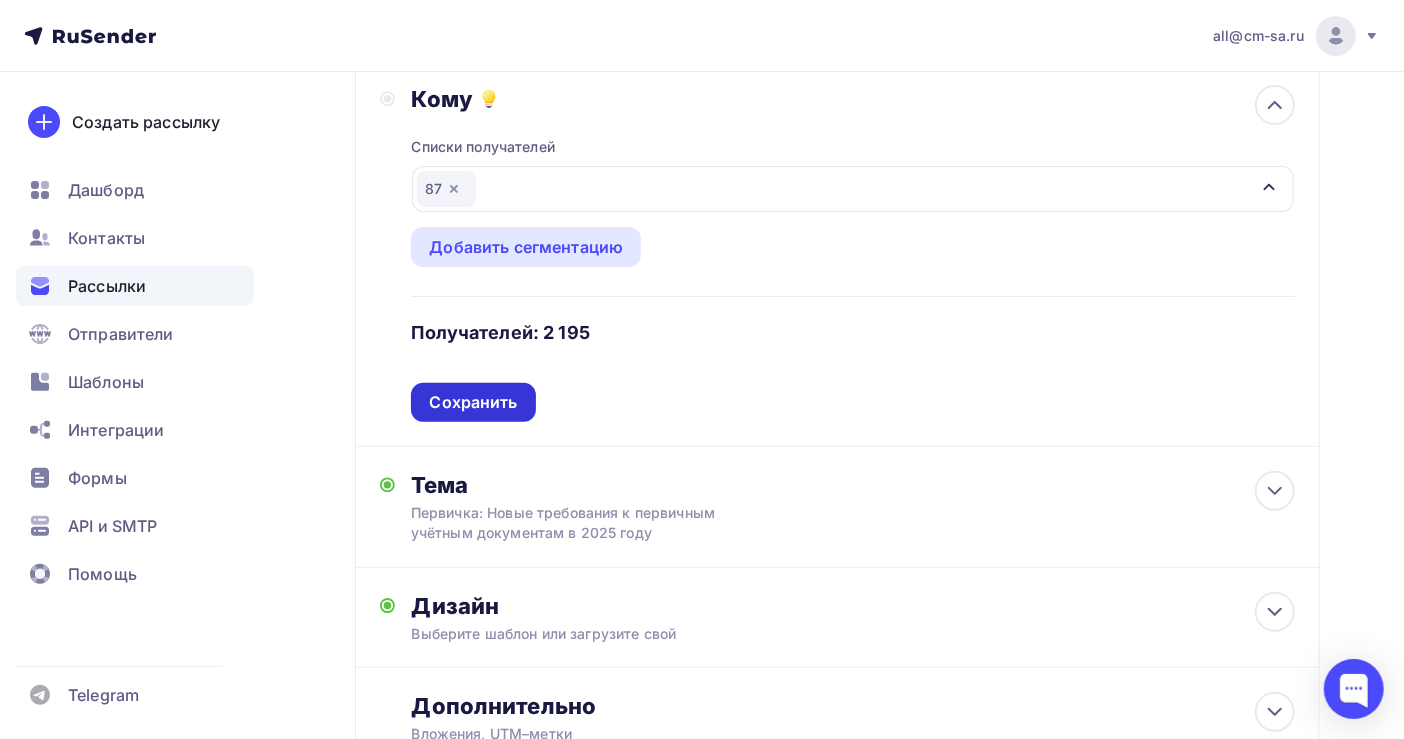 click on "Сохранить" at bounding box center (473, 402) 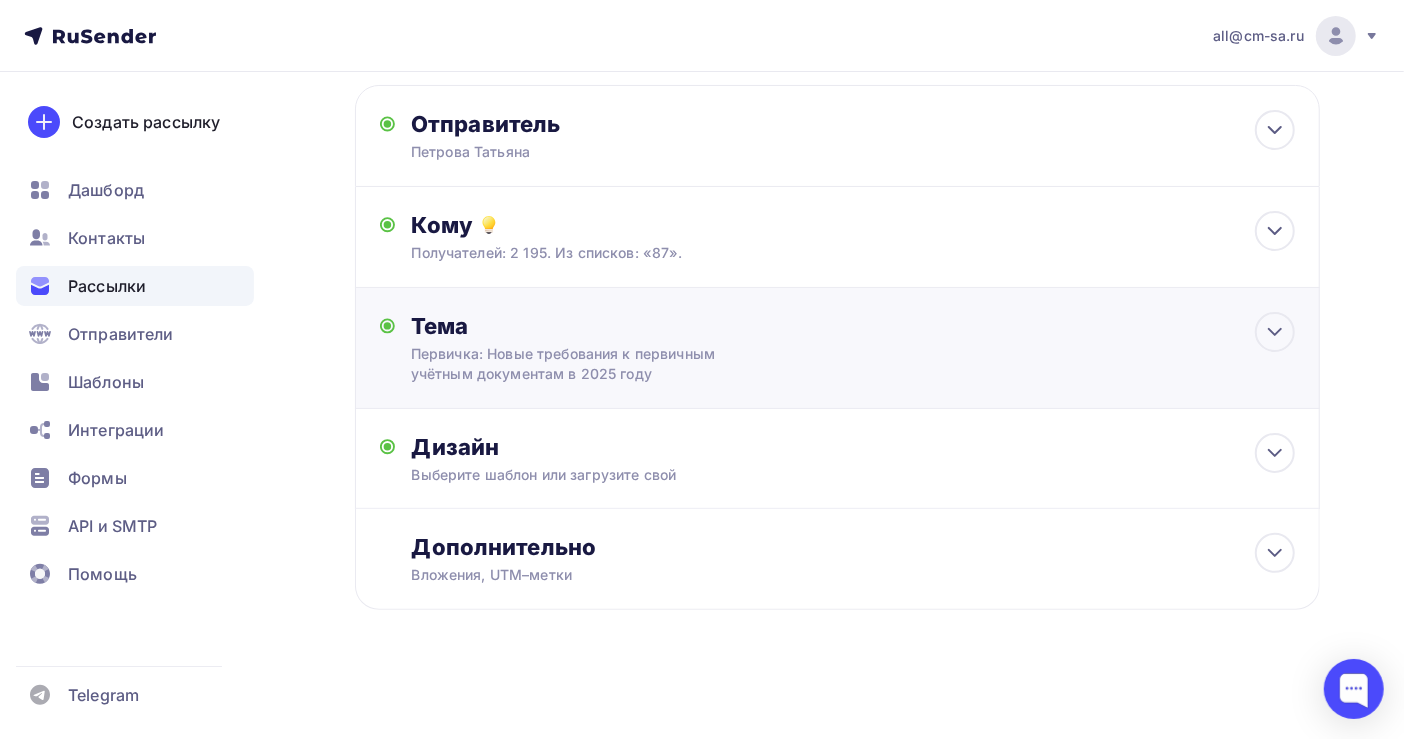 scroll, scrollTop: 100, scrollLeft: 0, axis: vertical 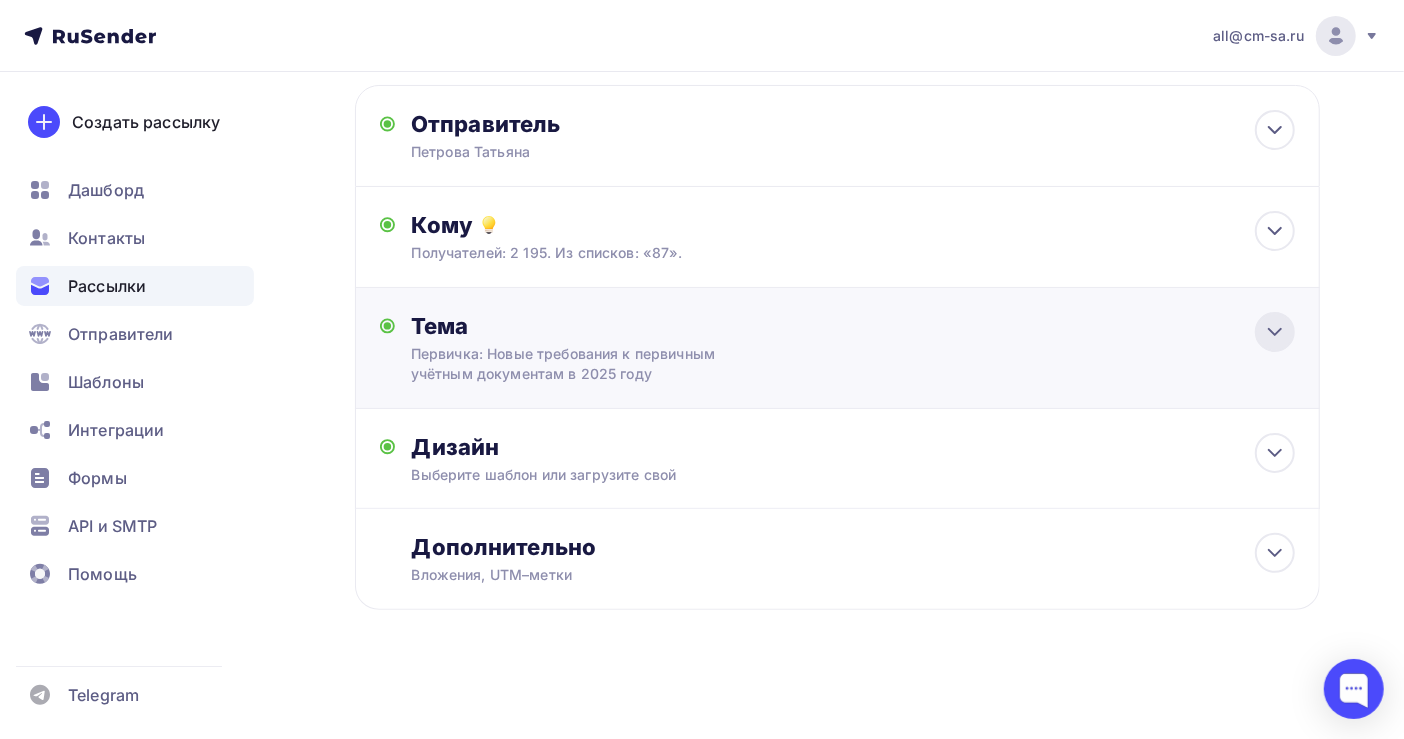 click 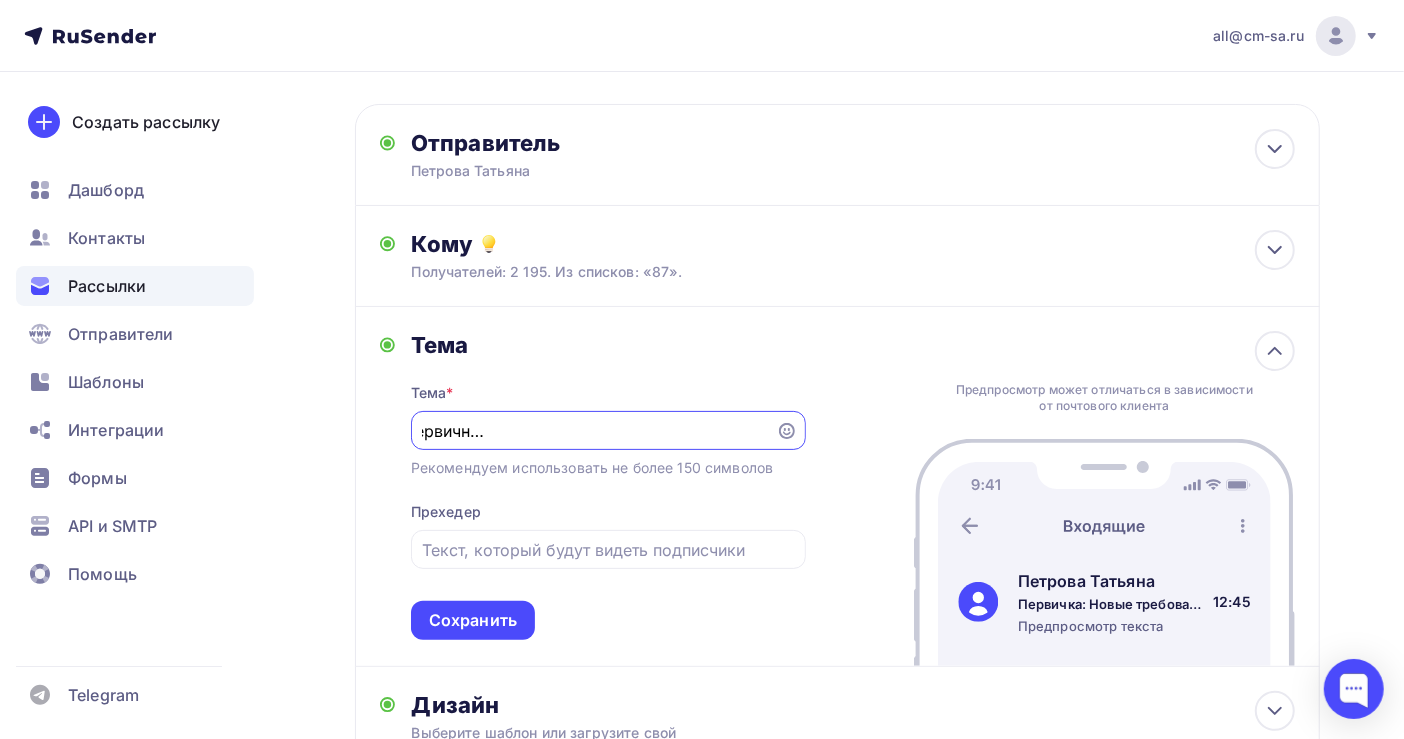 scroll, scrollTop: 0, scrollLeft: 0, axis: both 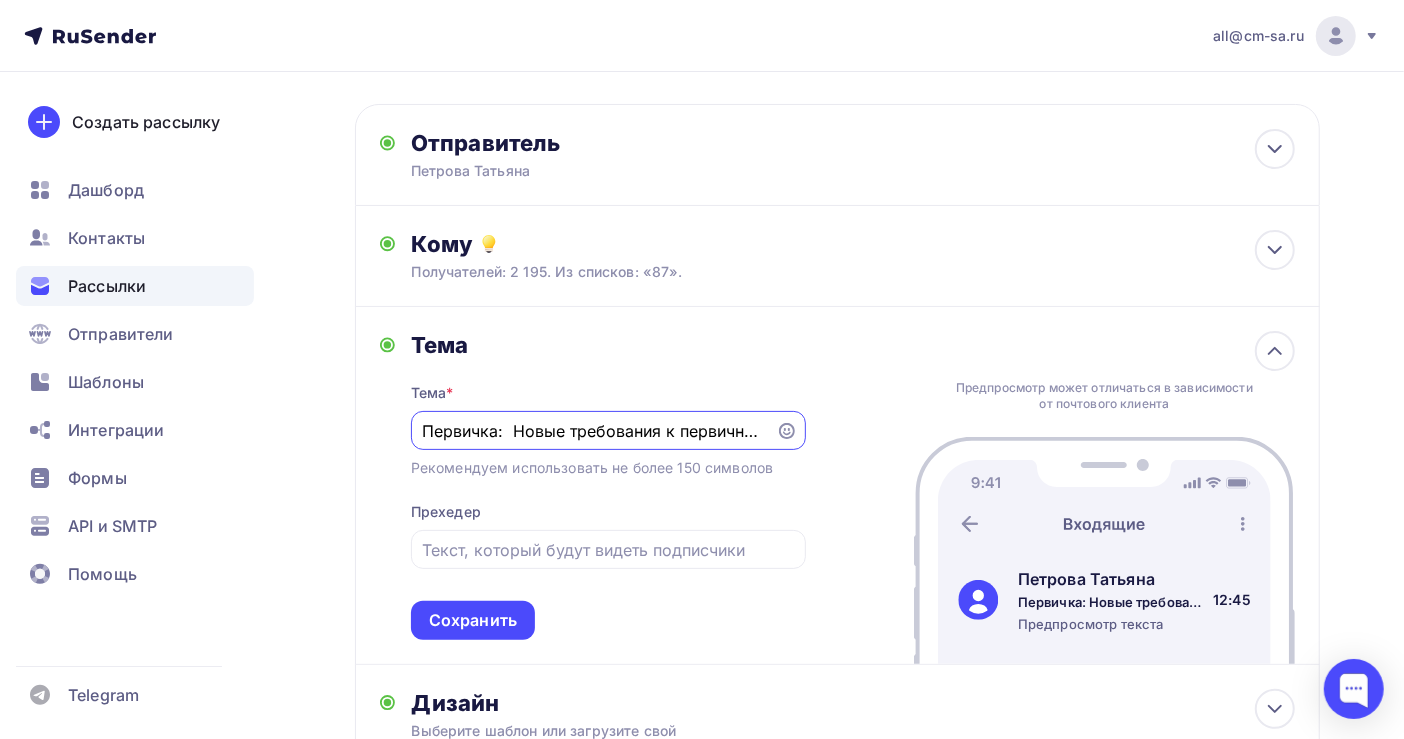 drag, startPoint x: 761, startPoint y: 433, endPoint x: 309, endPoint y: 427, distance: 452.03983 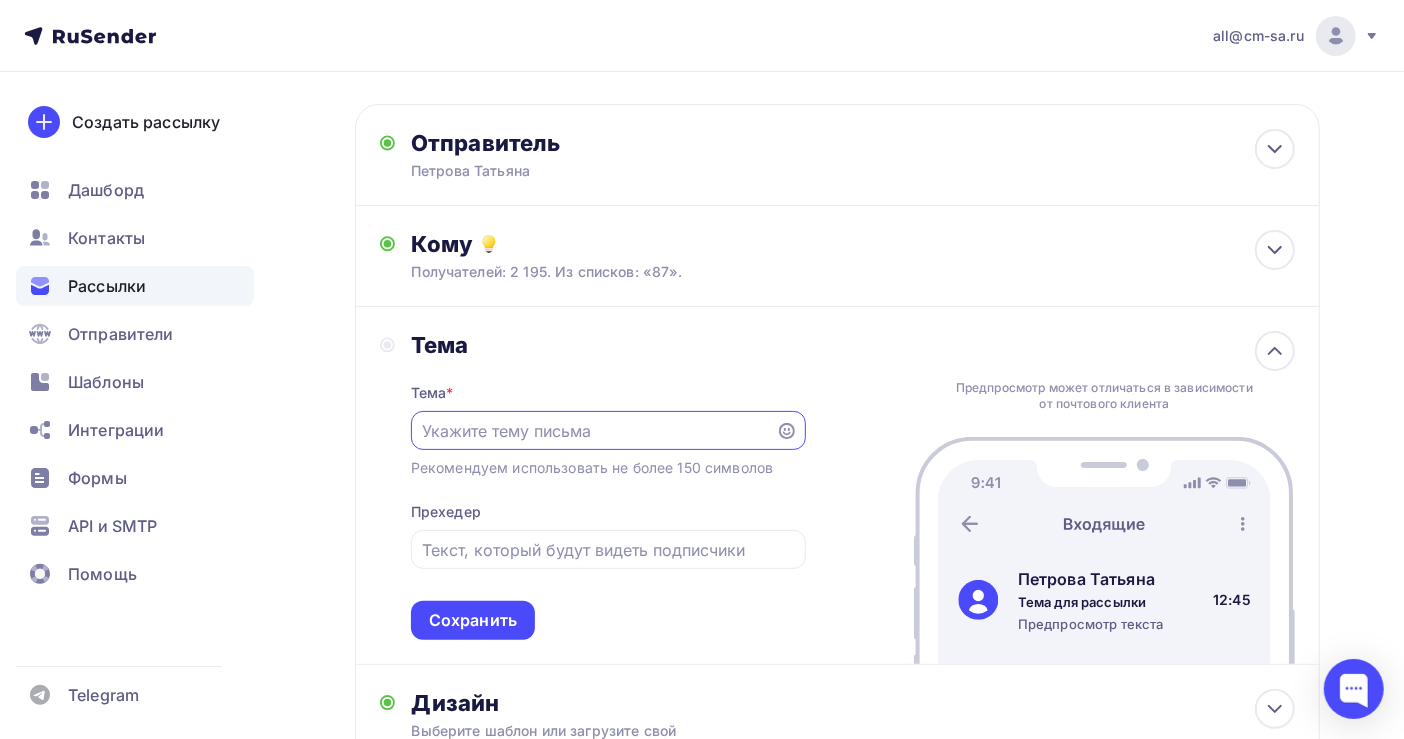 paste on "НДС, налог на прибыль, НДФЛ, Страховые взносы. Налоговая реформа 2025 г." 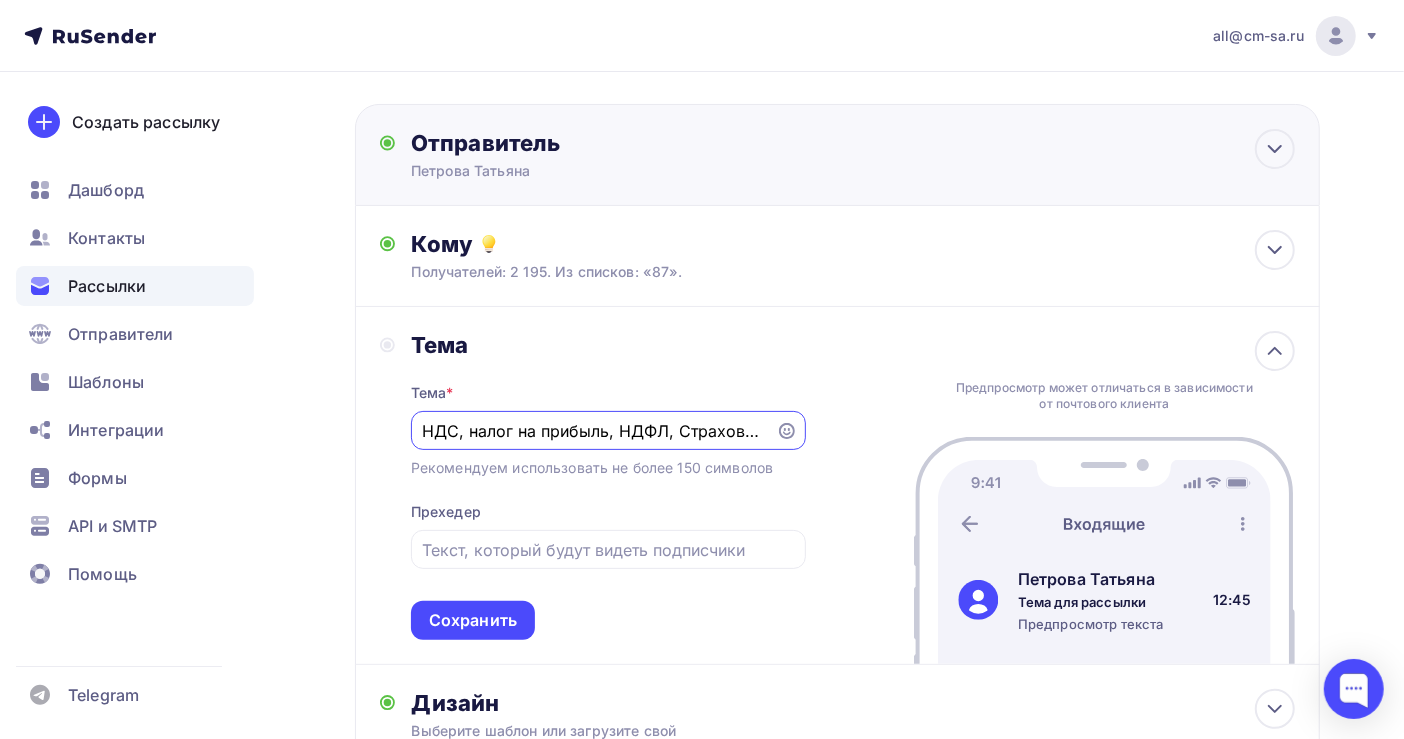 scroll, scrollTop: 0, scrollLeft: 287, axis: horizontal 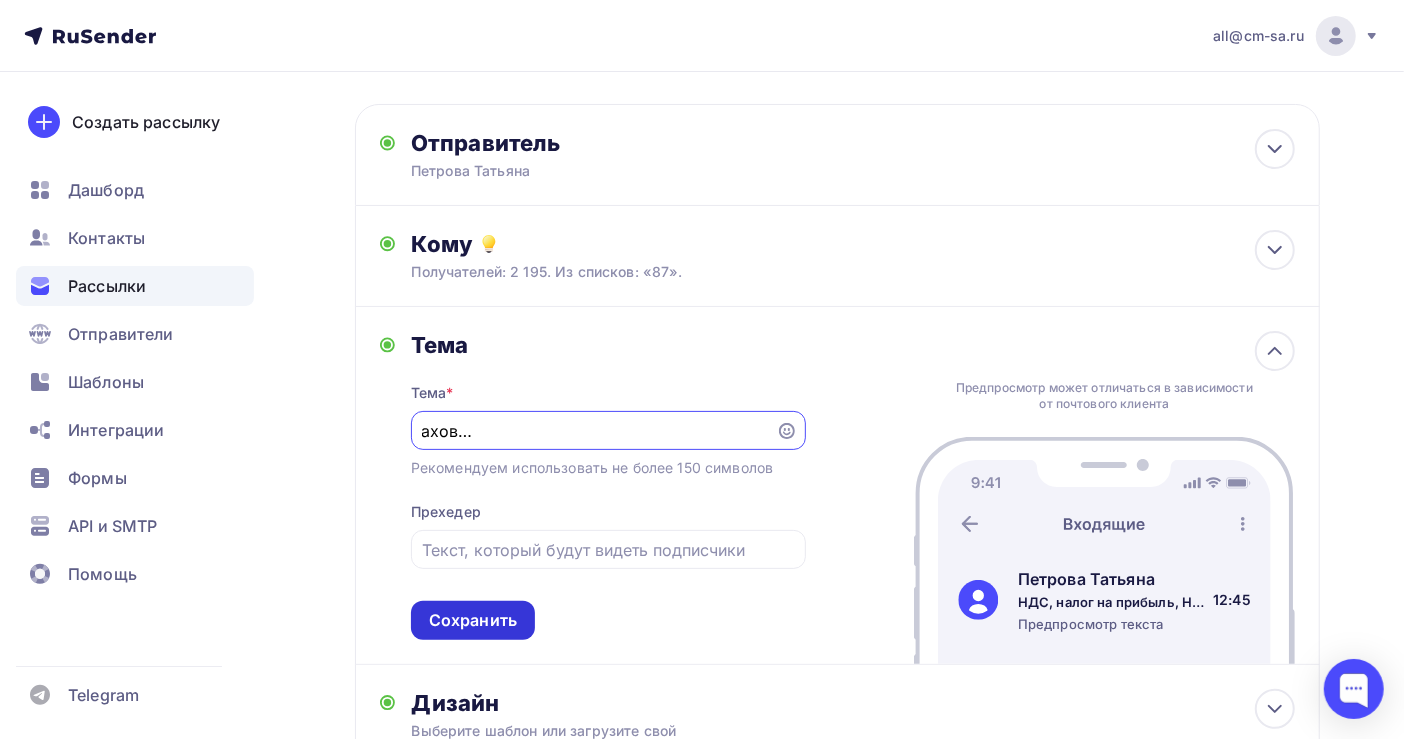 type on "НДС, налог на прибыль, НДФЛ, Страховые взносы. Налоговая реформа 2025 г." 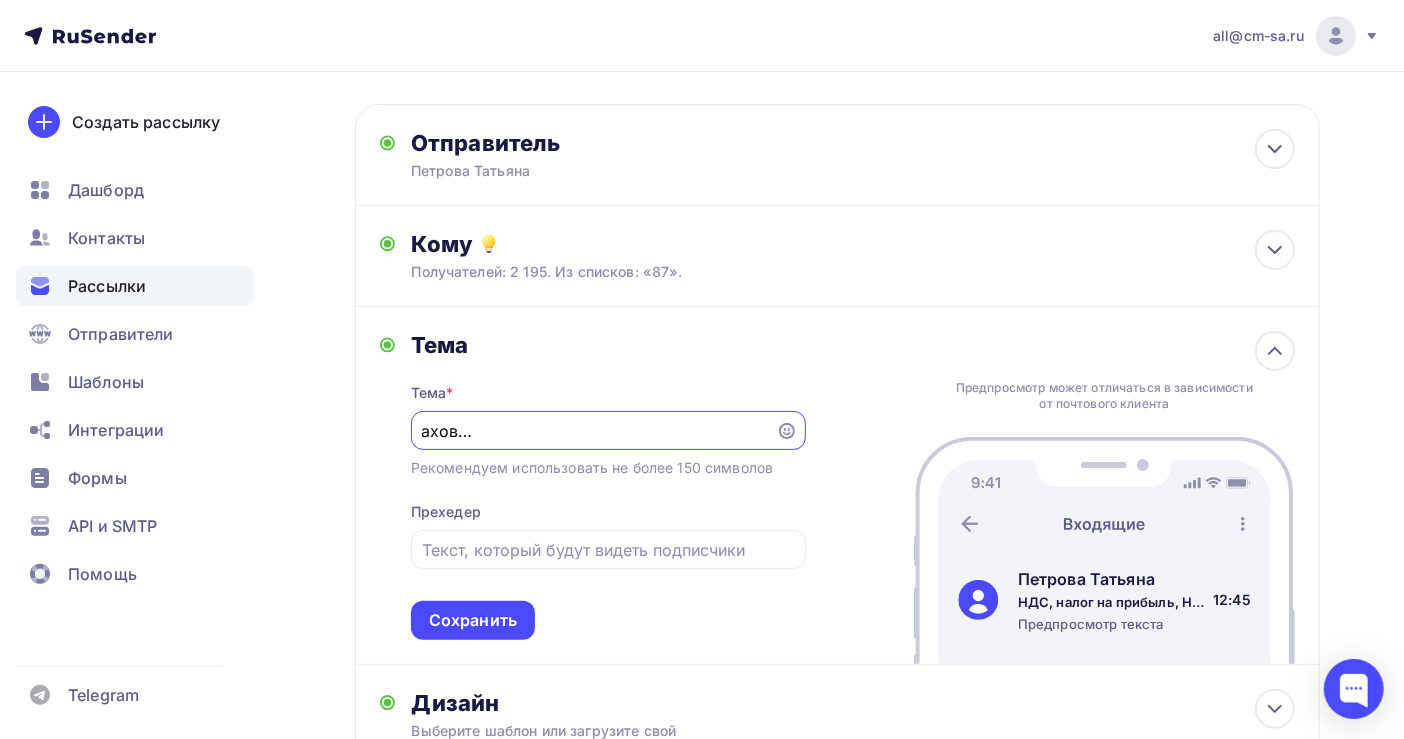 click on "Сохранить" at bounding box center [473, 620] 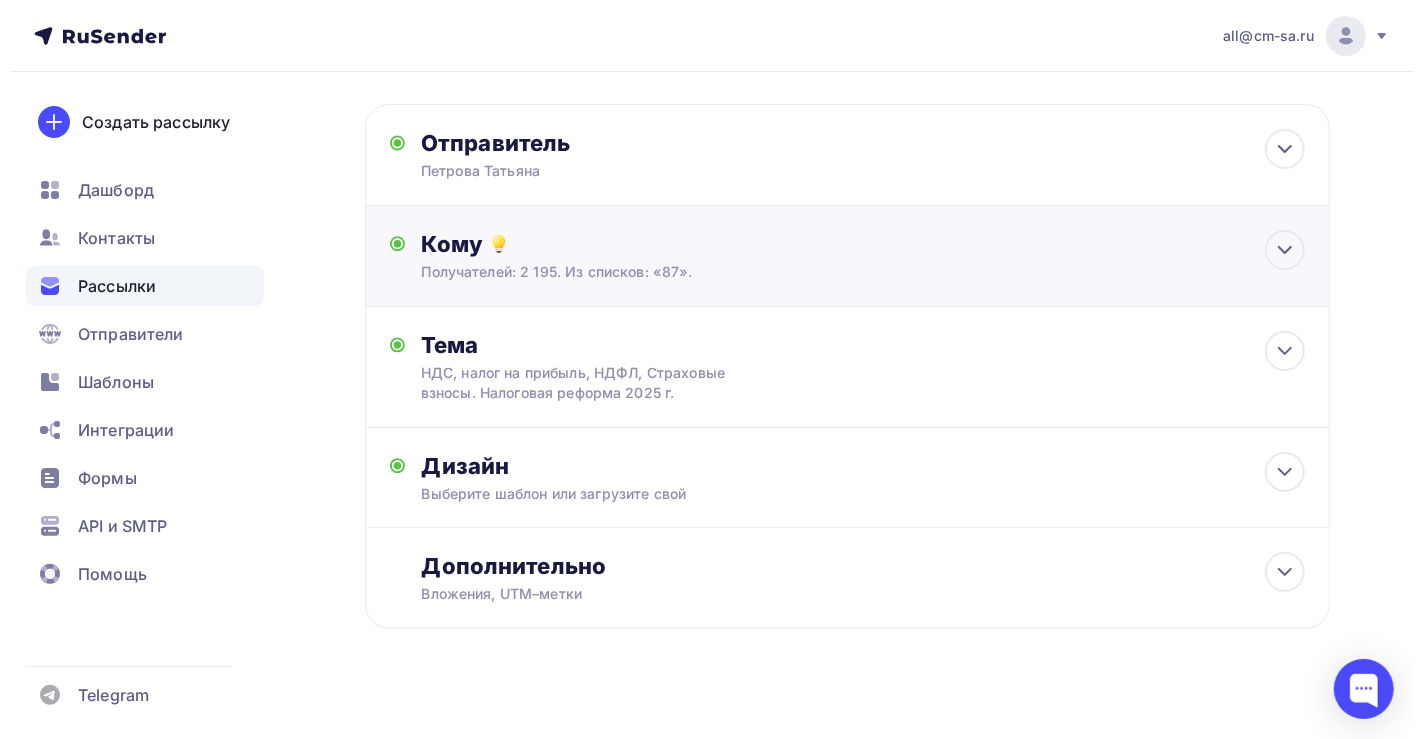 scroll, scrollTop: 0, scrollLeft: 0, axis: both 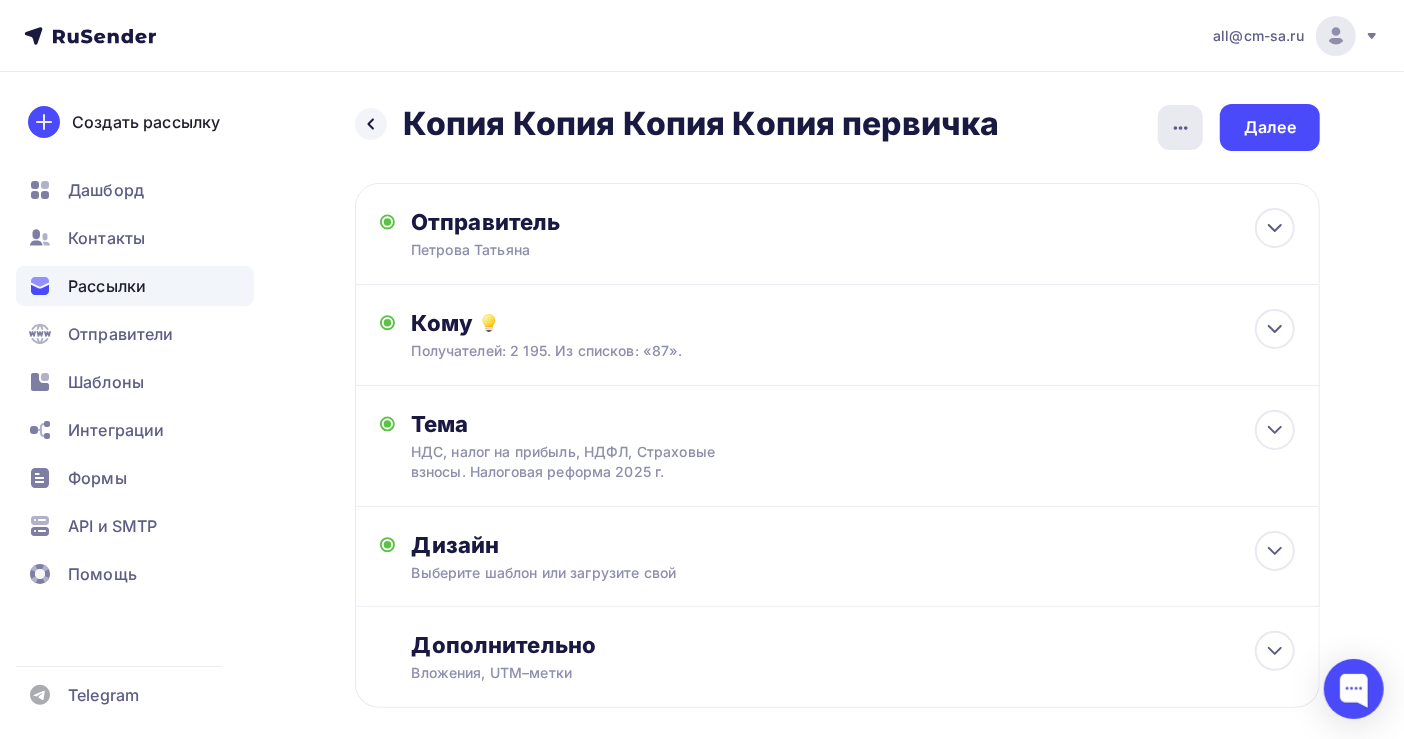 click 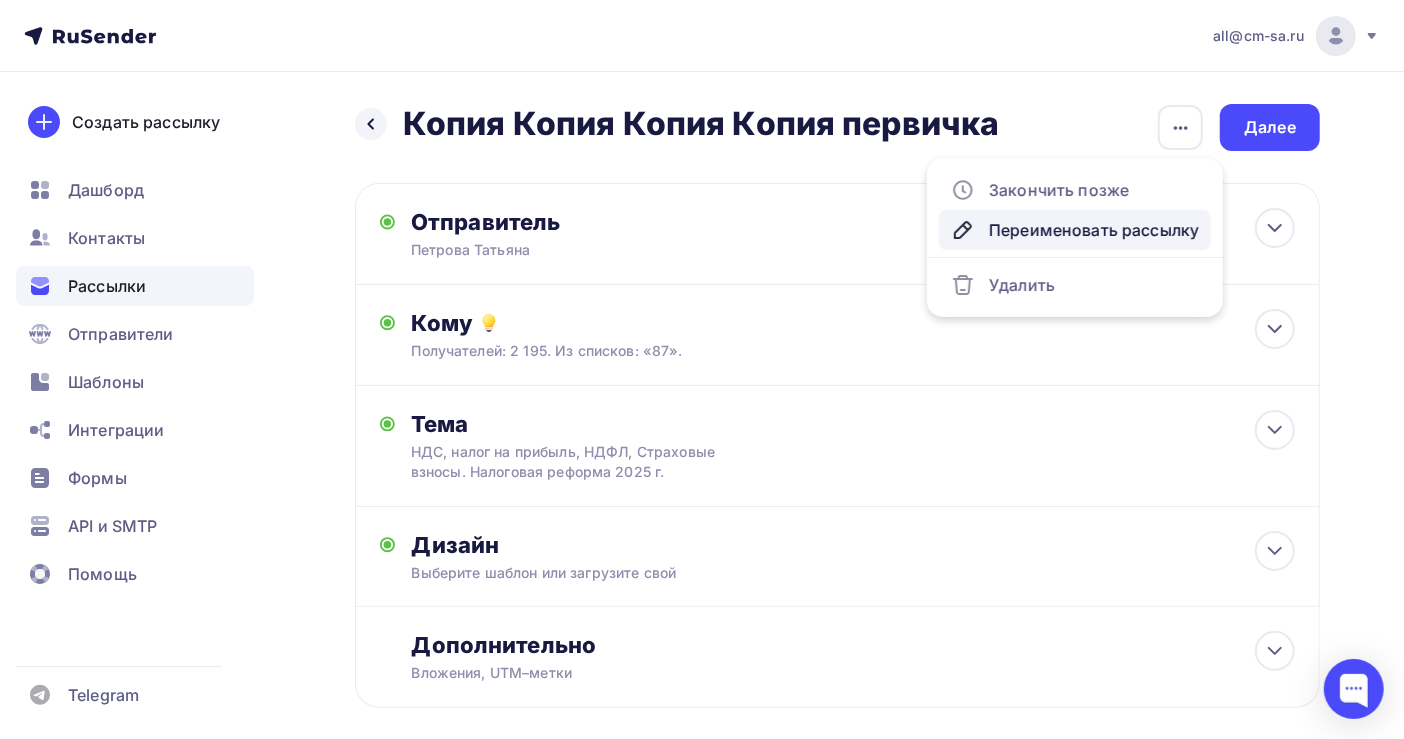 click on "Переименовать рассылку" at bounding box center (1075, 230) 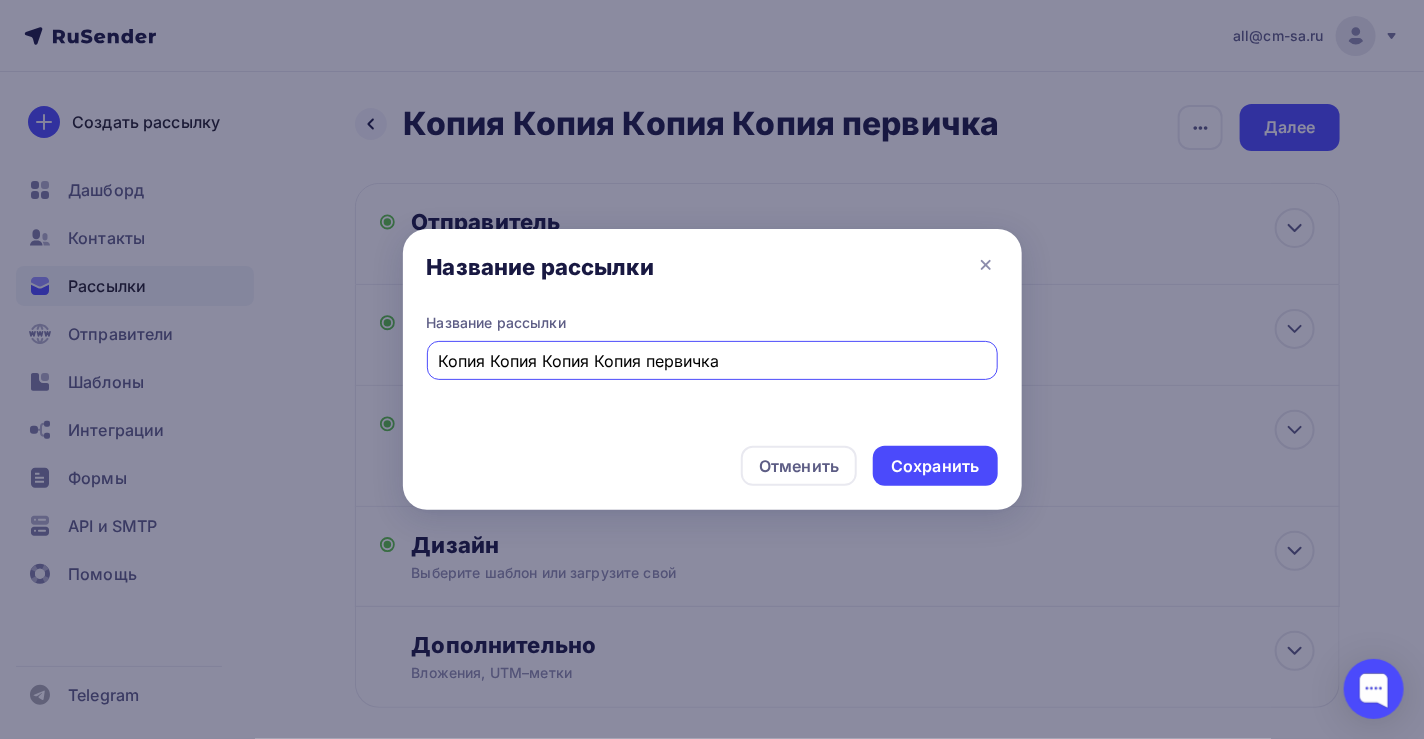 drag, startPoint x: 749, startPoint y: 356, endPoint x: 363, endPoint y: 359, distance: 386.01166 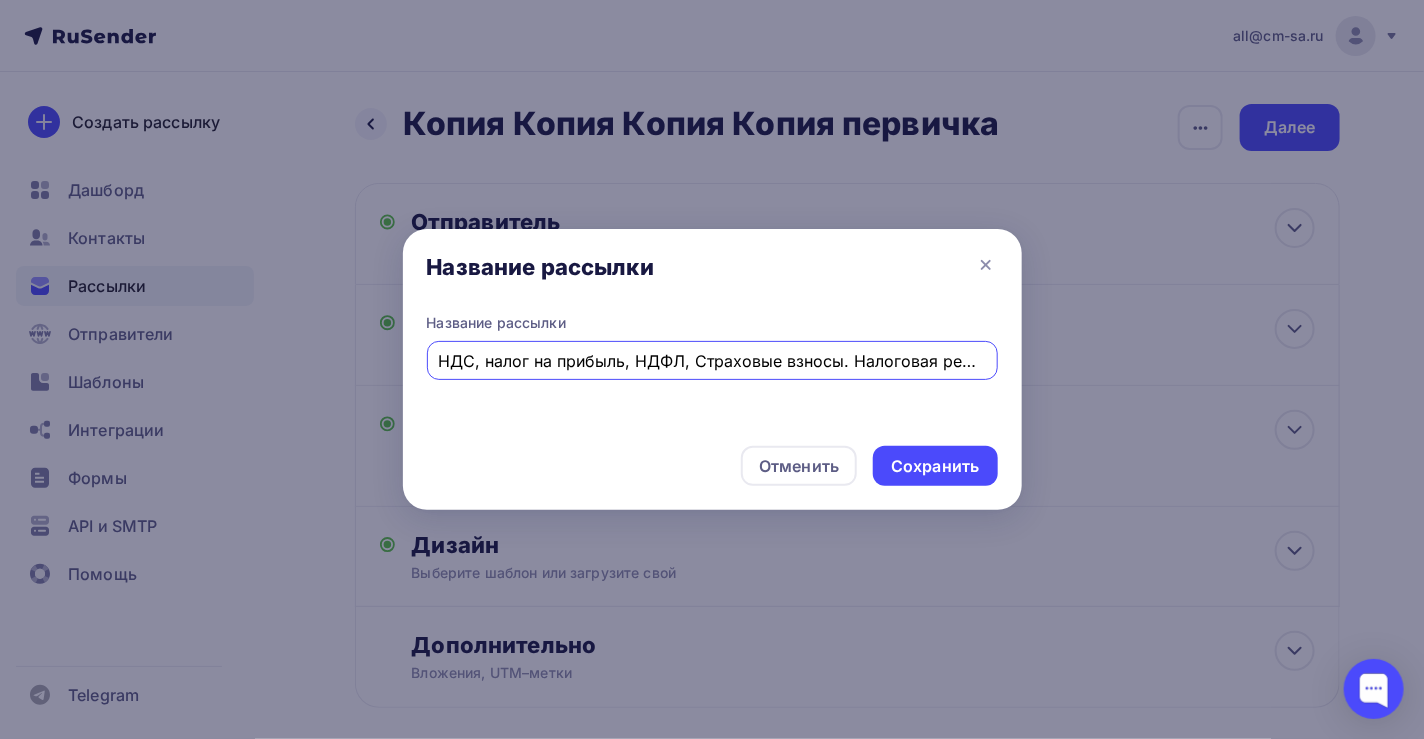 scroll, scrollTop: 0, scrollLeft: 81, axis: horizontal 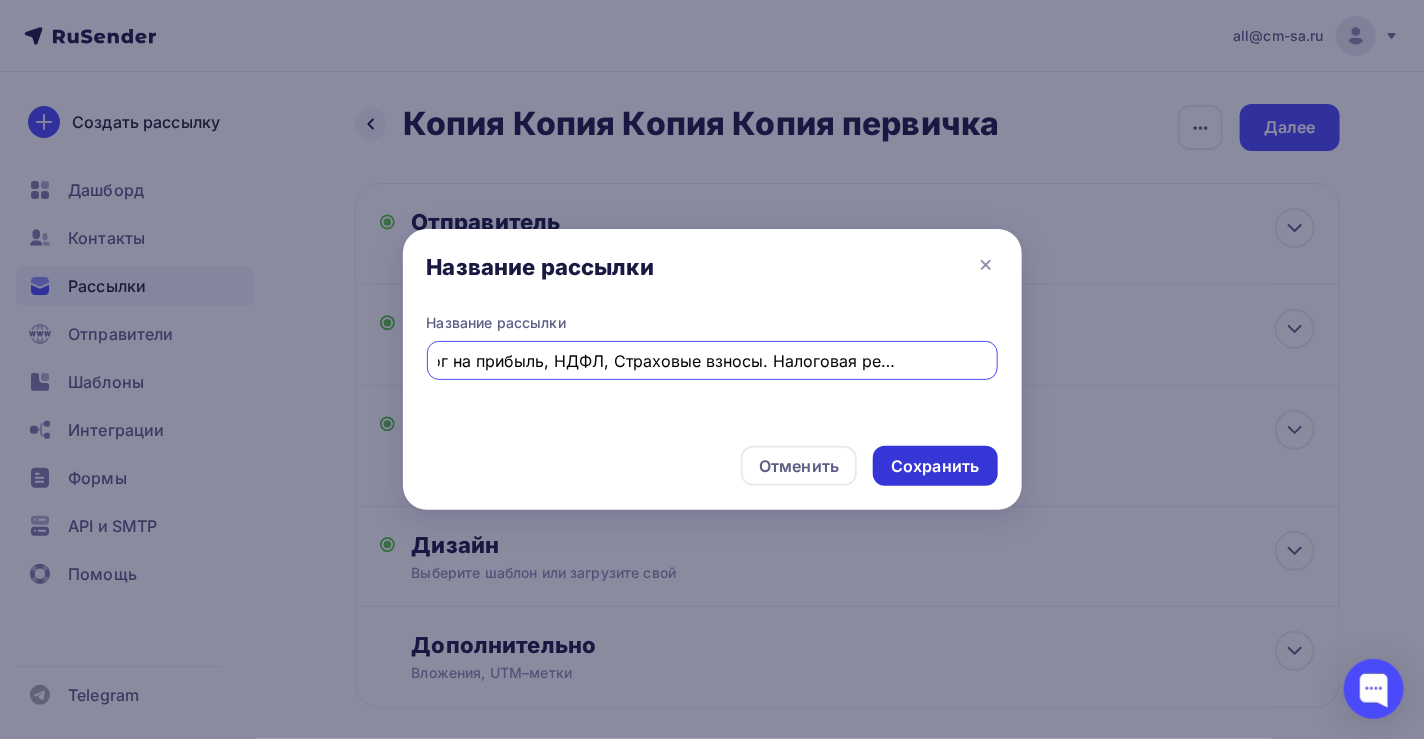 type on "НДС, налог на прибыль, НДФЛ, Страховые взносы. Налоговая реформа 2025 г." 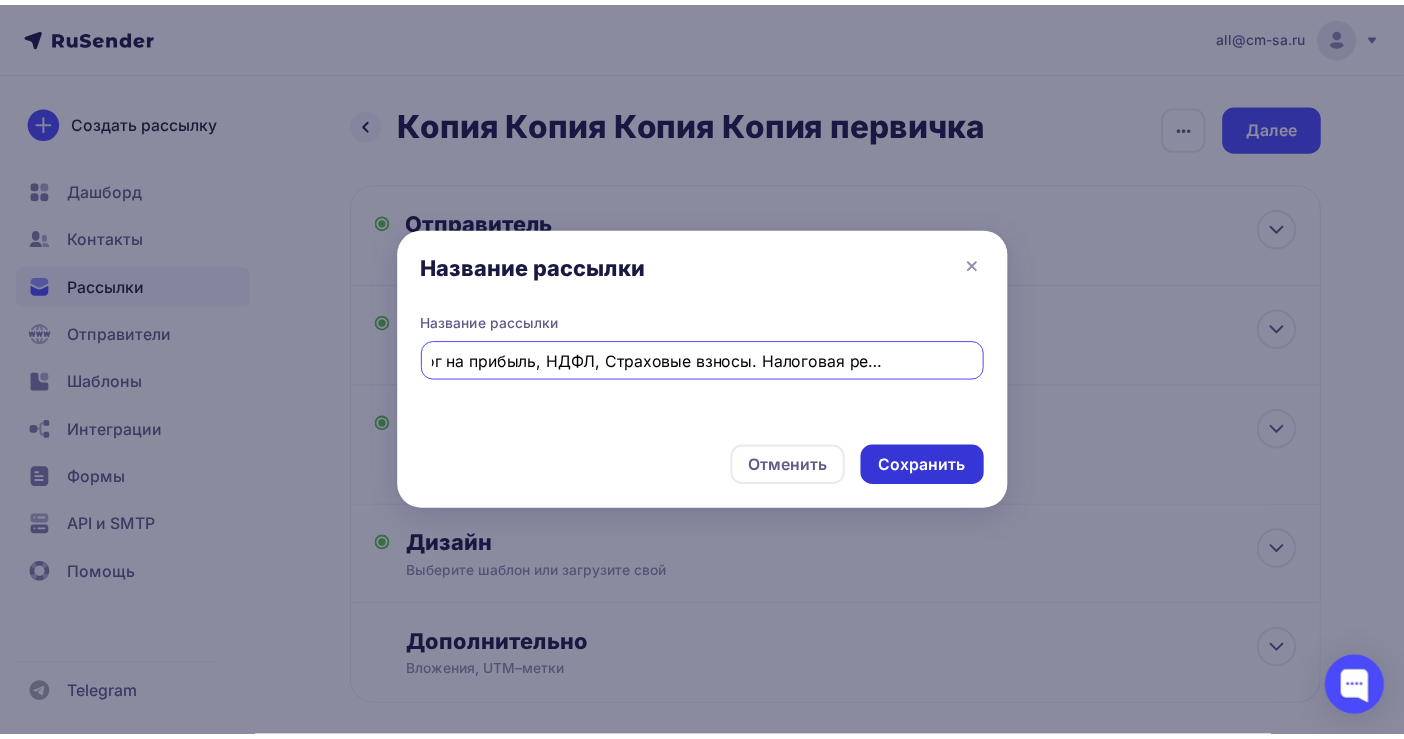 scroll, scrollTop: 0, scrollLeft: 0, axis: both 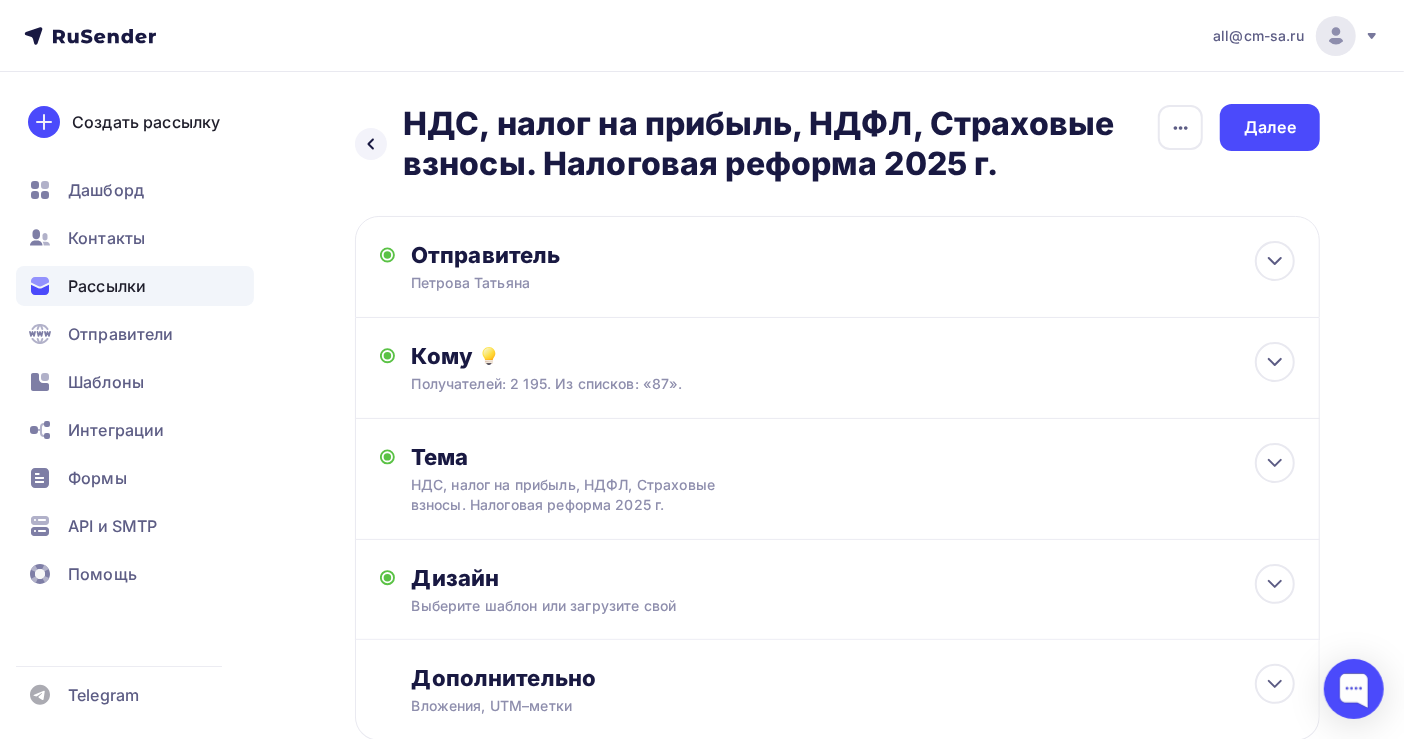 click on "Выберите шаблон или загрузите свой" at bounding box center (808, 606) 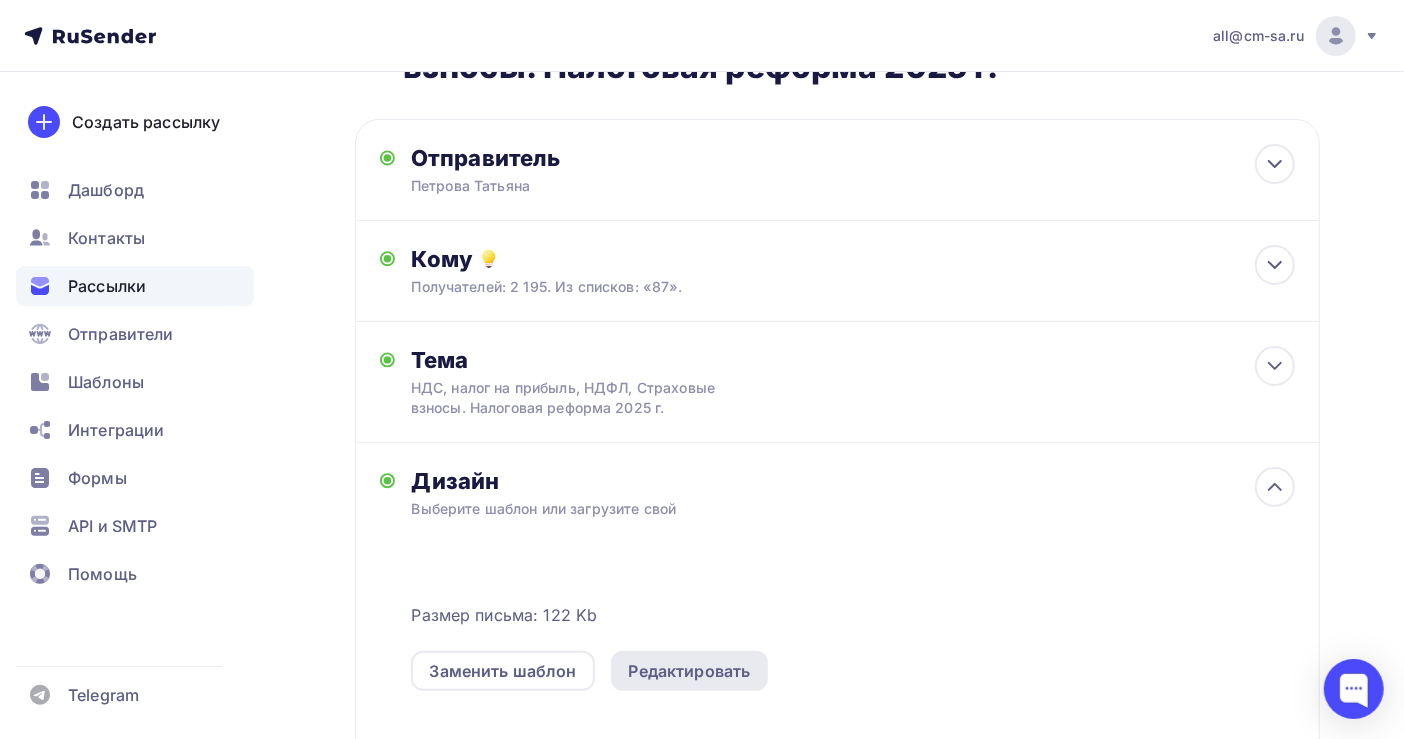 scroll, scrollTop: 133, scrollLeft: 0, axis: vertical 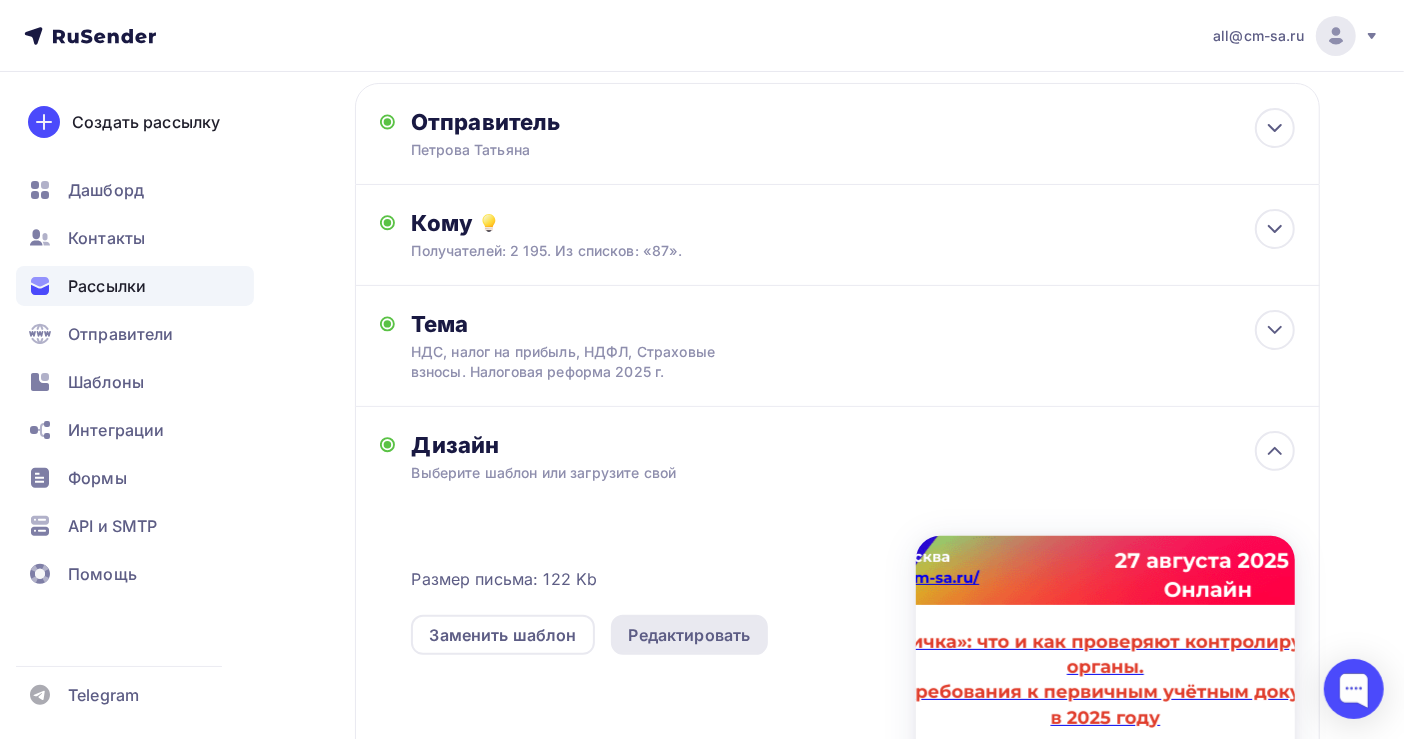 click on "Редактировать" at bounding box center (690, 635) 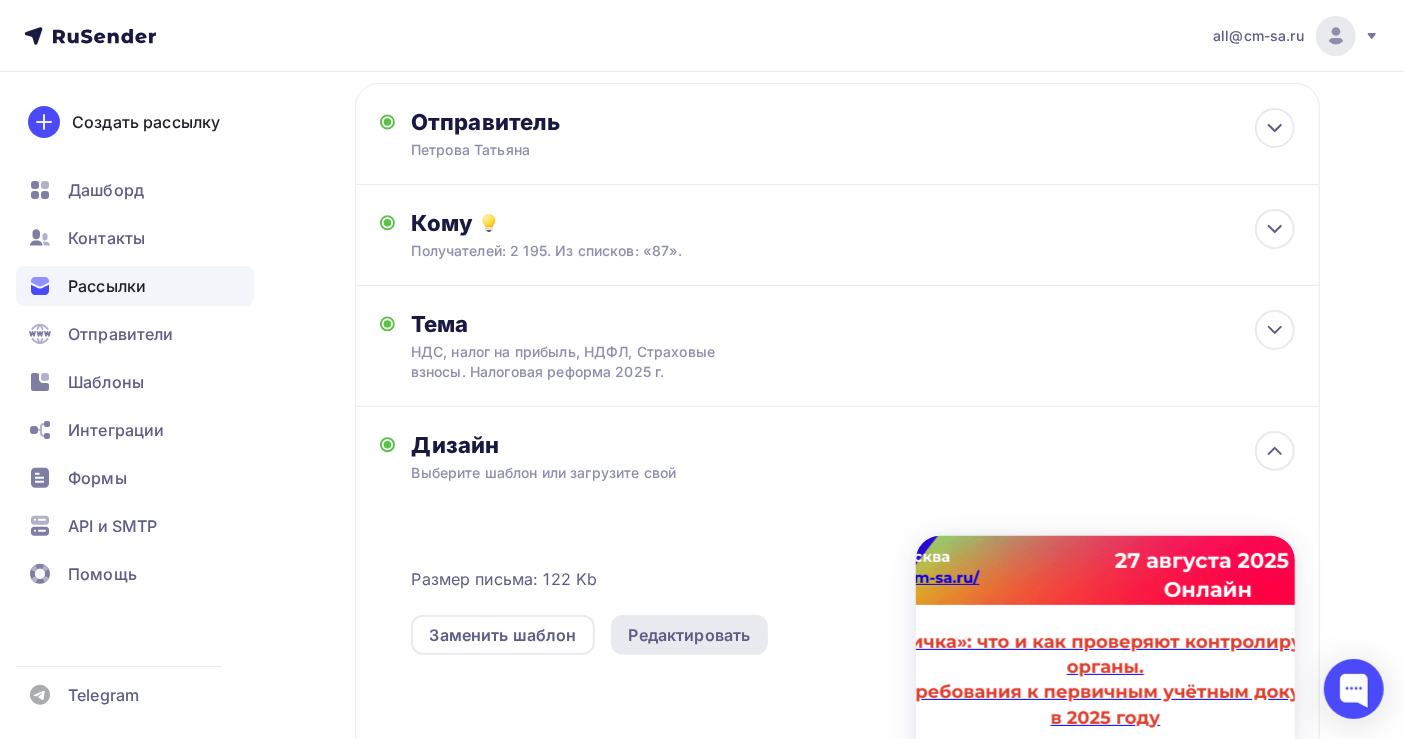scroll, scrollTop: 0, scrollLeft: 0, axis: both 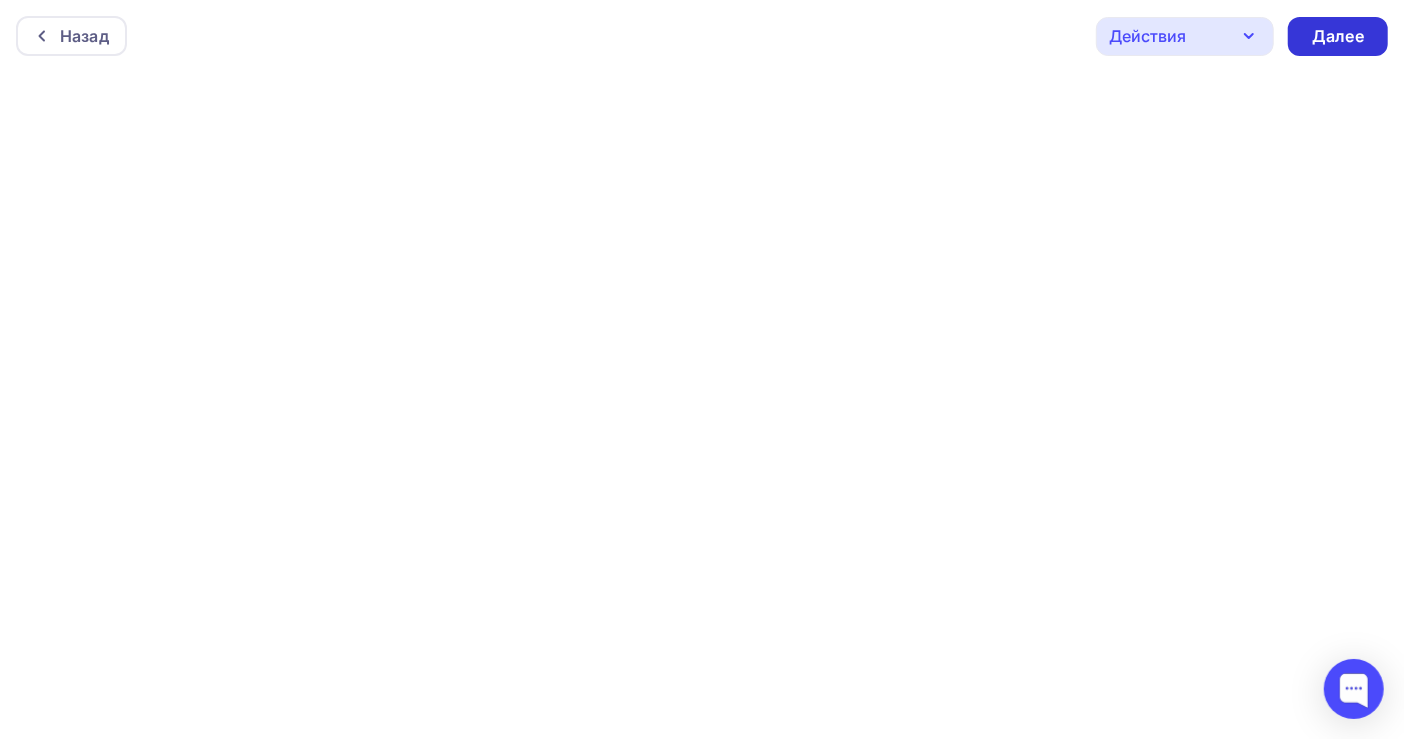 click on "Далее" at bounding box center [1338, 36] 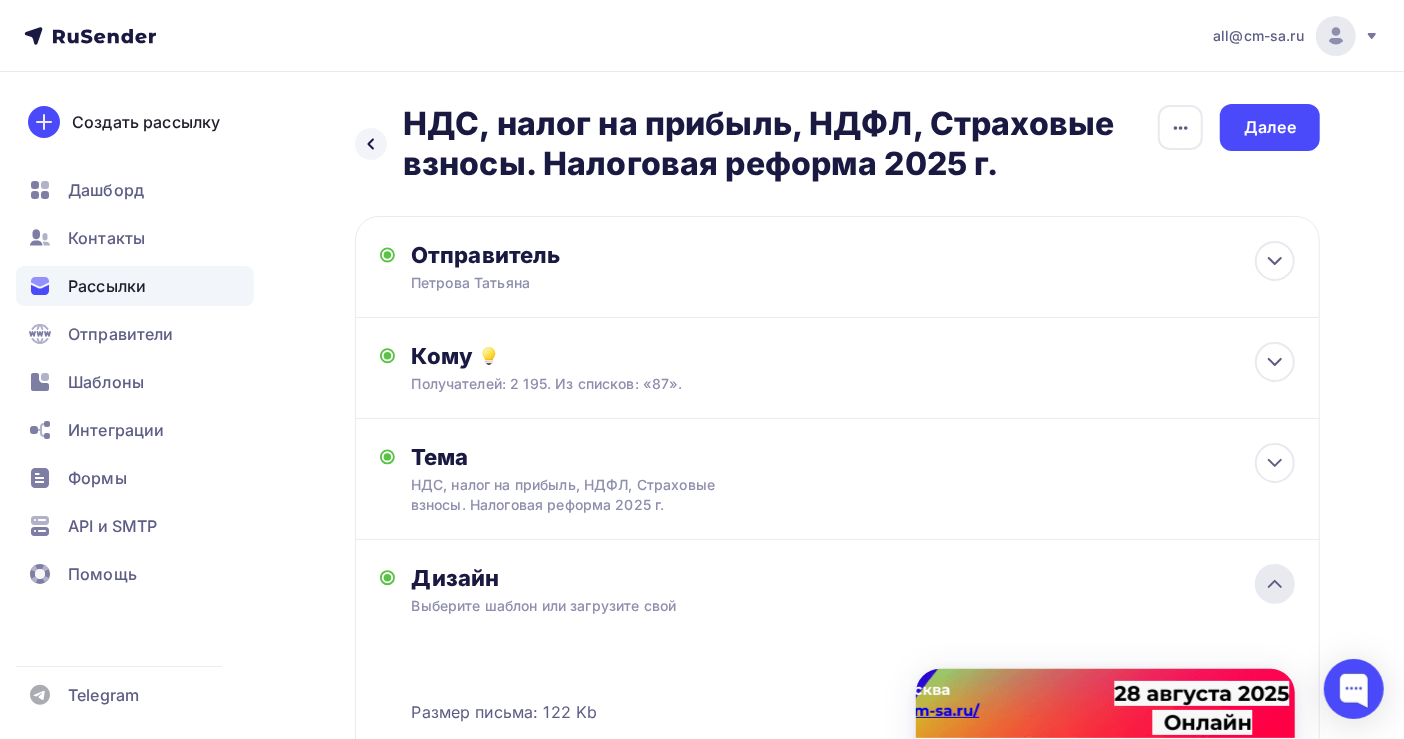 click 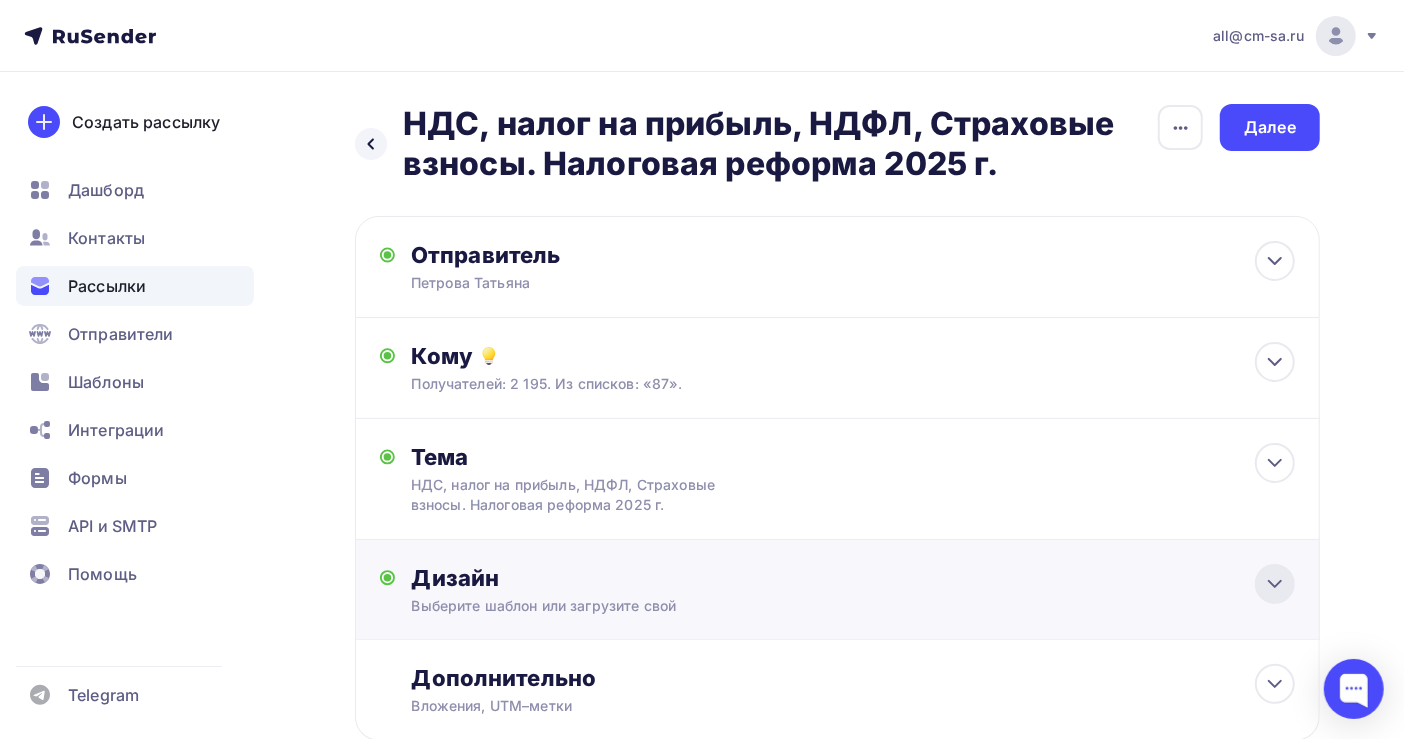 click 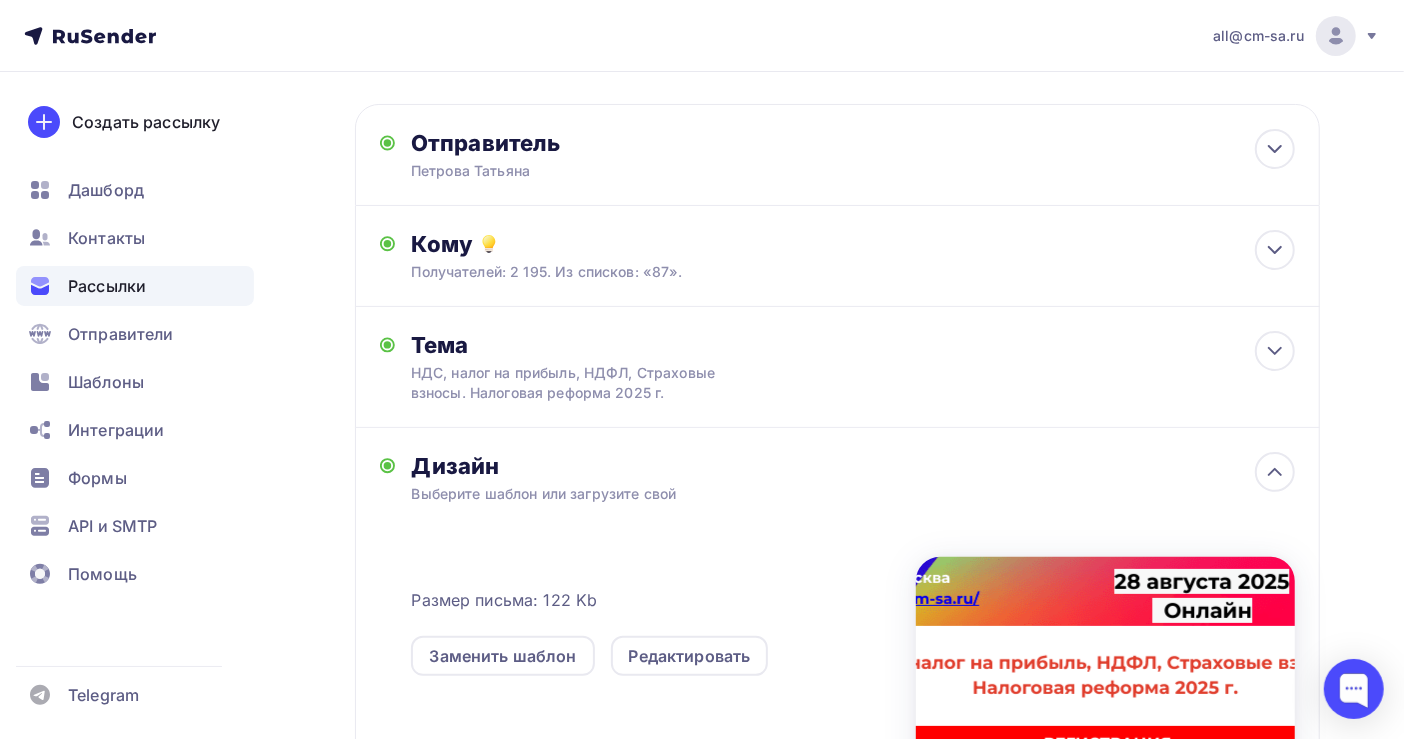 scroll, scrollTop: 266, scrollLeft: 0, axis: vertical 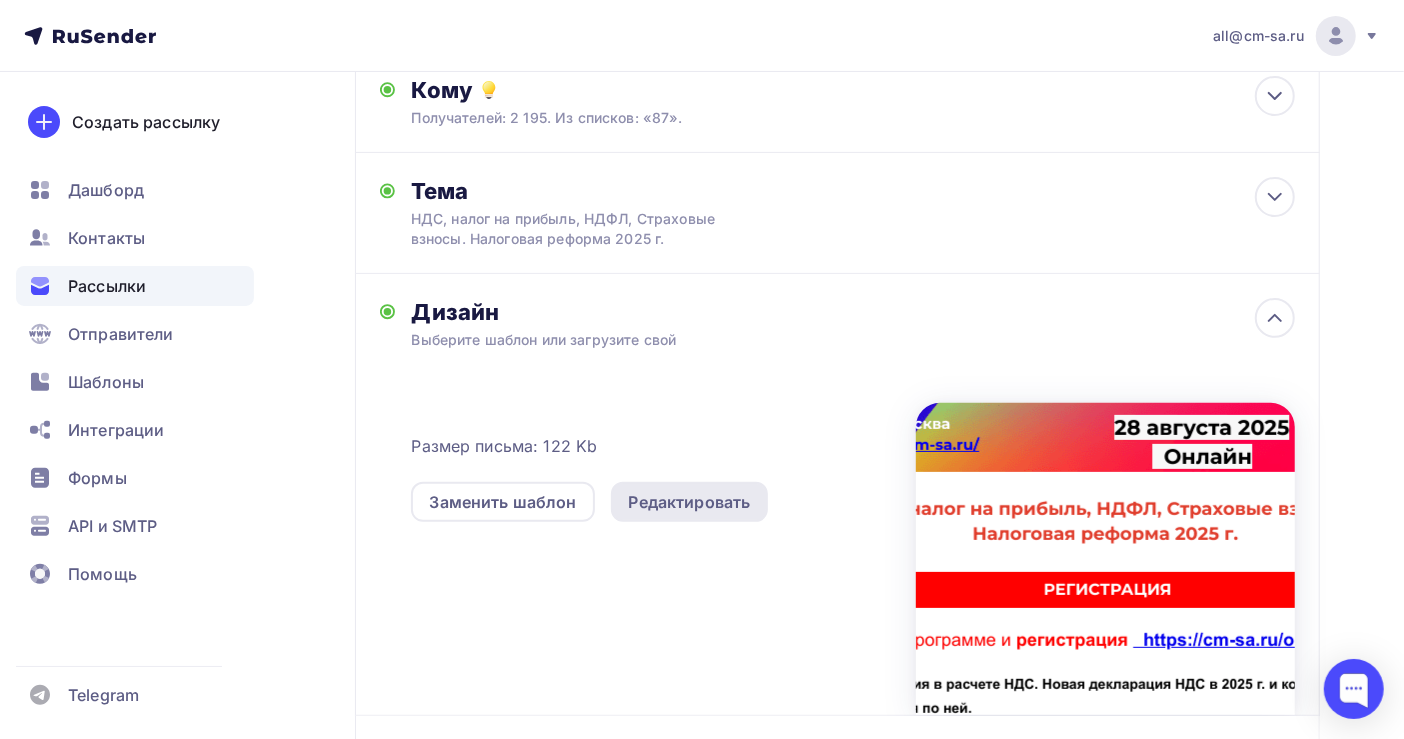 click on "Редактировать" at bounding box center [690, 502] 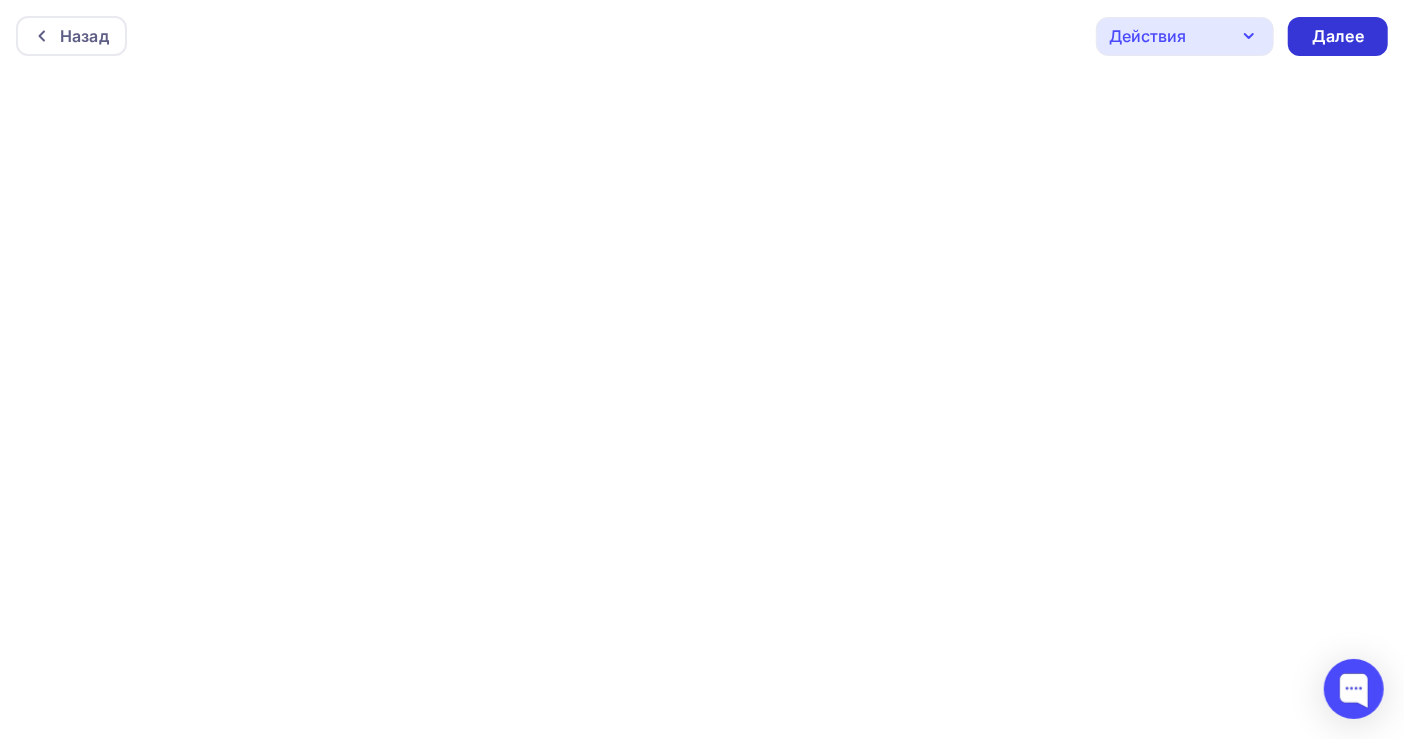 click on "Далее" at bounding box center [1338, 36] 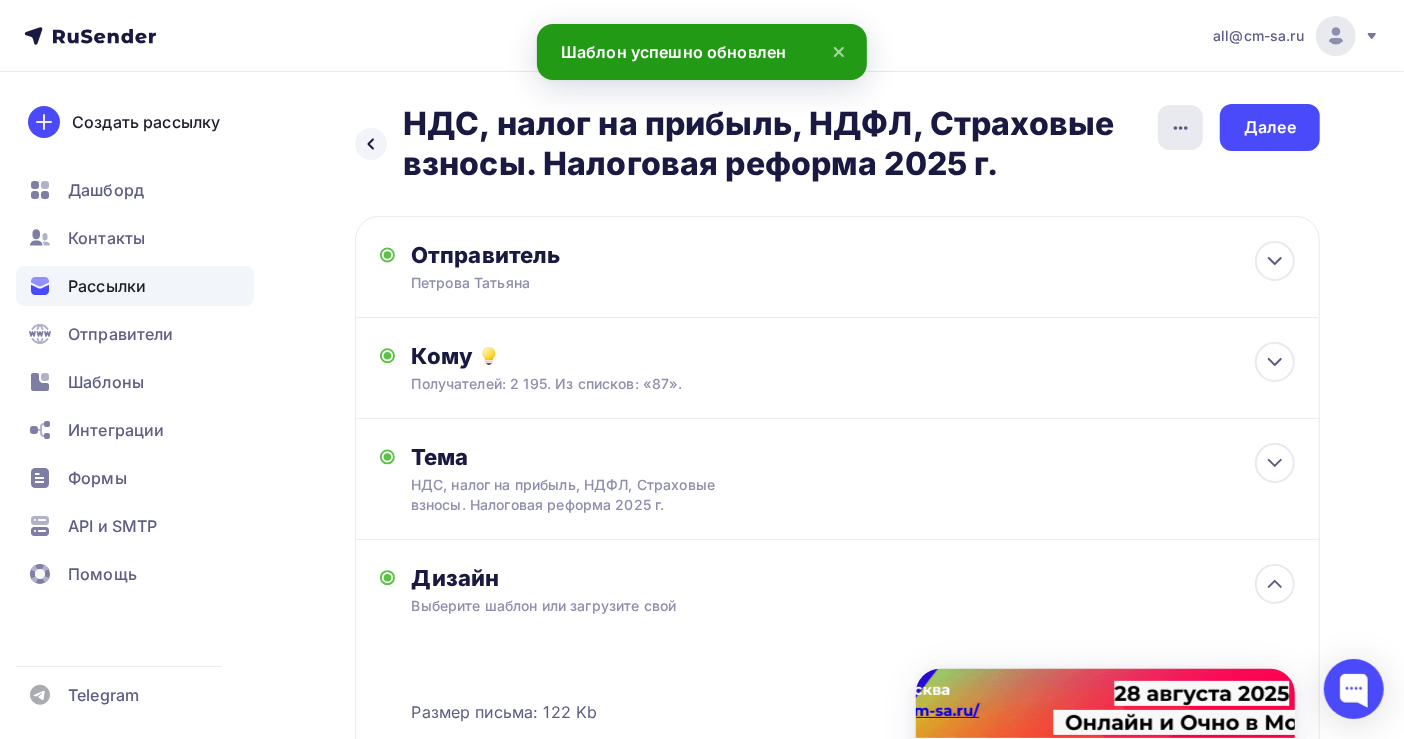 click 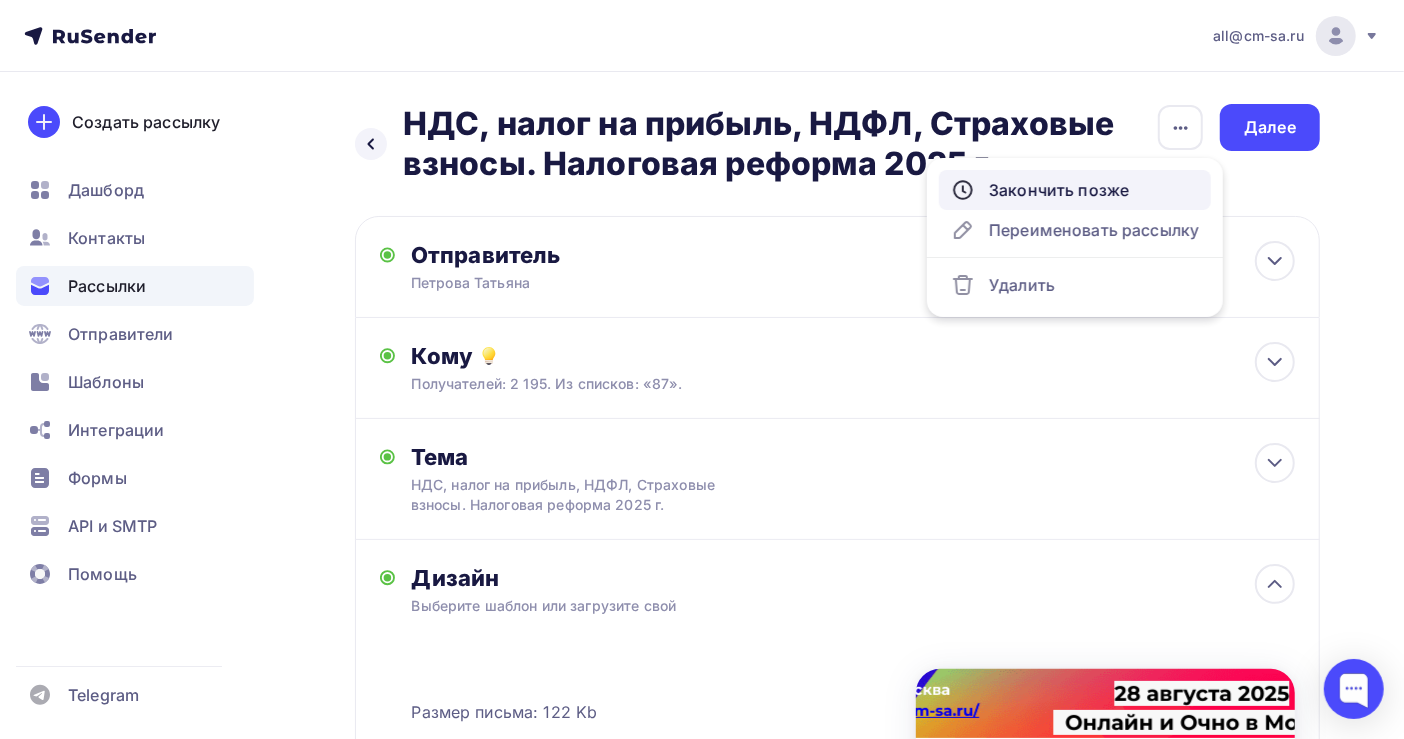 click on "Закончить позже" at bounding box center [1075, 190] 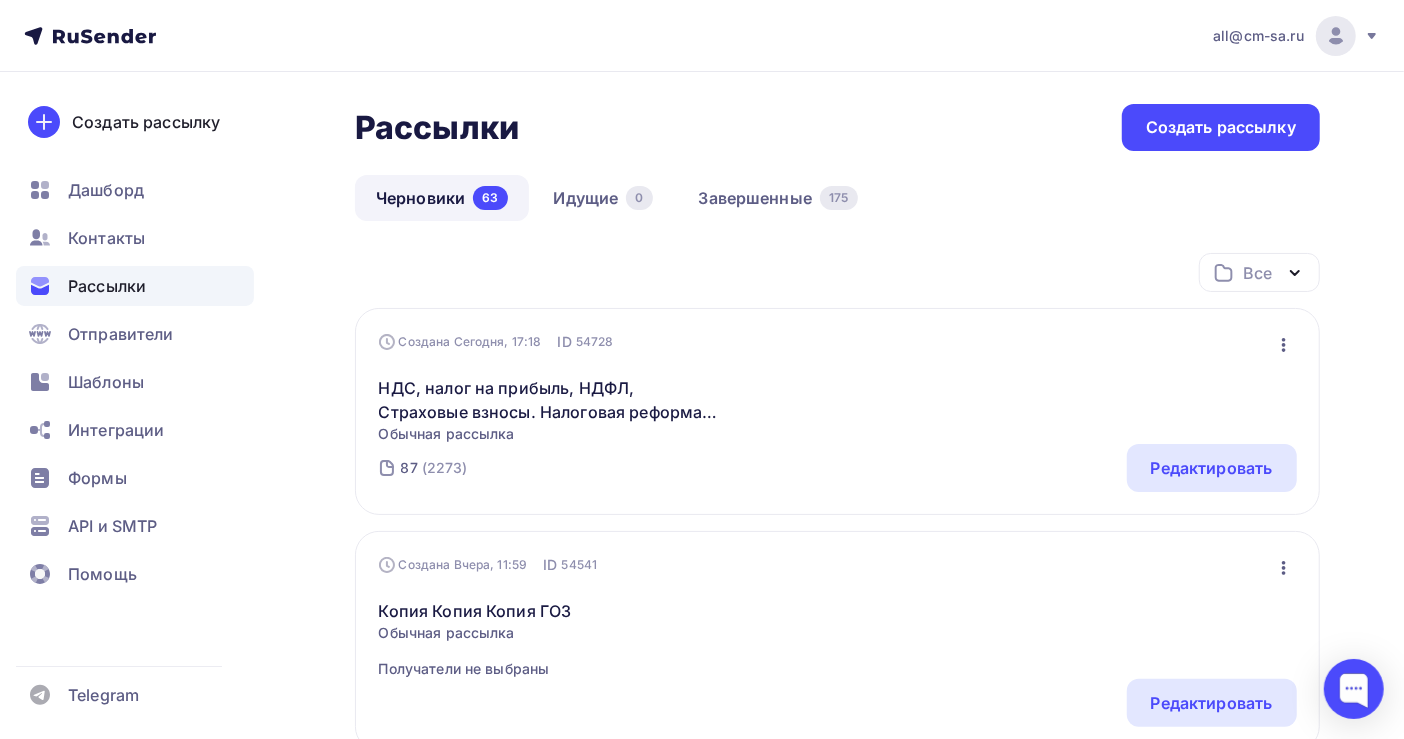 click 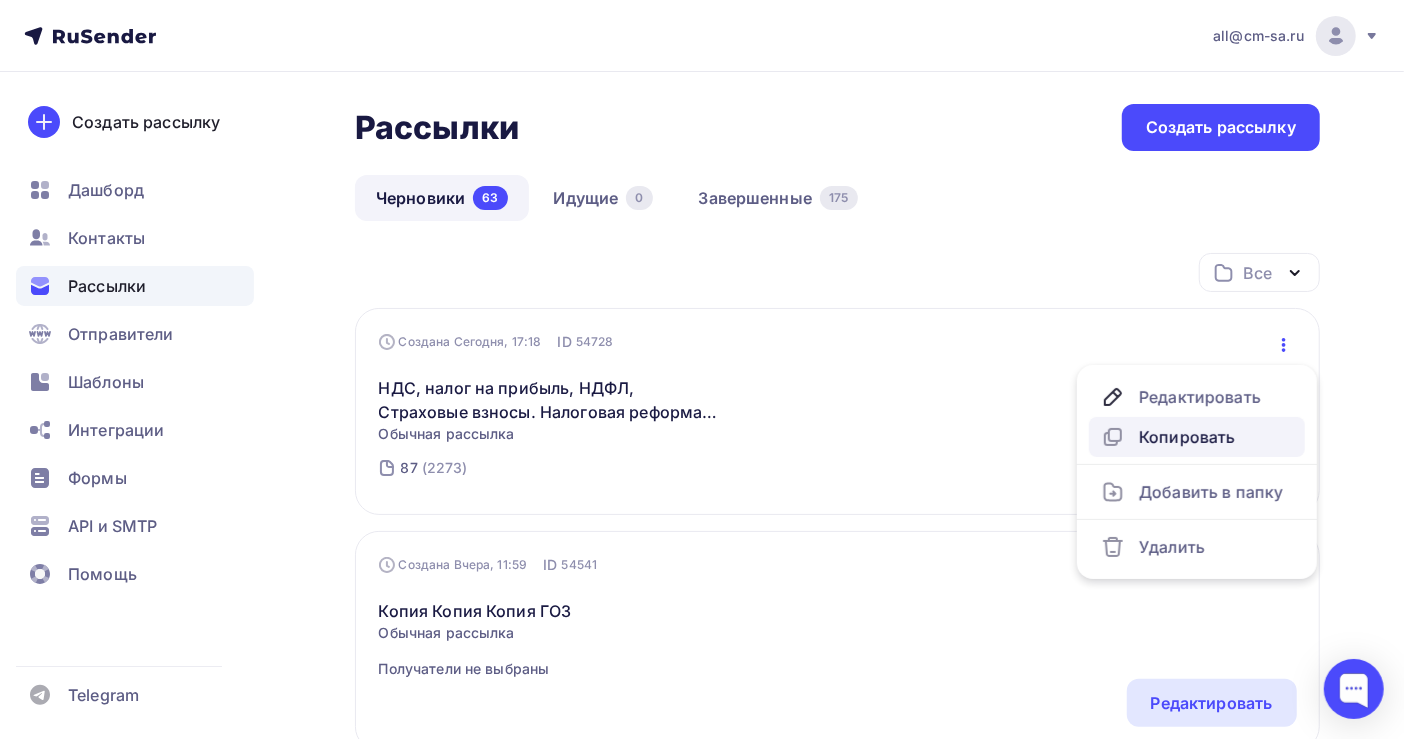 click on "Копировать" at bounding box center [1197, 437] 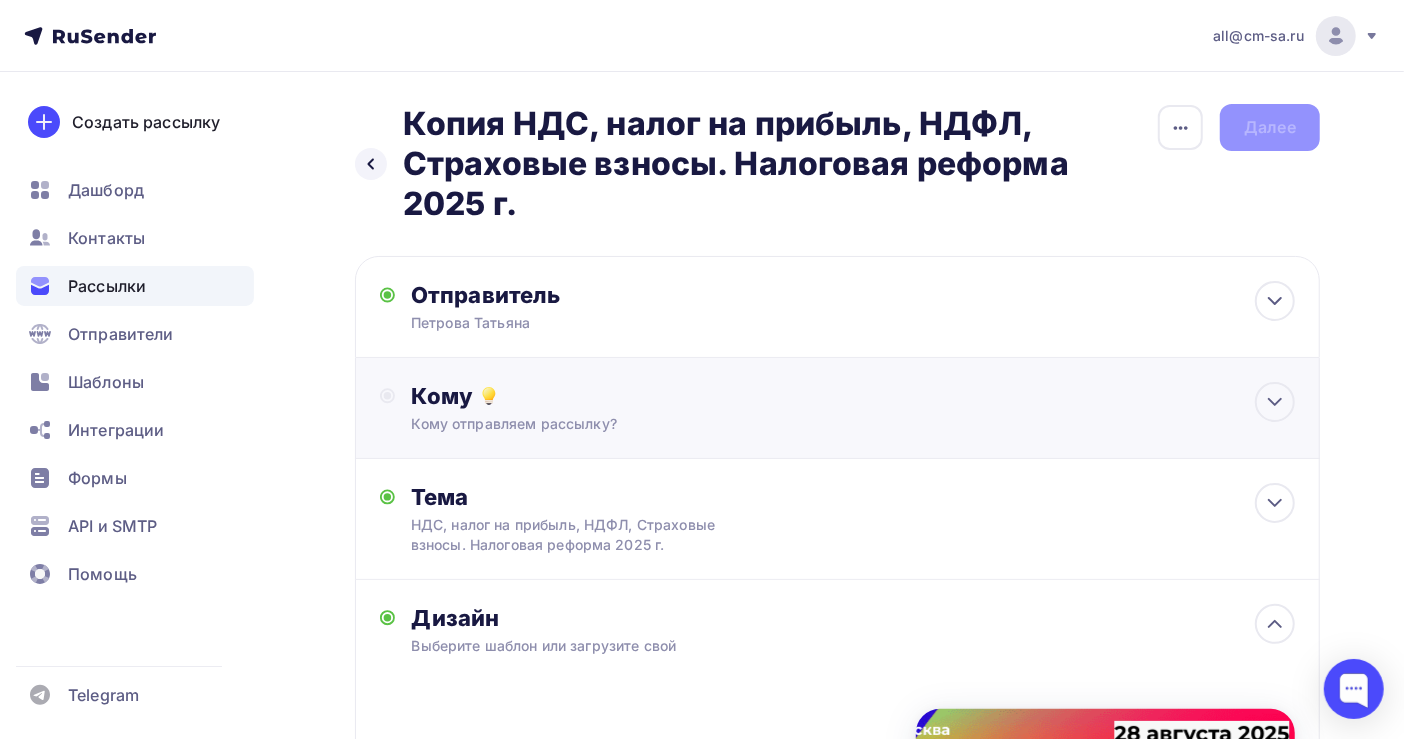 click on "Кому отправляем рассылку?" at bounding box center [808, 424] 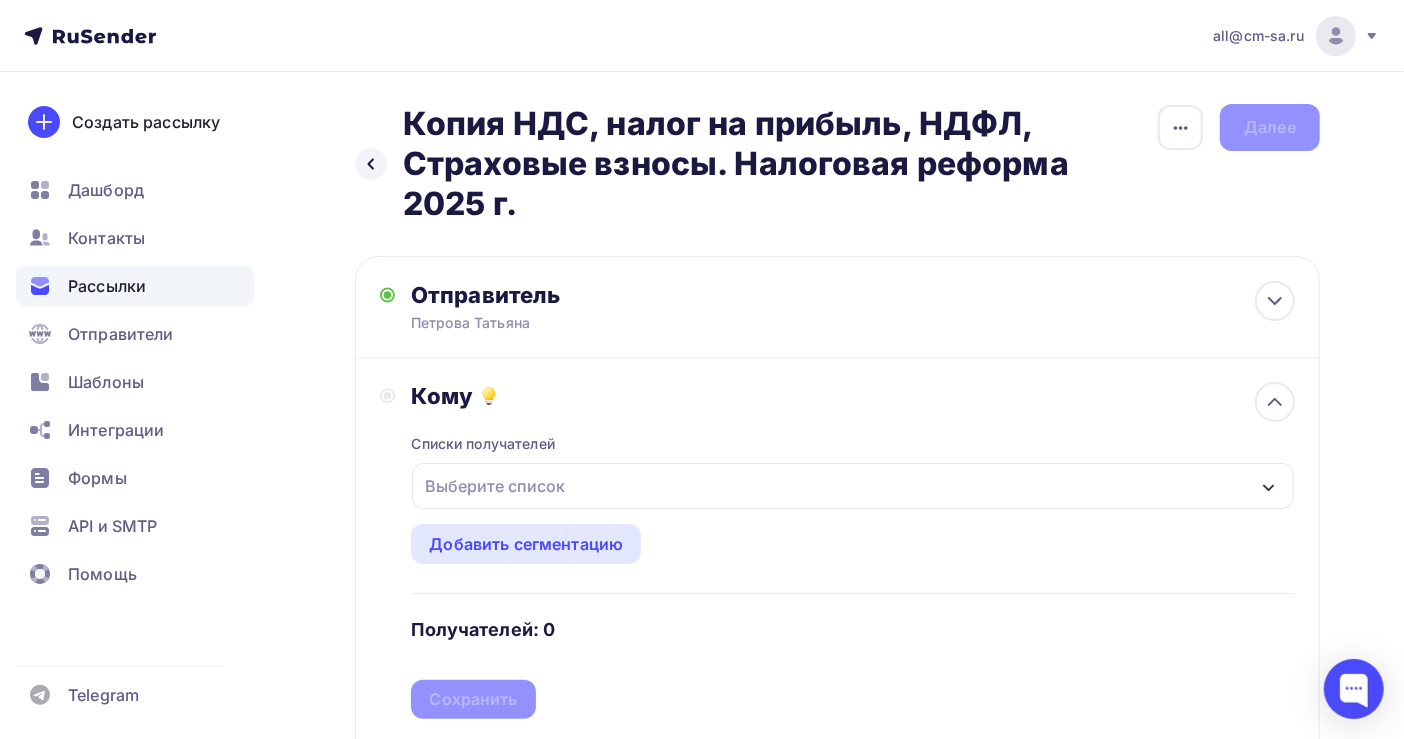 click on "Выберите список" at bounding box center (495, 486) 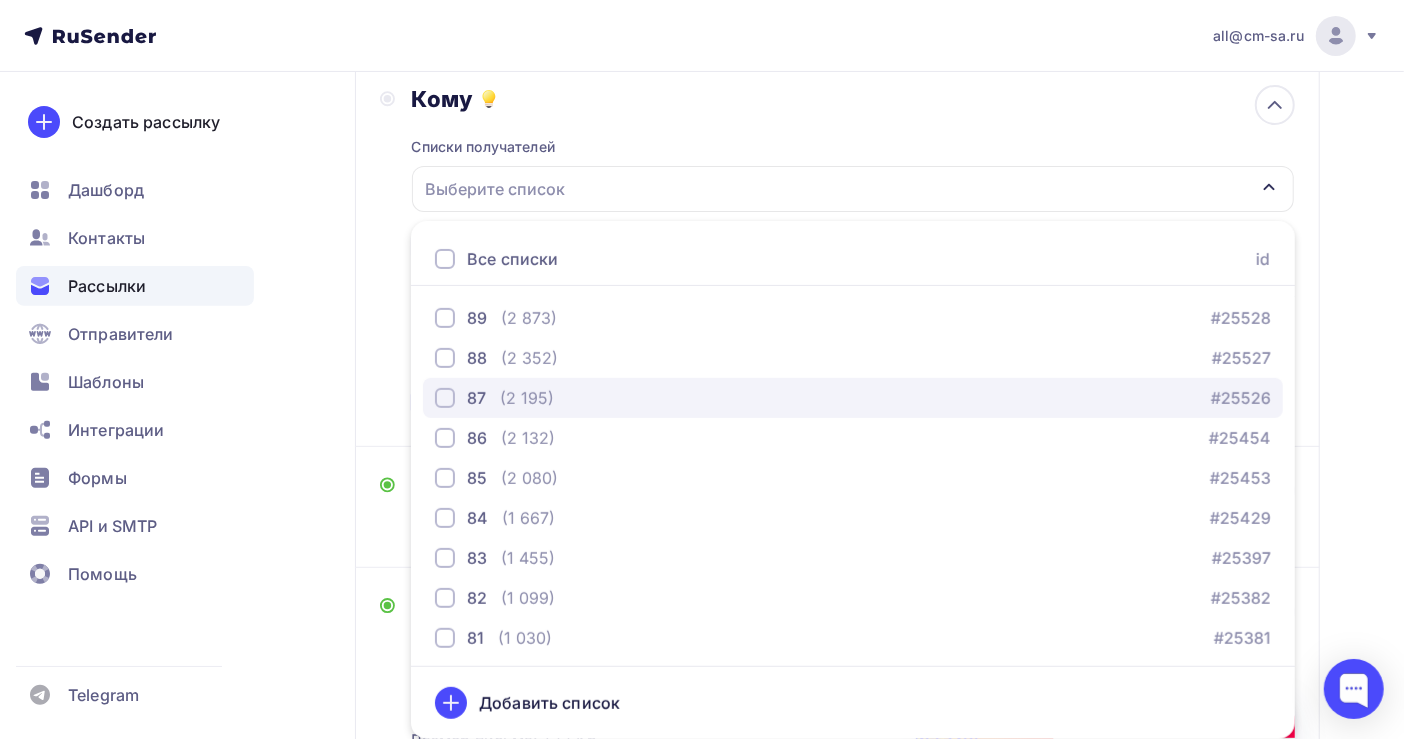 click on "(2 195)" at bounding box center (527, 398) 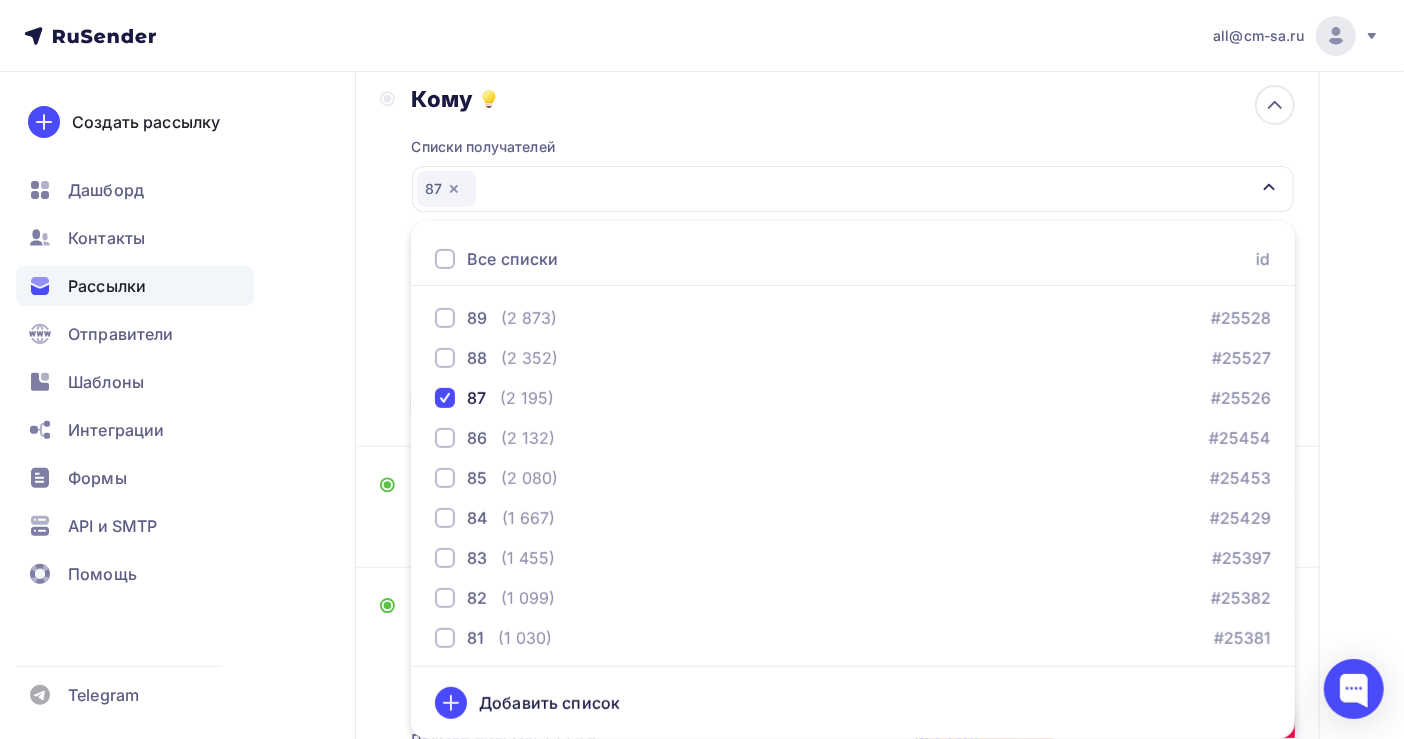 click on "Кому
Списки получателей
87
Все списки
id
89
(2 873)
#25528
88
(2 352)
#25527
87
(2 195)
#25526
86
(2 132)
#25454
85
(2 080)
#25453
84
(1 667)
#25429
83
(1 455)
#25397" at bounding box center (837, 253) 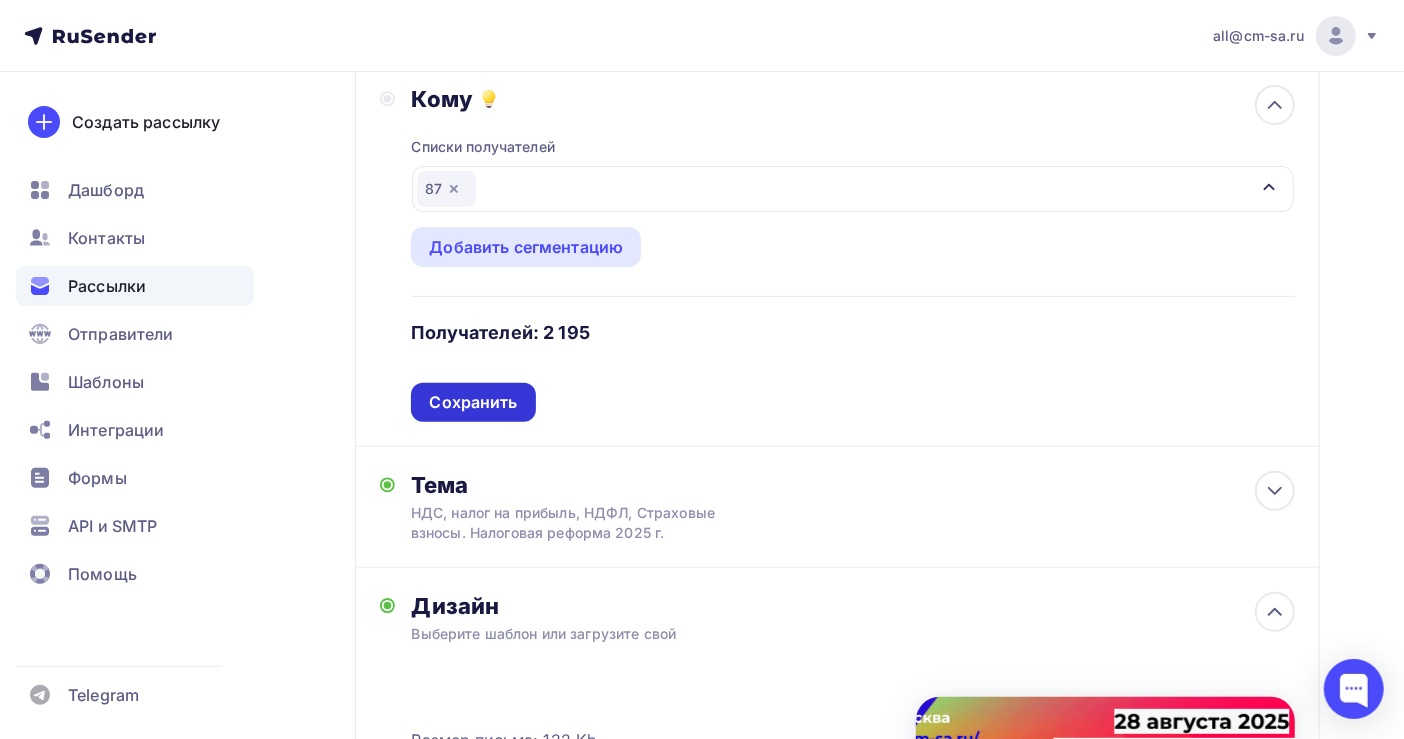 click on "Сохранить" at bounding box center [473, 402] 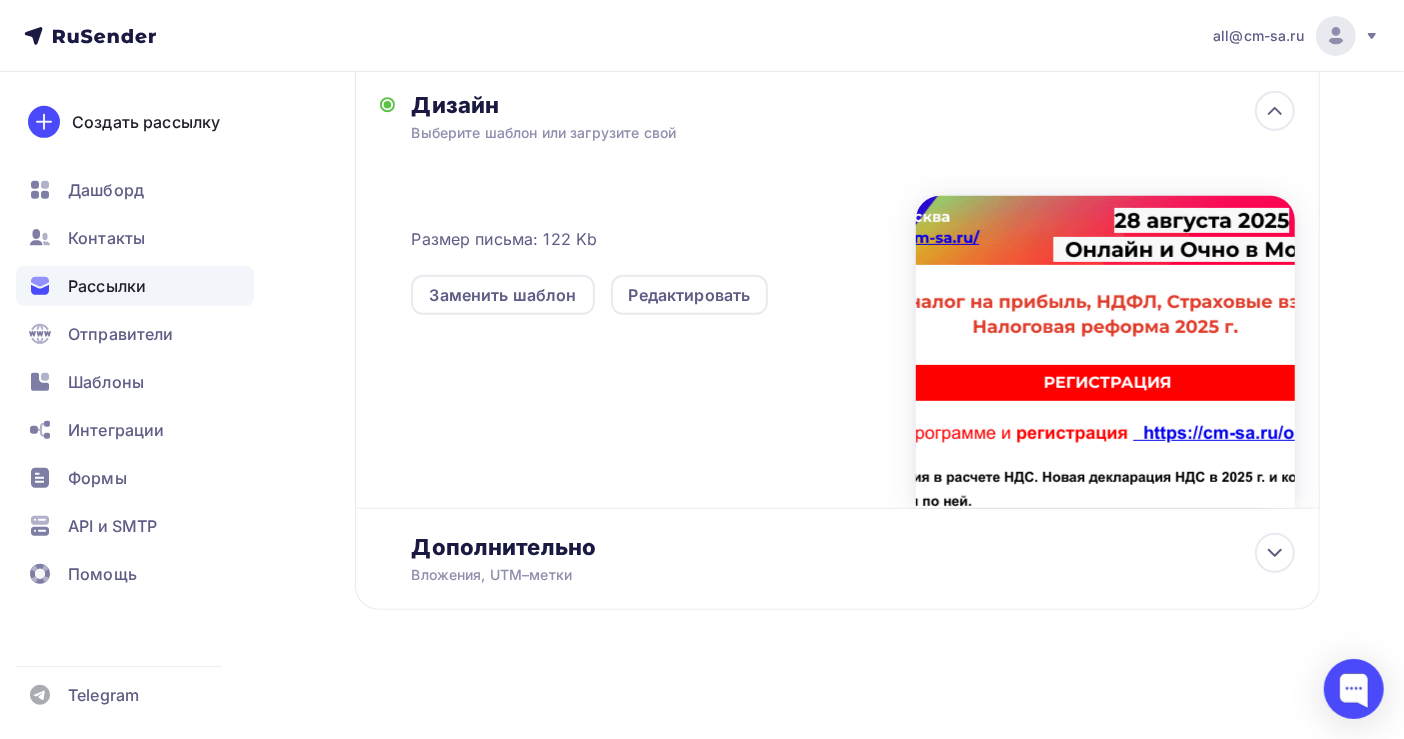 scroll, scrollTop: 0, scrollLeft: 0, axis: both 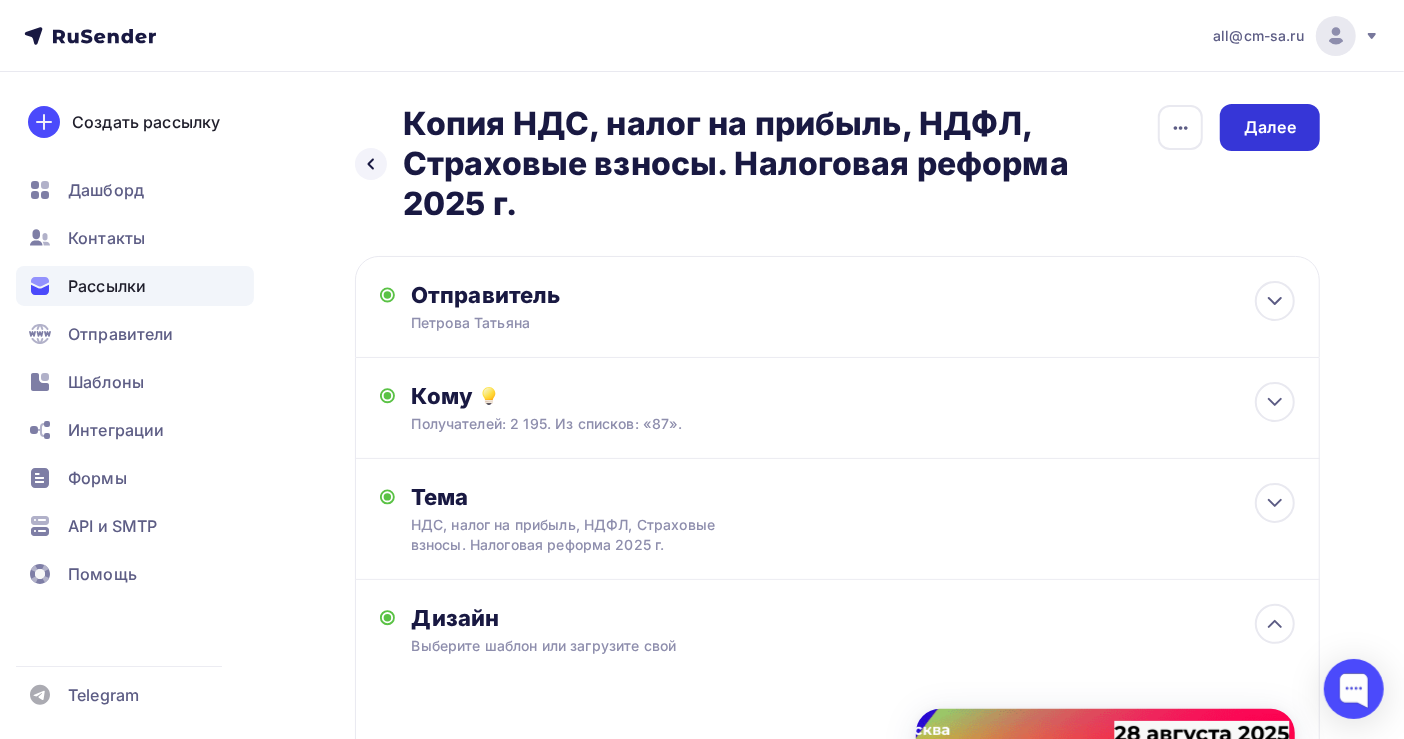 click on "Далее" at bounding box center (1270, 127) 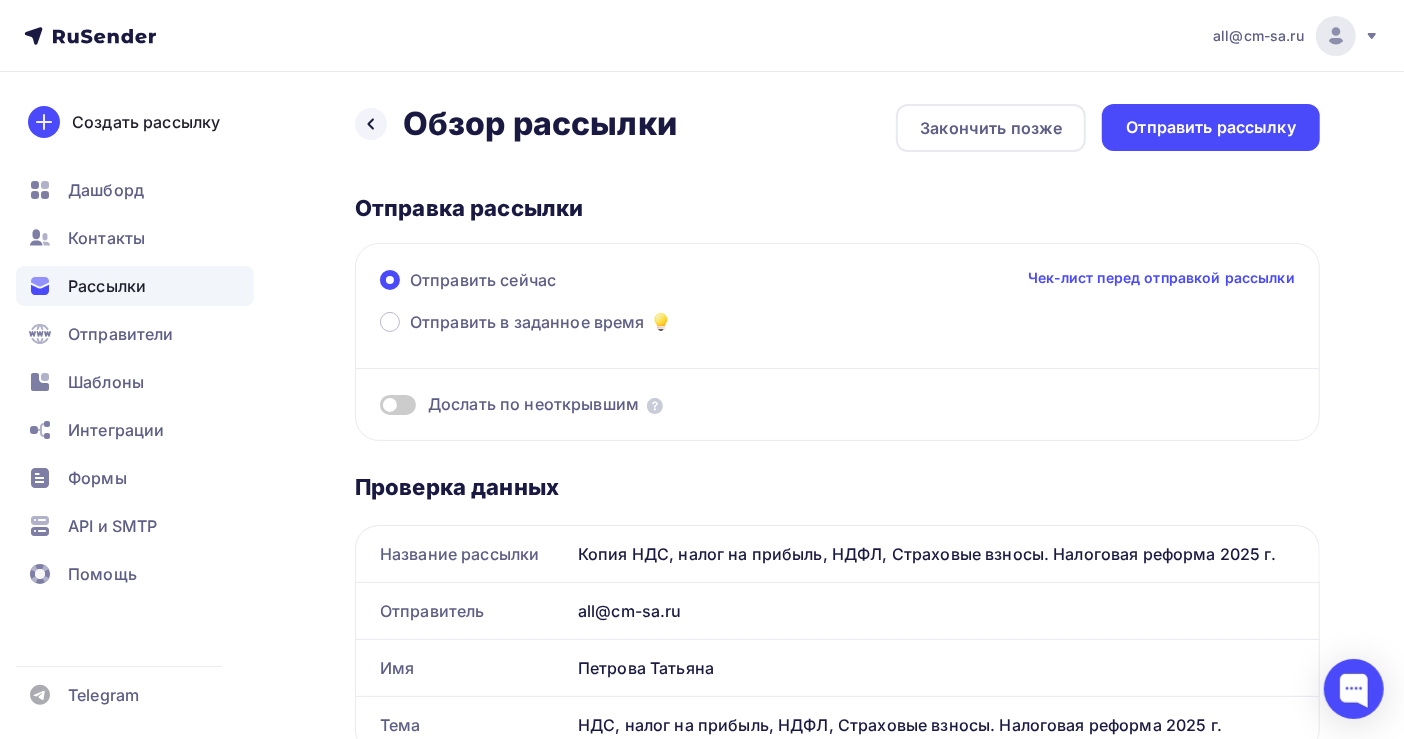 scroll, scrollTop: 0, scrollLeft: 0, axis: both 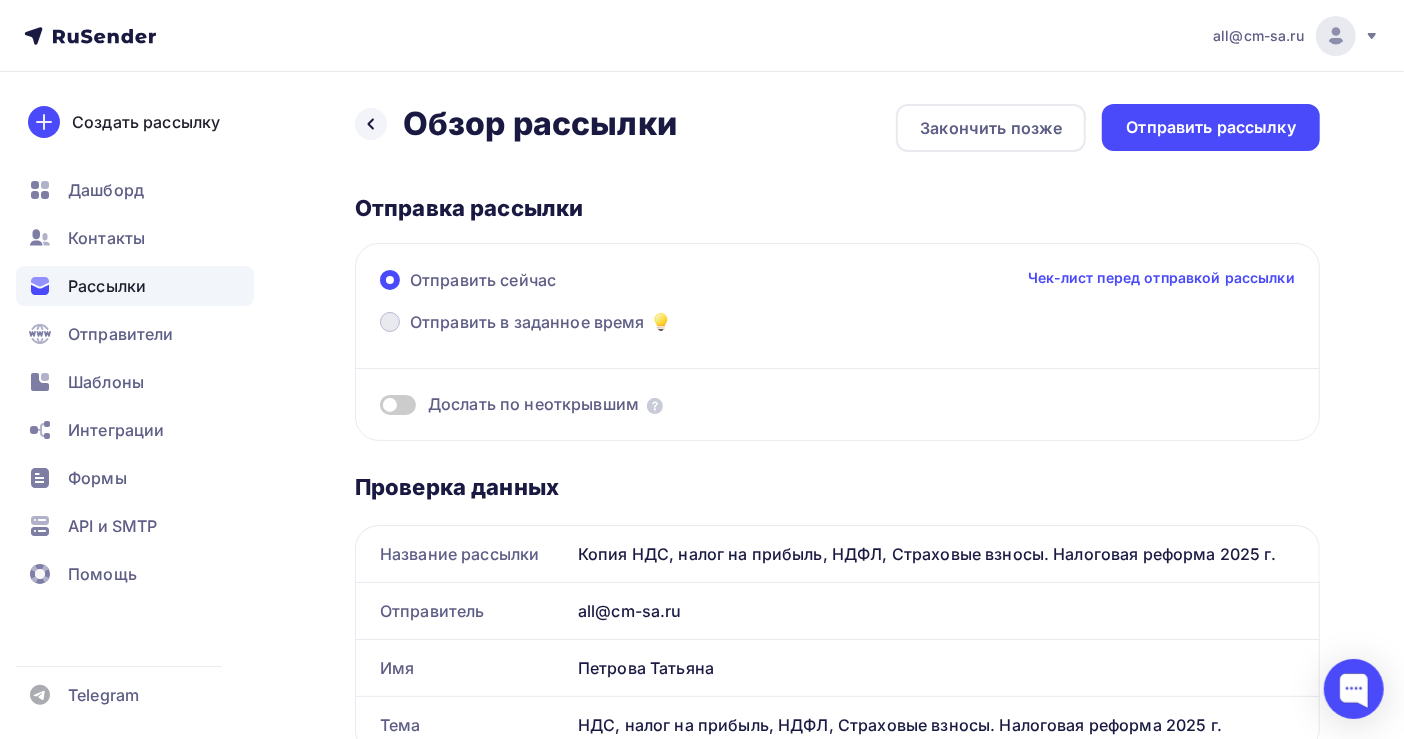 click at bounding box center [390, 322] 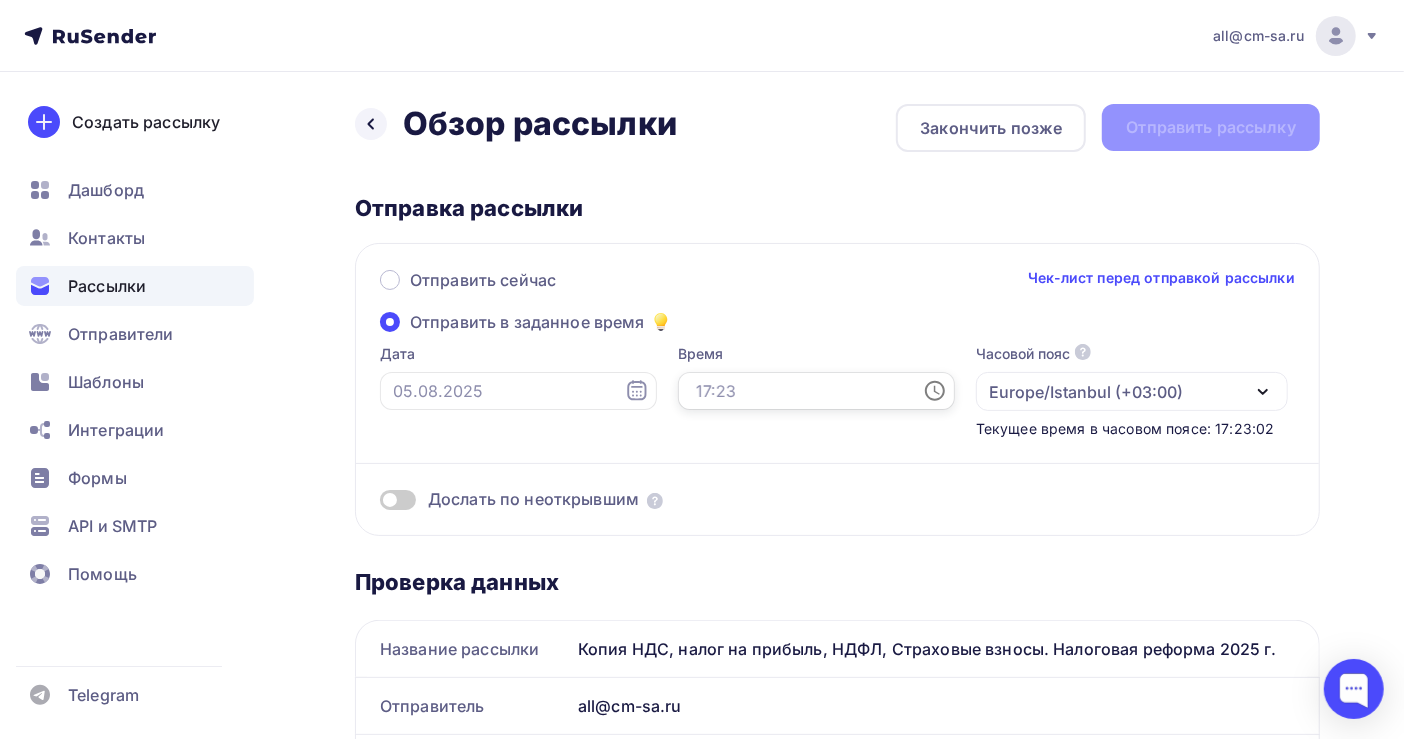 click at bounding box center (816, 391) 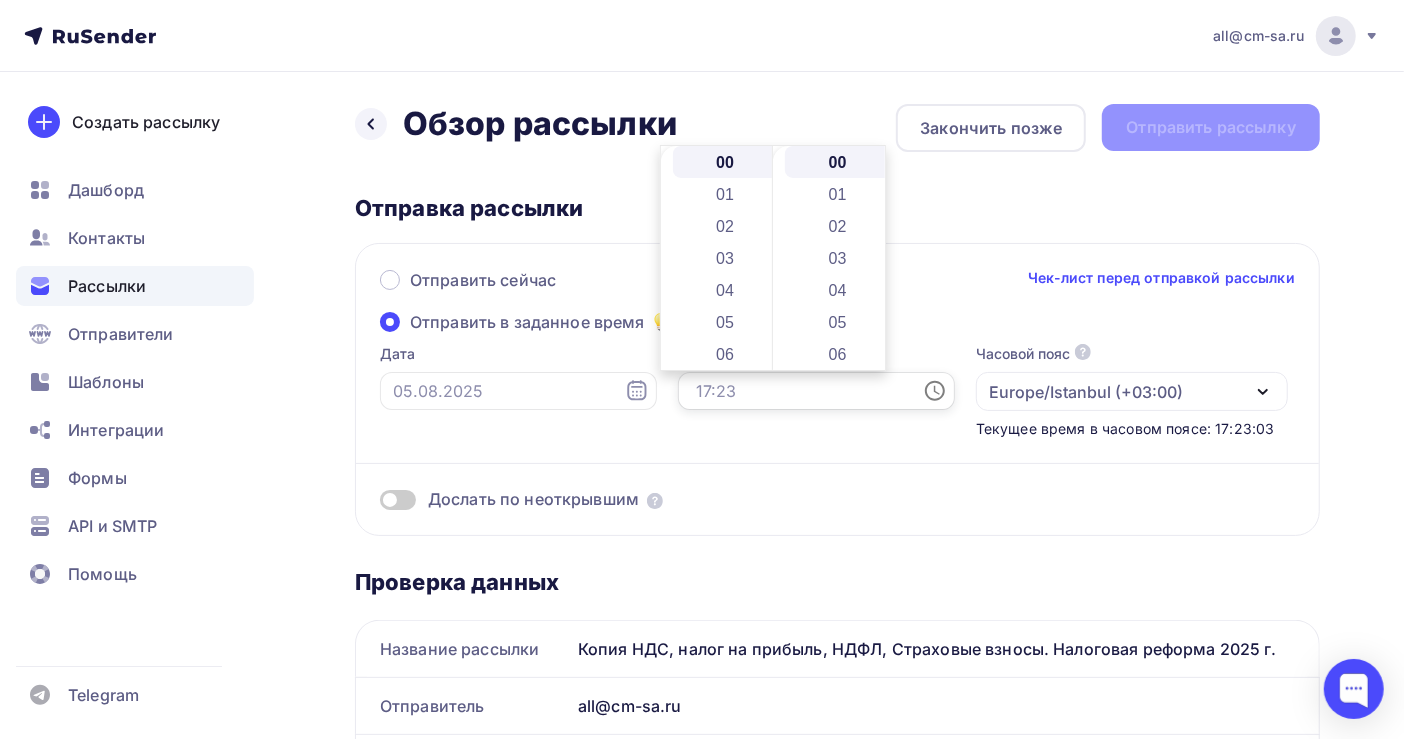click at bounding box center [816, 391] 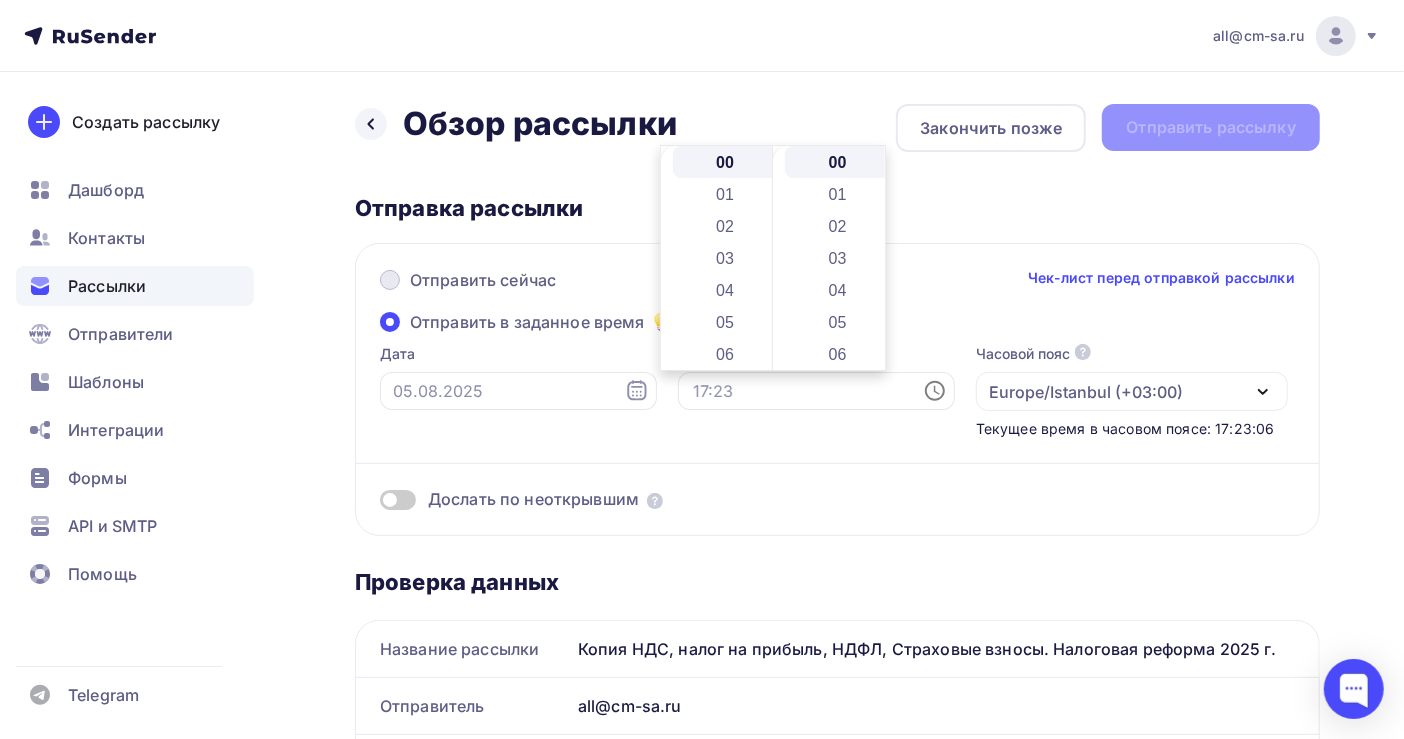 click at bounding box center (390, 280) 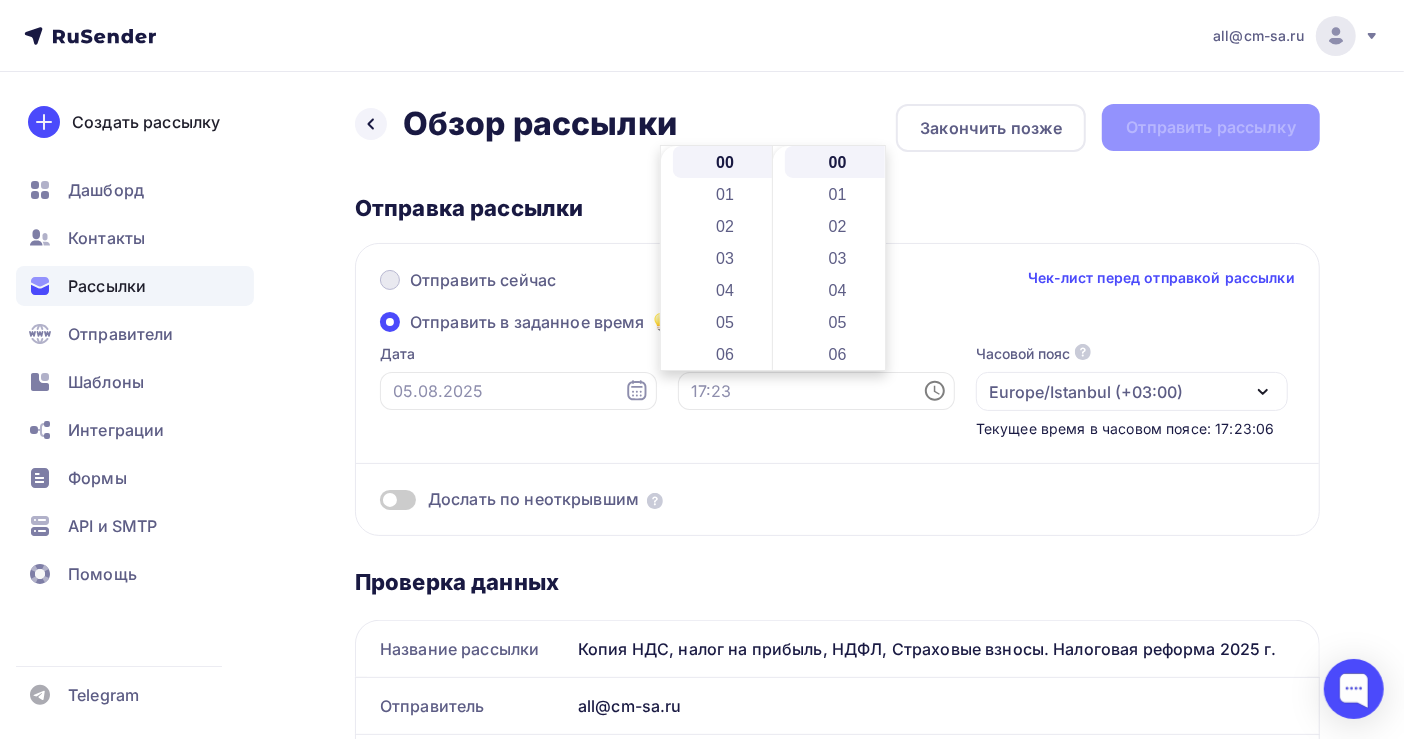 click on "Отправить сейчас" at bounding box center [410, 292] 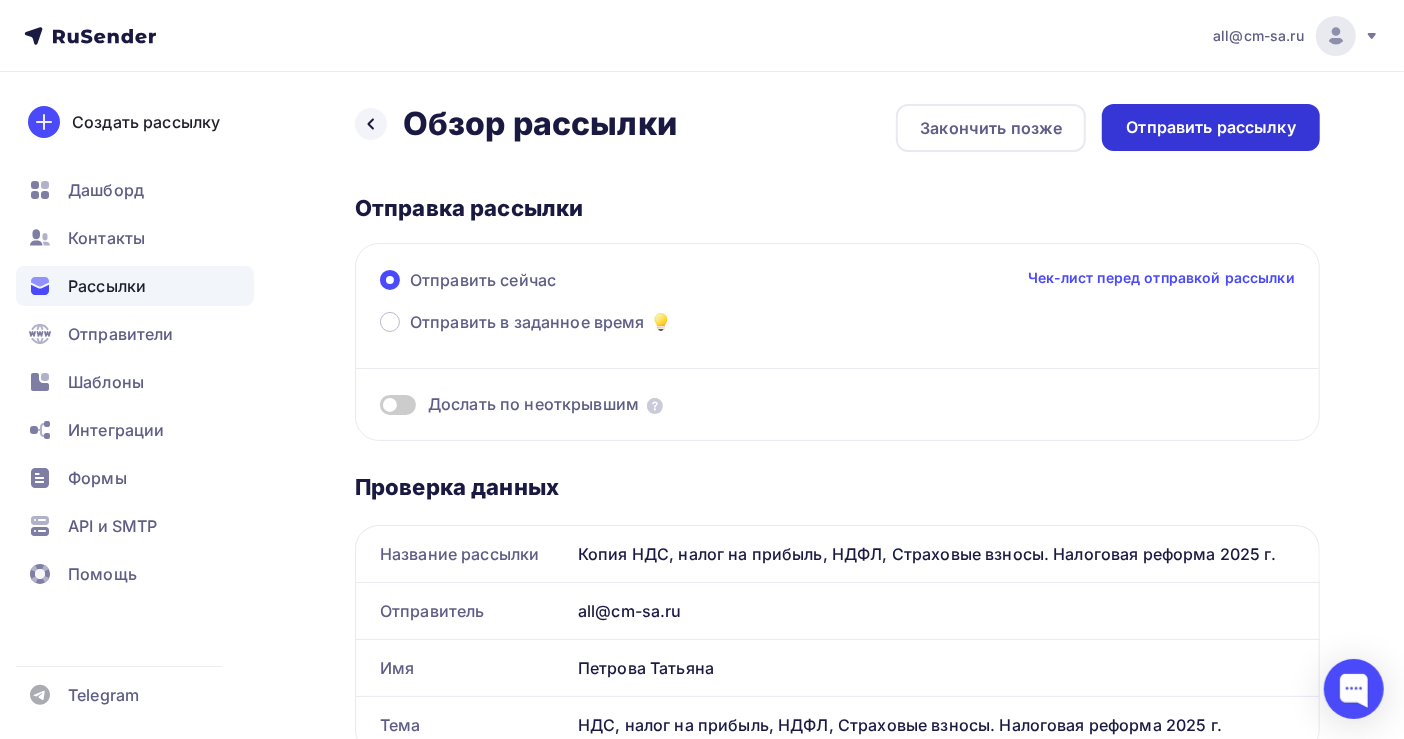 click on "Отправить рассылку" at bounding box center (1211, 127) 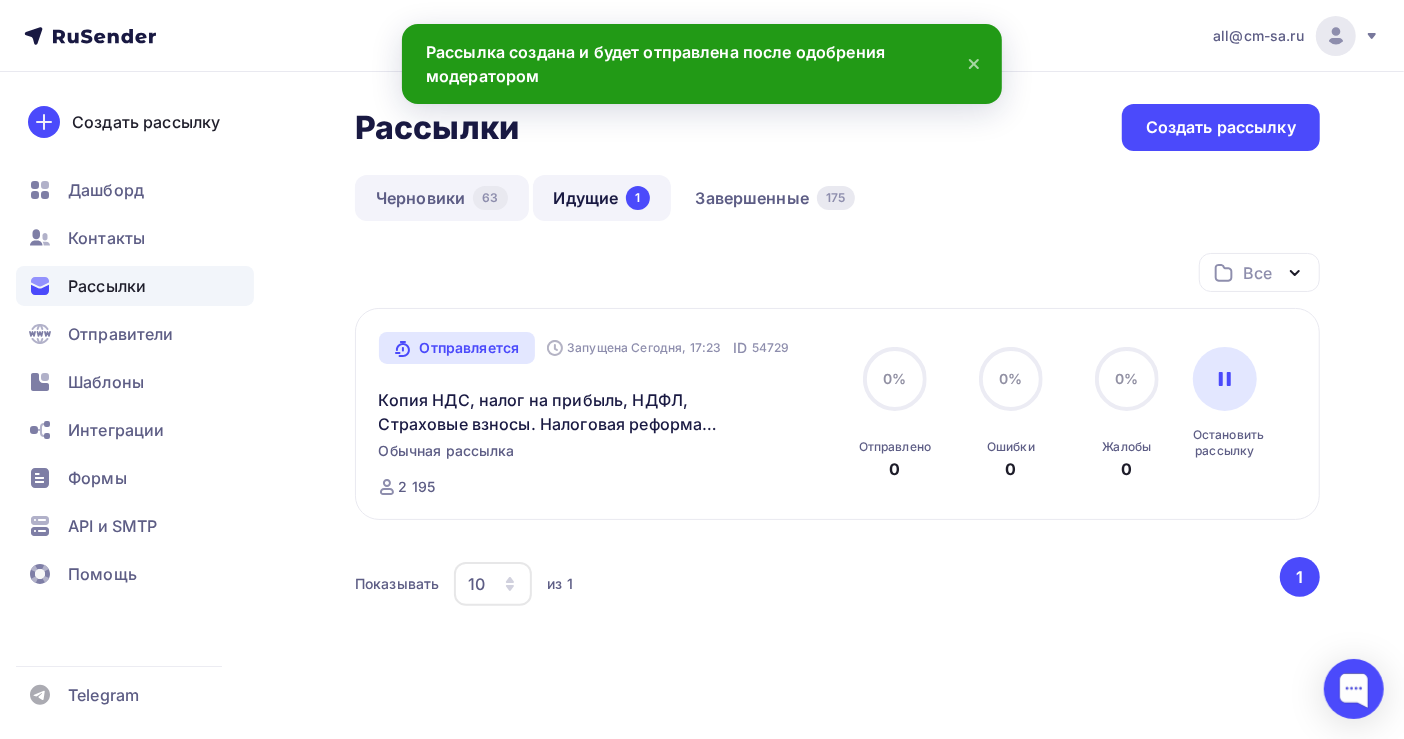 click on "Черновики
63" at bounding box center (442, 198) 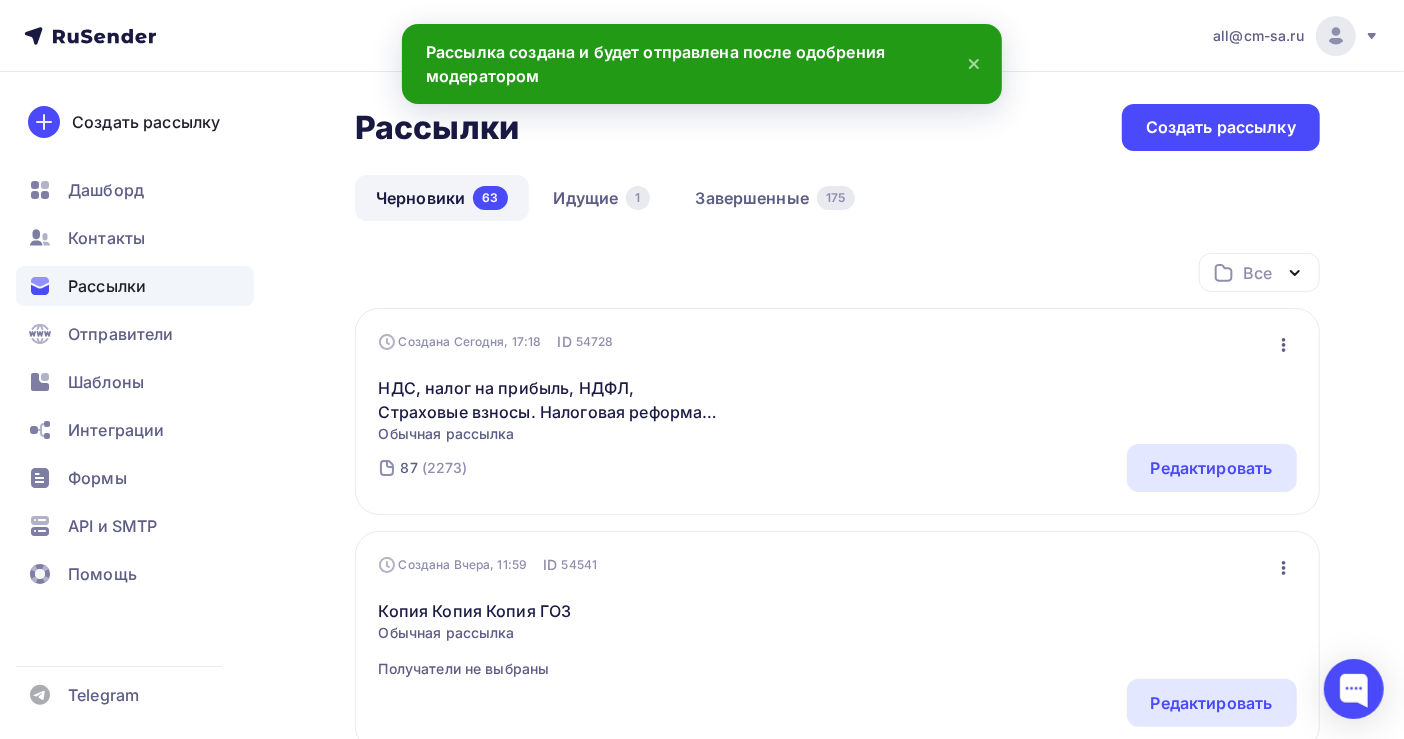 click 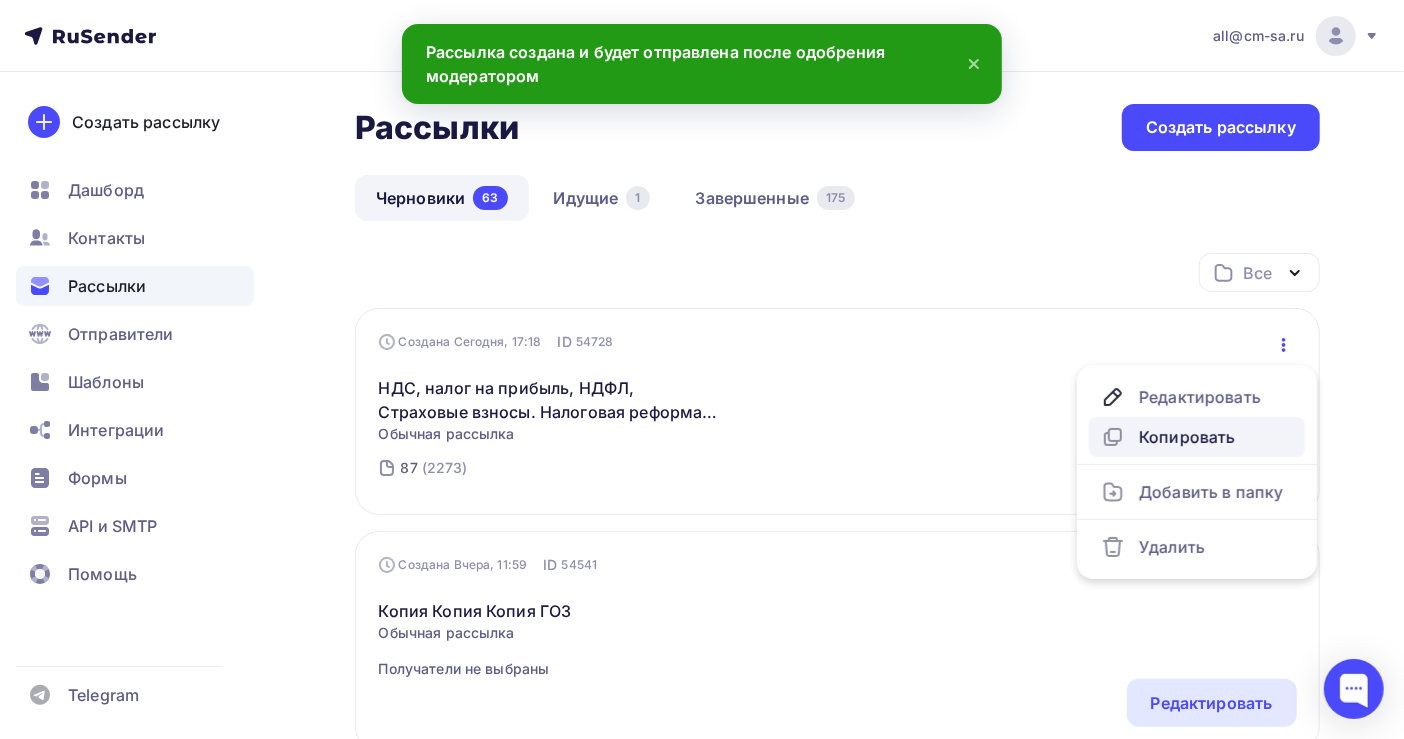 click on "Копировать" at bounding box center [1197, 437] 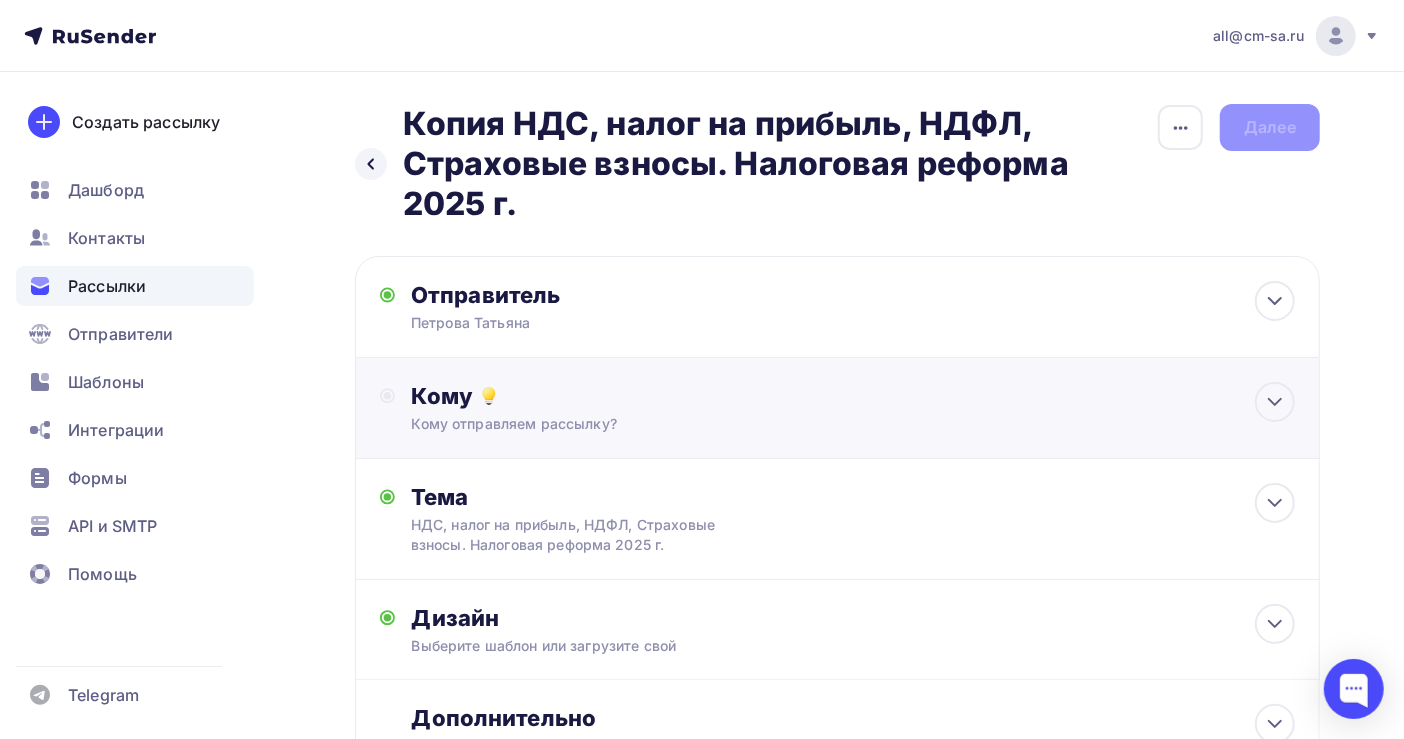 click on "Кому отправляем рассылку?" at bounding box center (808, 424) 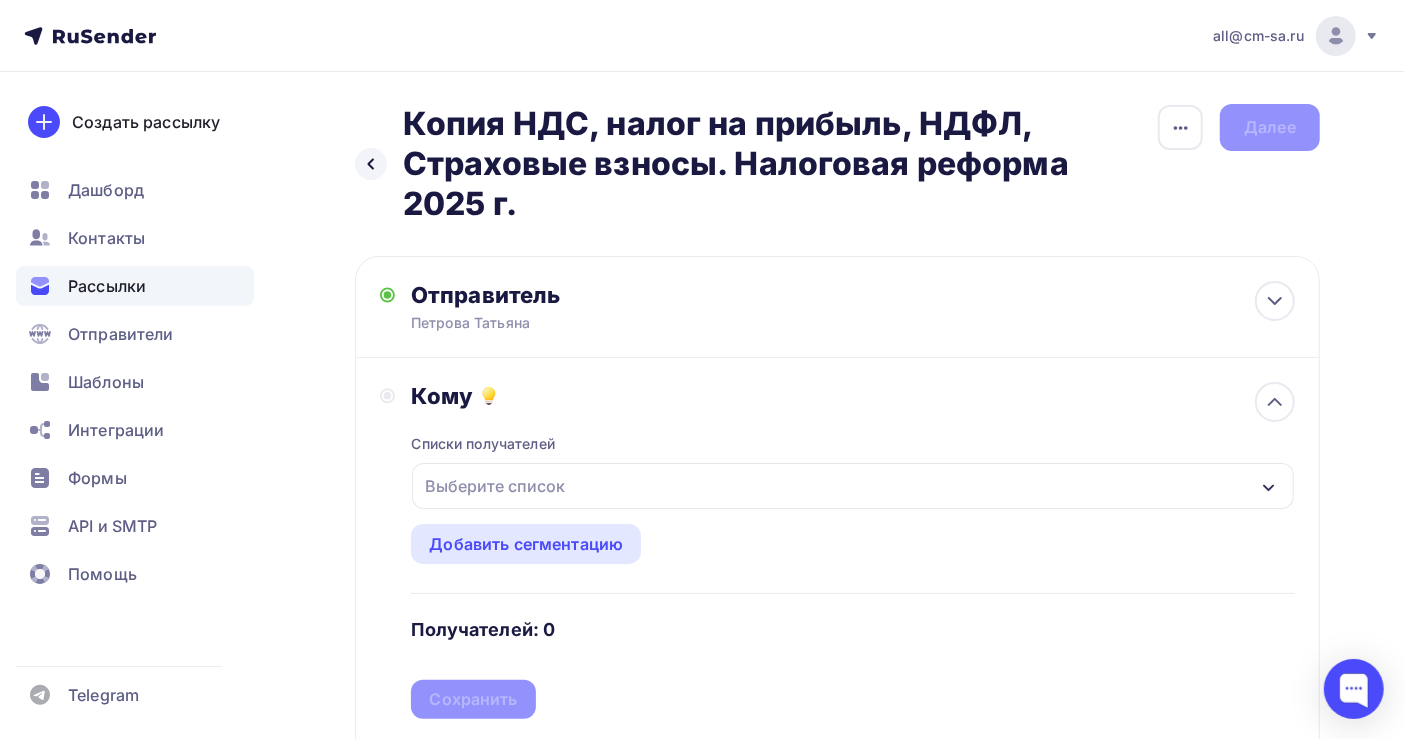 click on "Выберите список" at bounding box center (853, 486) 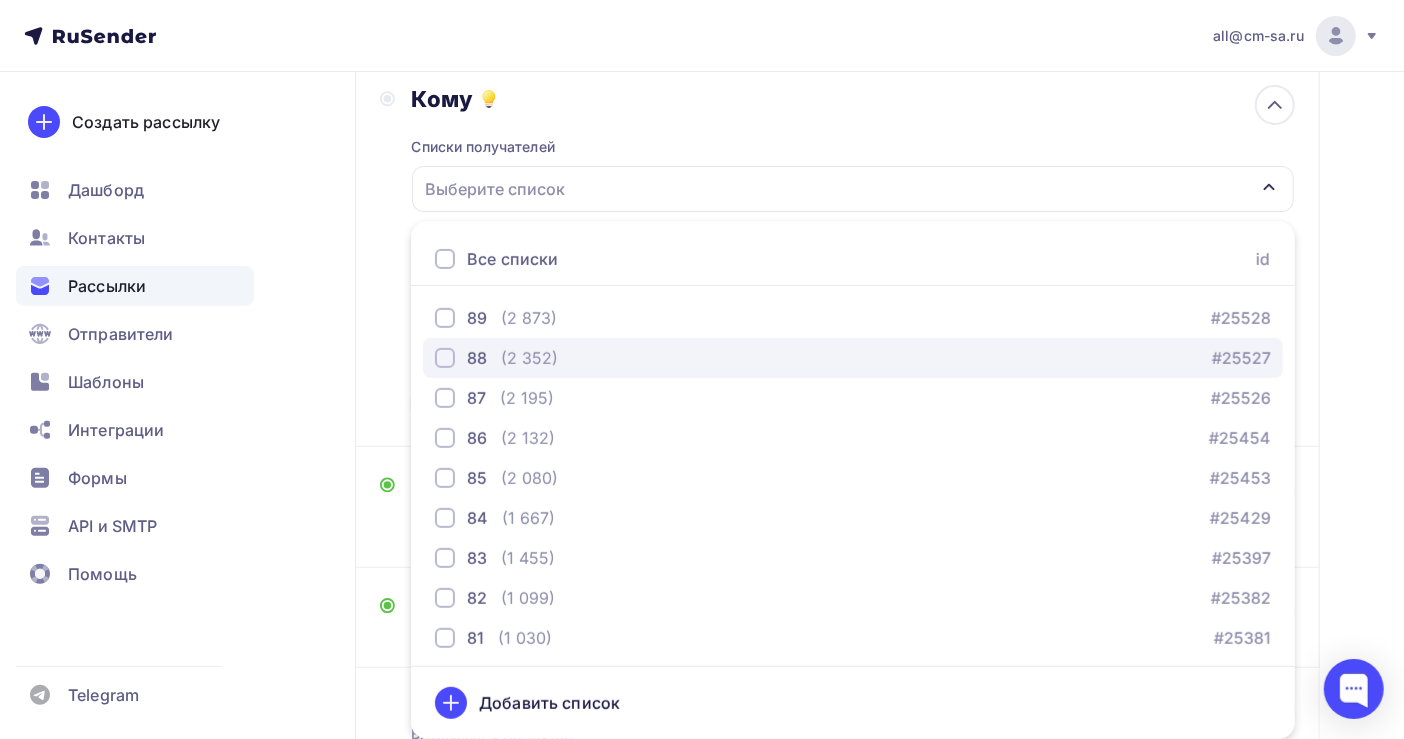click on "(2 352)" at bounding box center (529, 358) 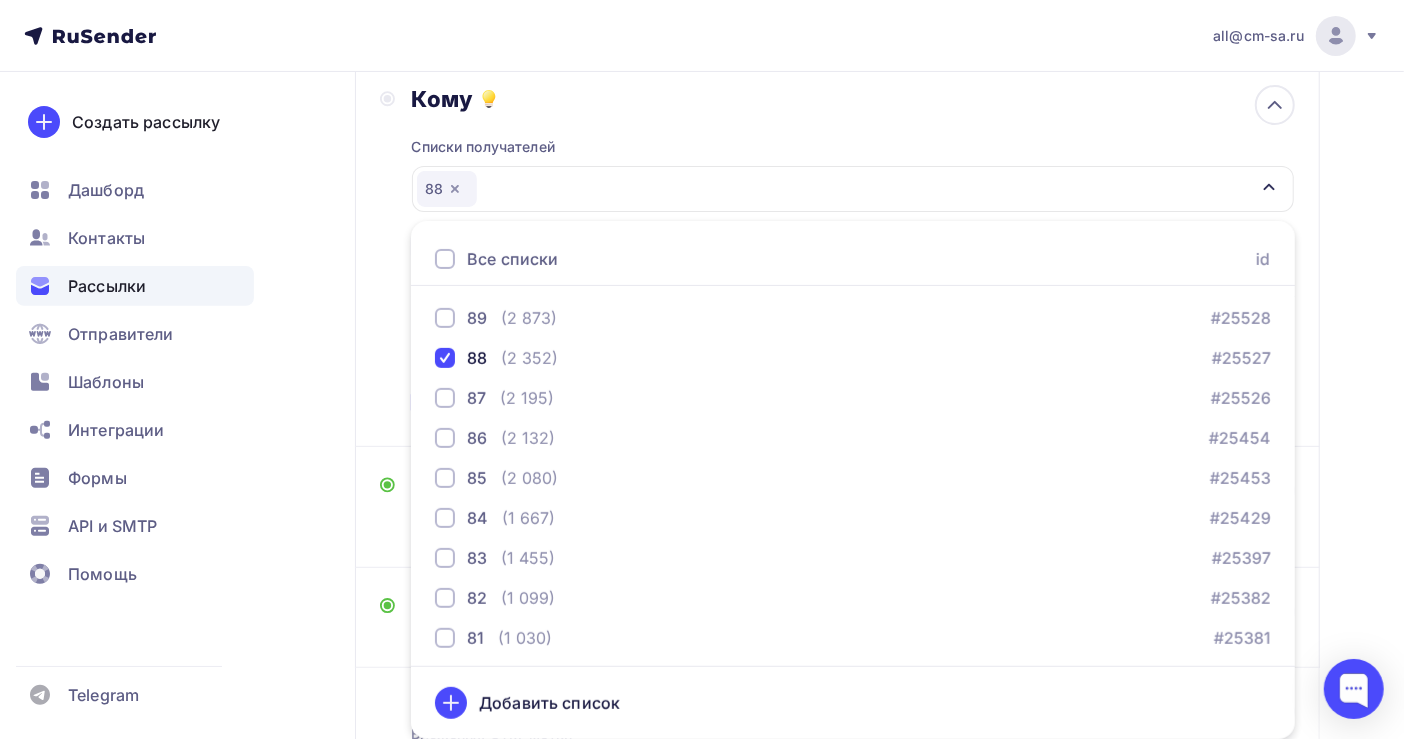 click on "Петрова Татьяна
Email  *
[EMAIL]
[EMAIL]           [EMAIL]           [EMAIL]           [EMAIL]           [EMAIL]           [EMAIL]               Добавить отправителя       Имя" at bounding box center [702, 336] 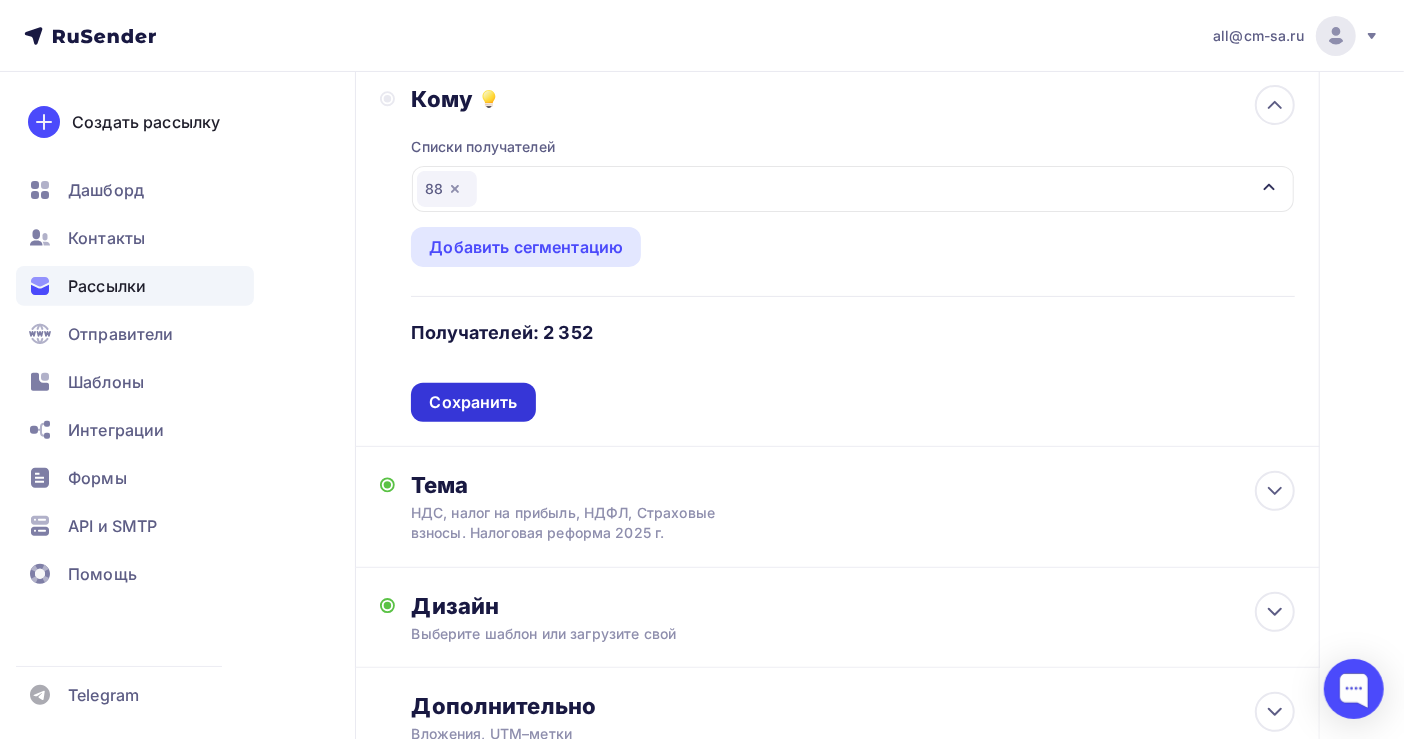 click on "Сохранить" at bounding box center [473, 402] 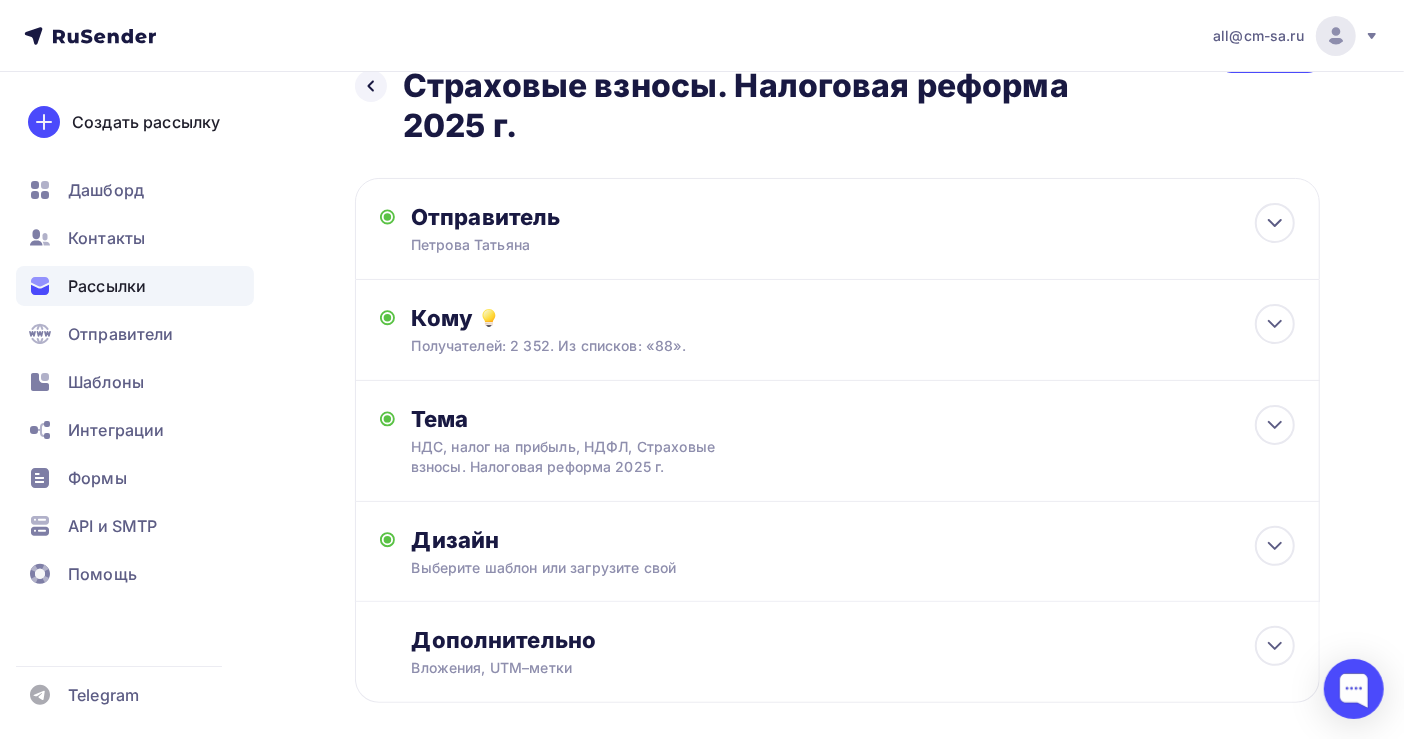 scroll, scrollTop: 0, scrollLeft: 0, axis: both 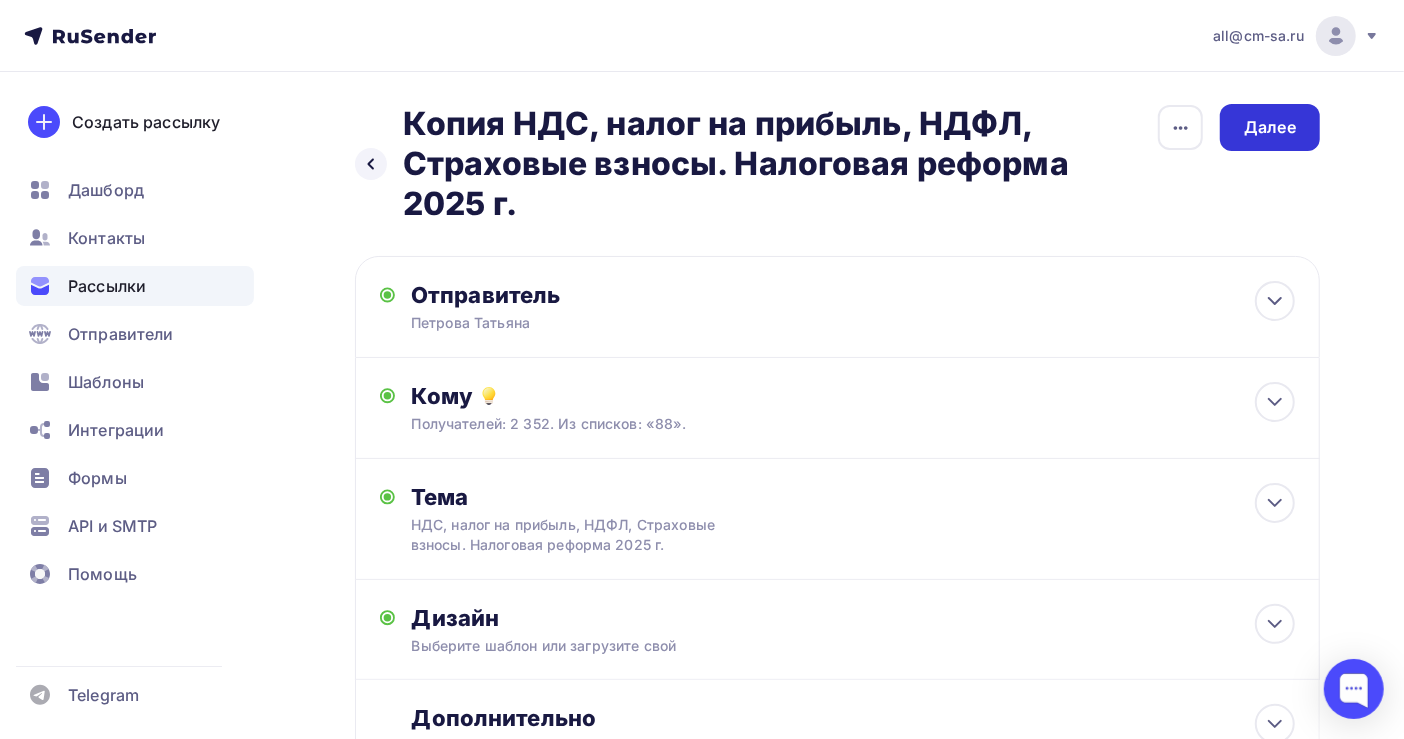 click on "Далее" at bounding box center (1270, 127) 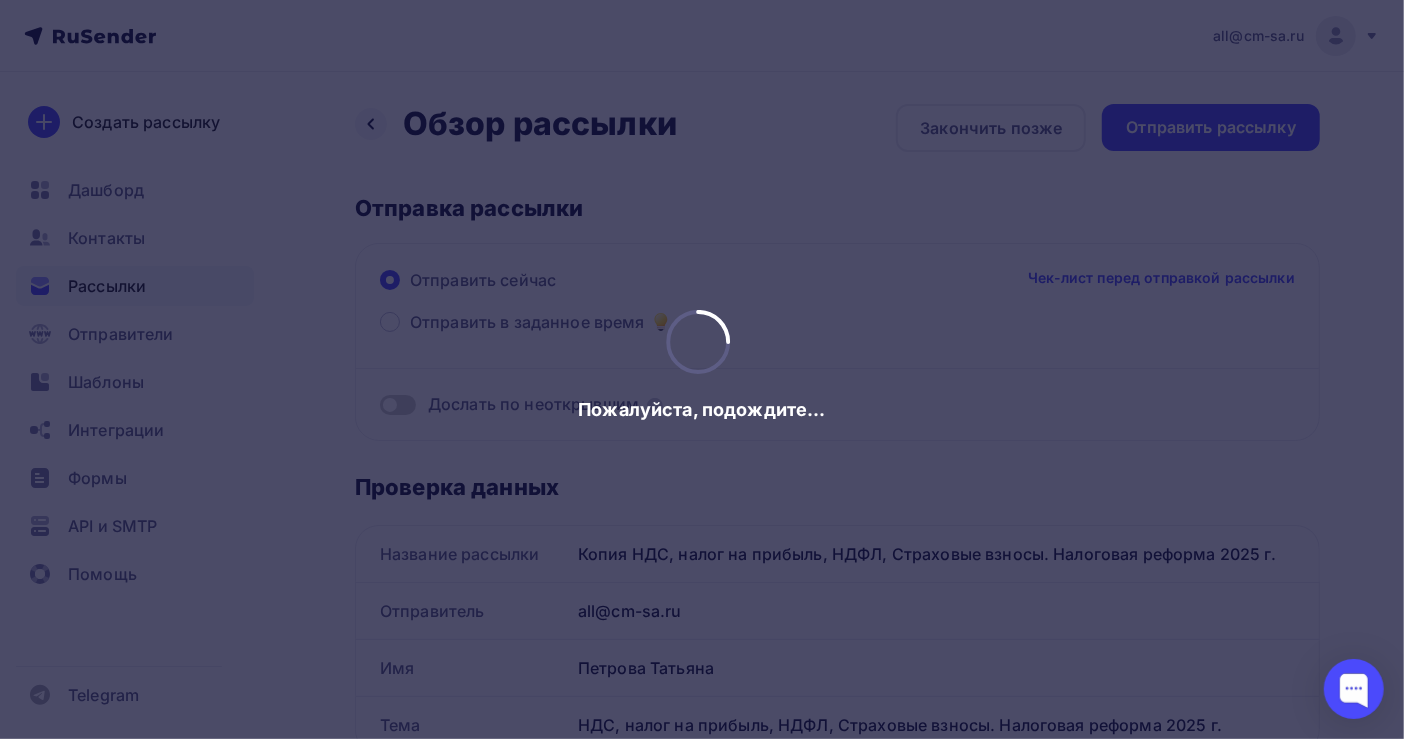 scroll, scrollTop: 0, scrollLeft: 0, axis: both 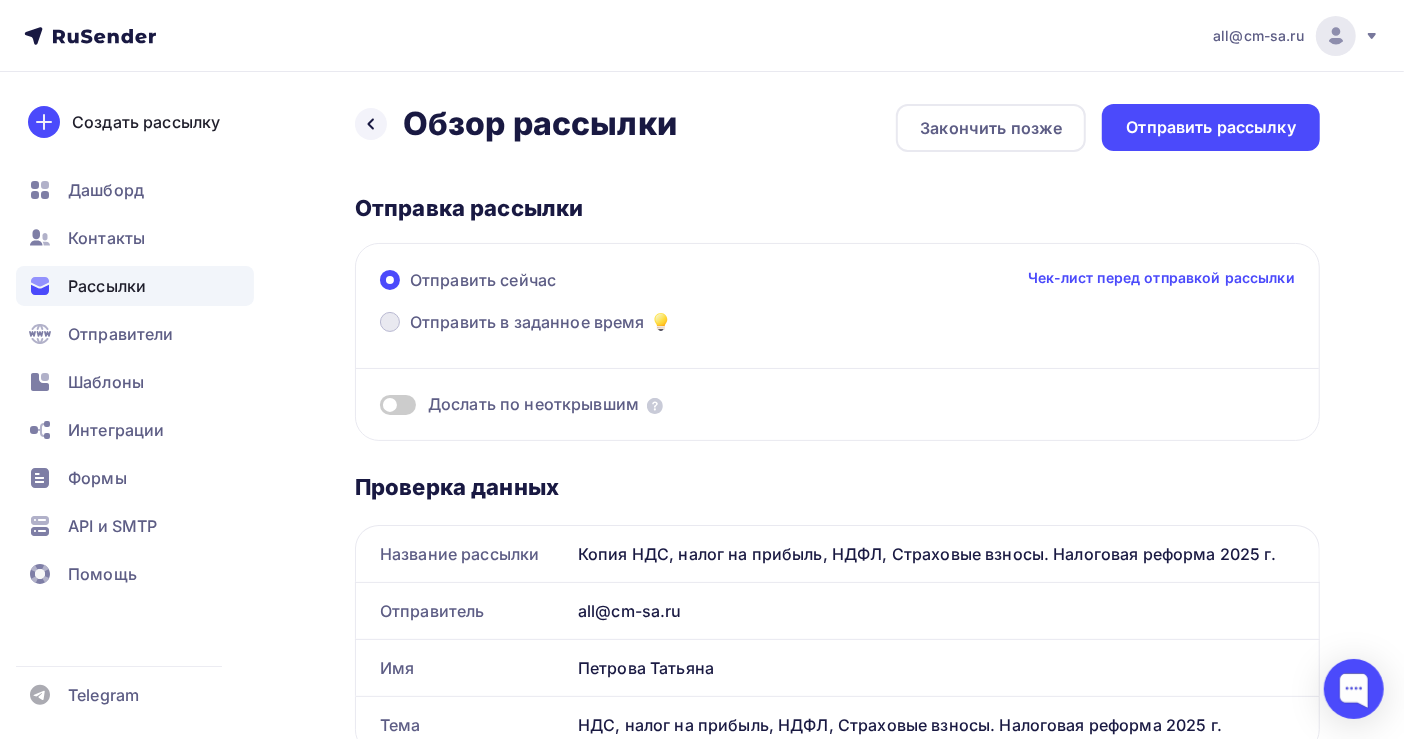 click on "Отправить в заданное время" at bounding box center [527, 322] 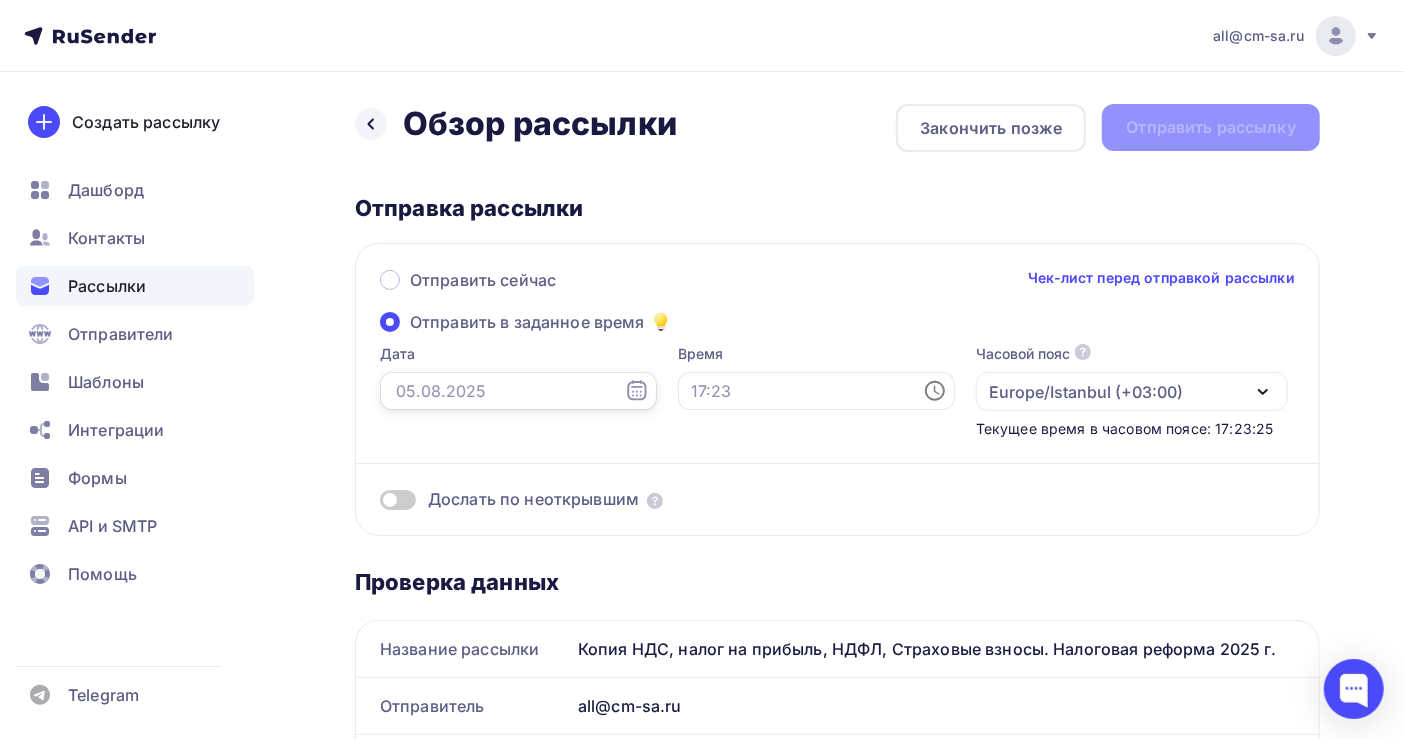 click at bounding box center [518, 391] 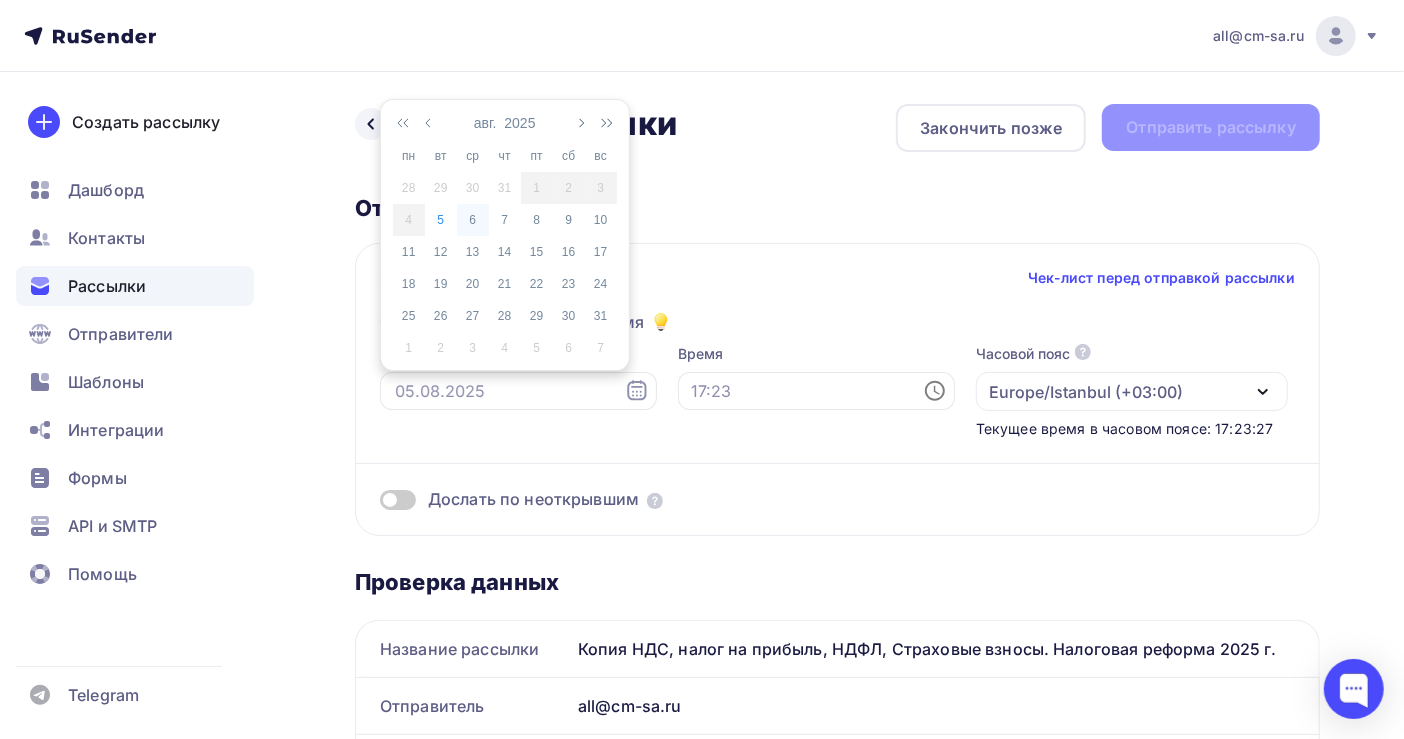 click on "6" at bounding box center [473, 220] 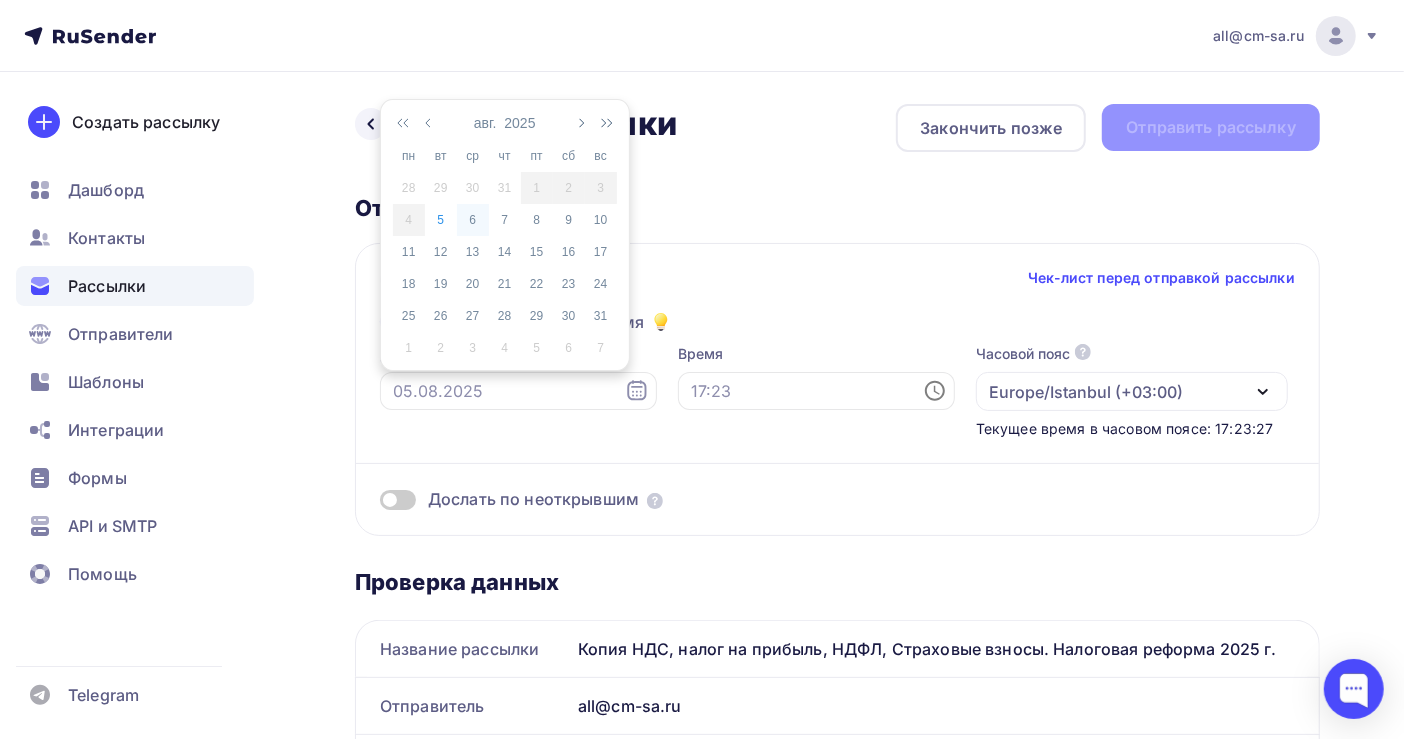 type on "06.08.2025" 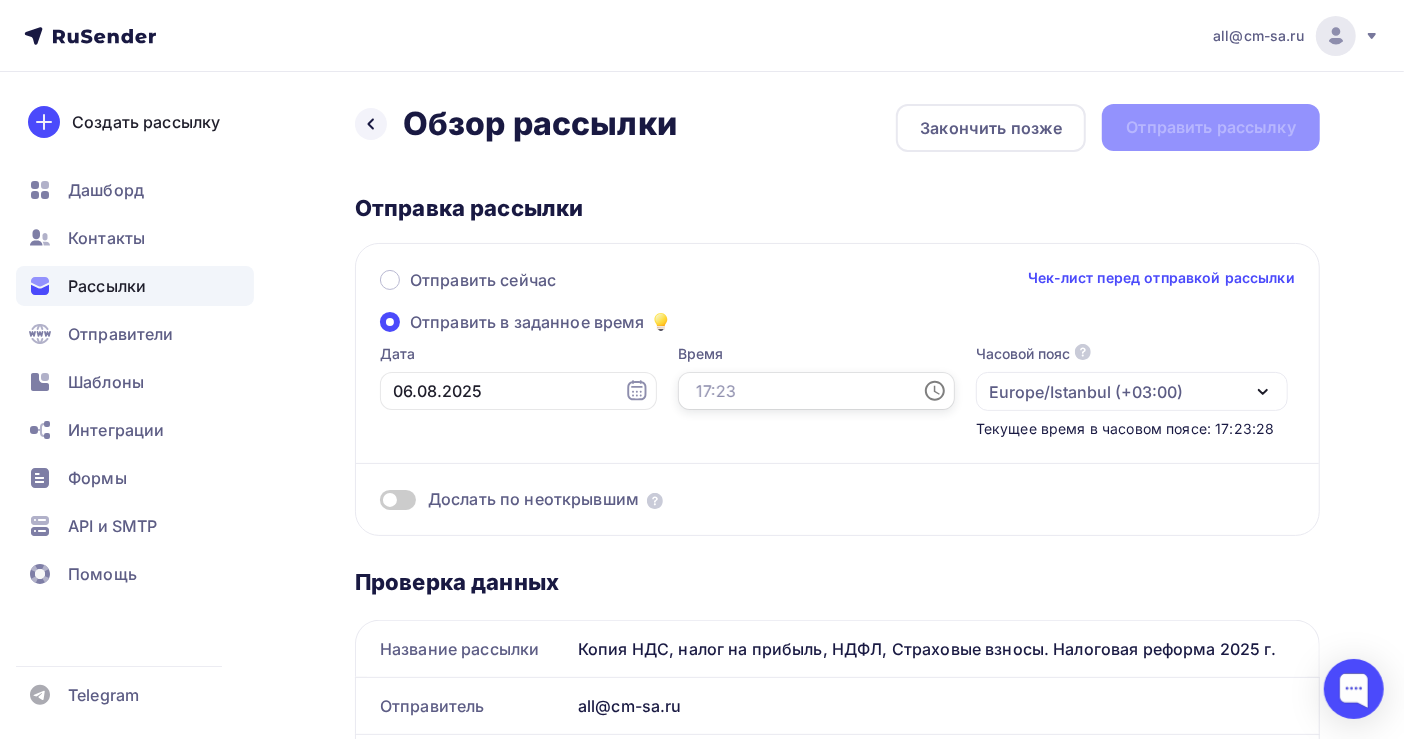click at bounding box center [816, 391] 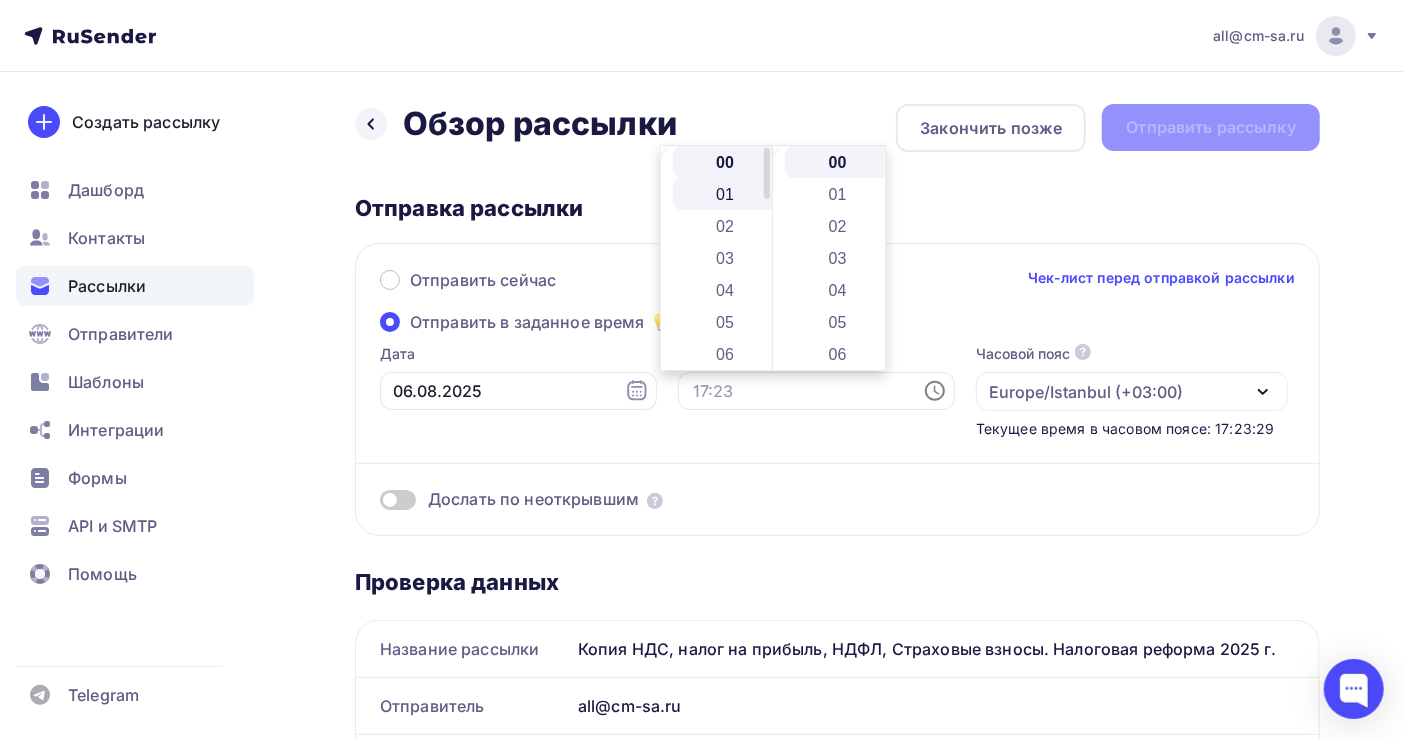 click on "01" at bounding box center (727, 194) 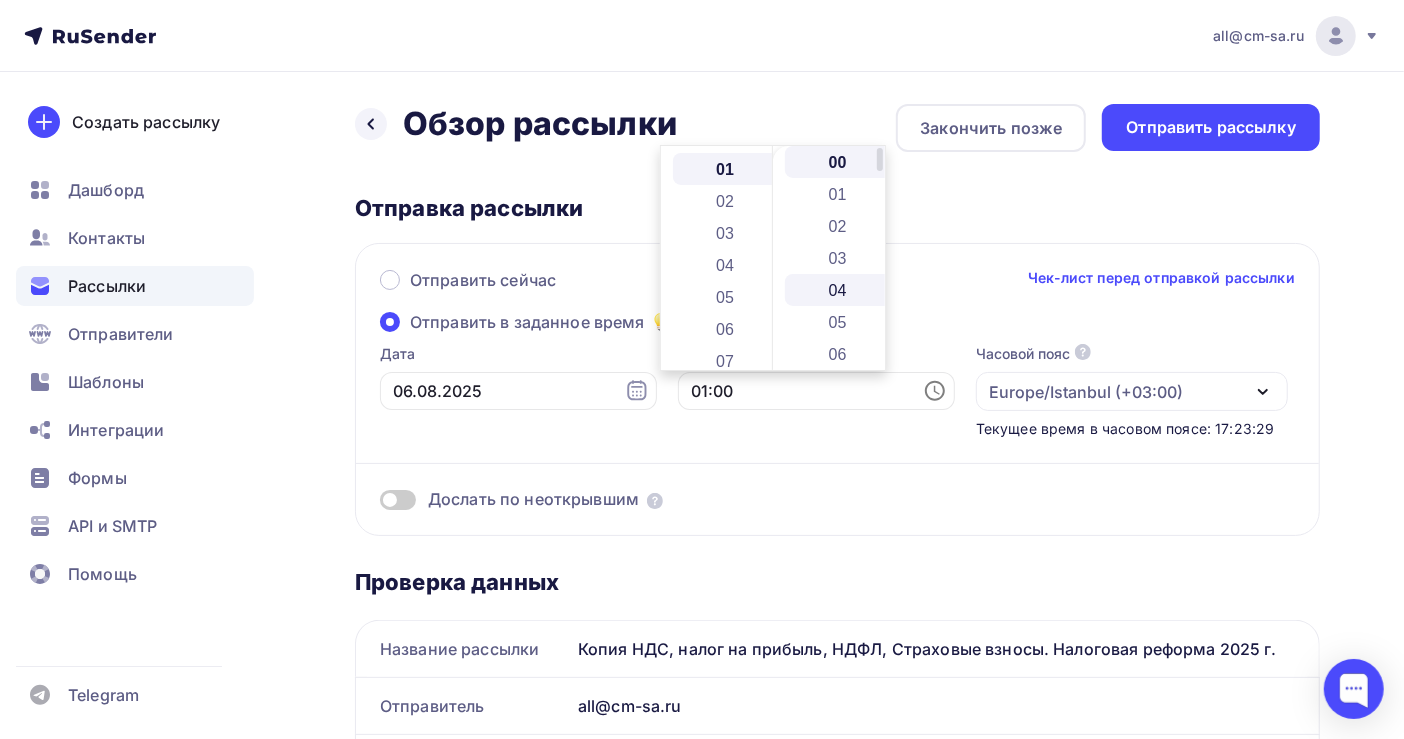 scroll, scrollTop: 32, scrollLeft: 0, axis: vertical 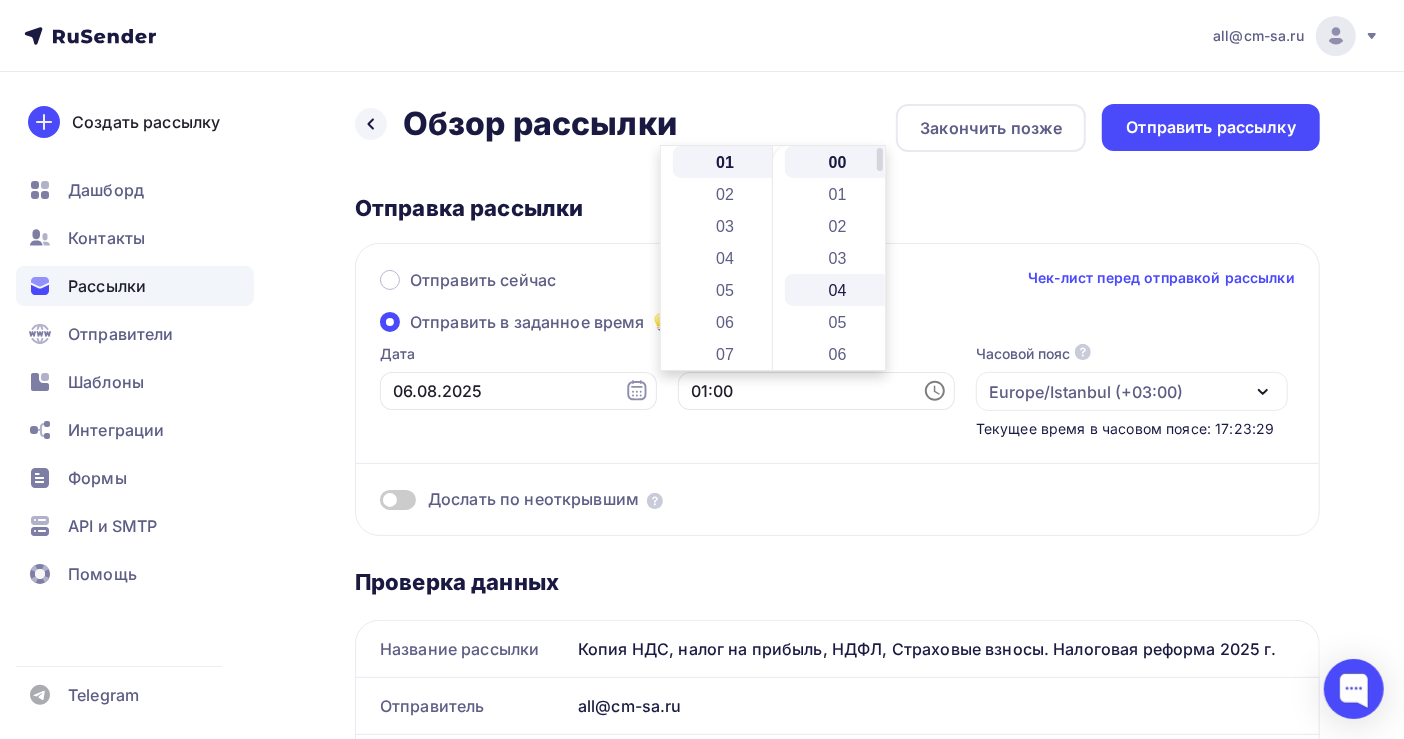 click on "04" at bounding box center [839, 290] 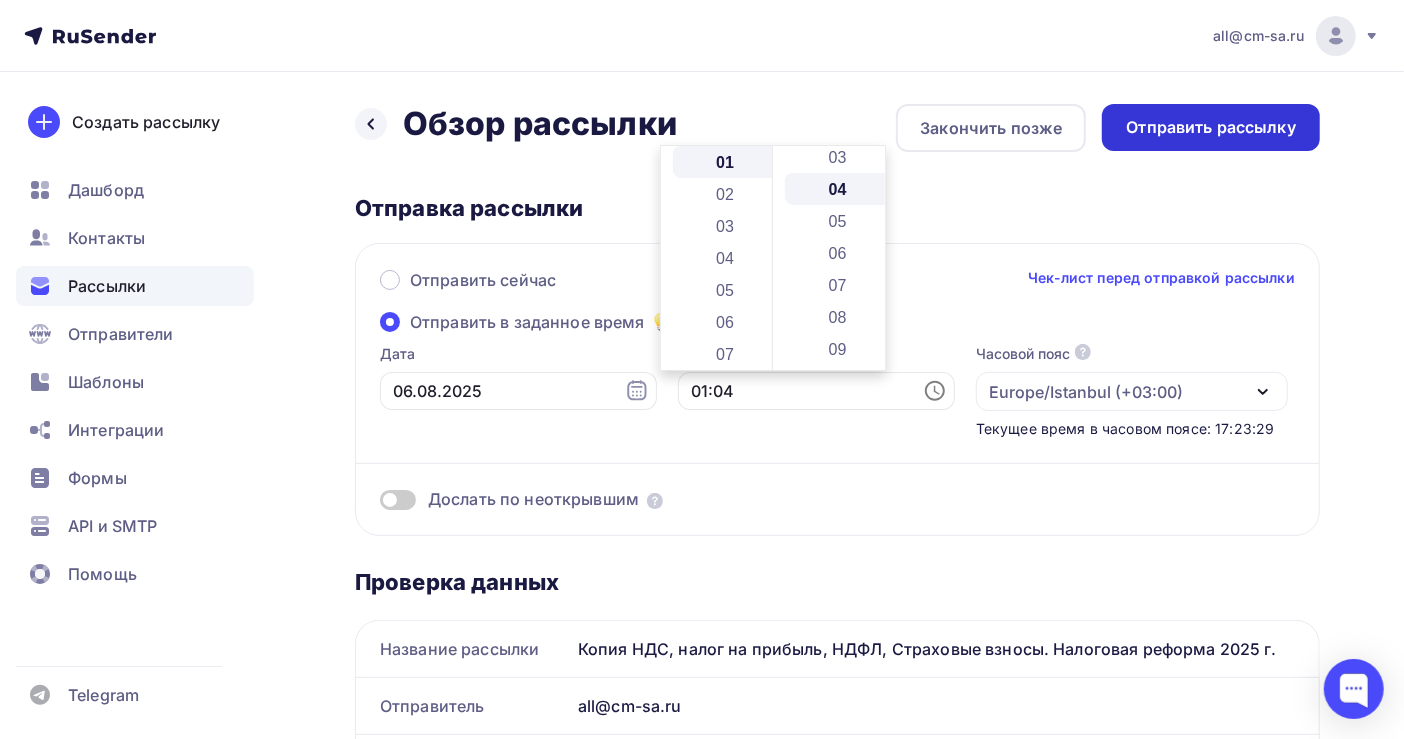 scroll, scrollTop: 127, scrollLeft: 0, axis: vertical 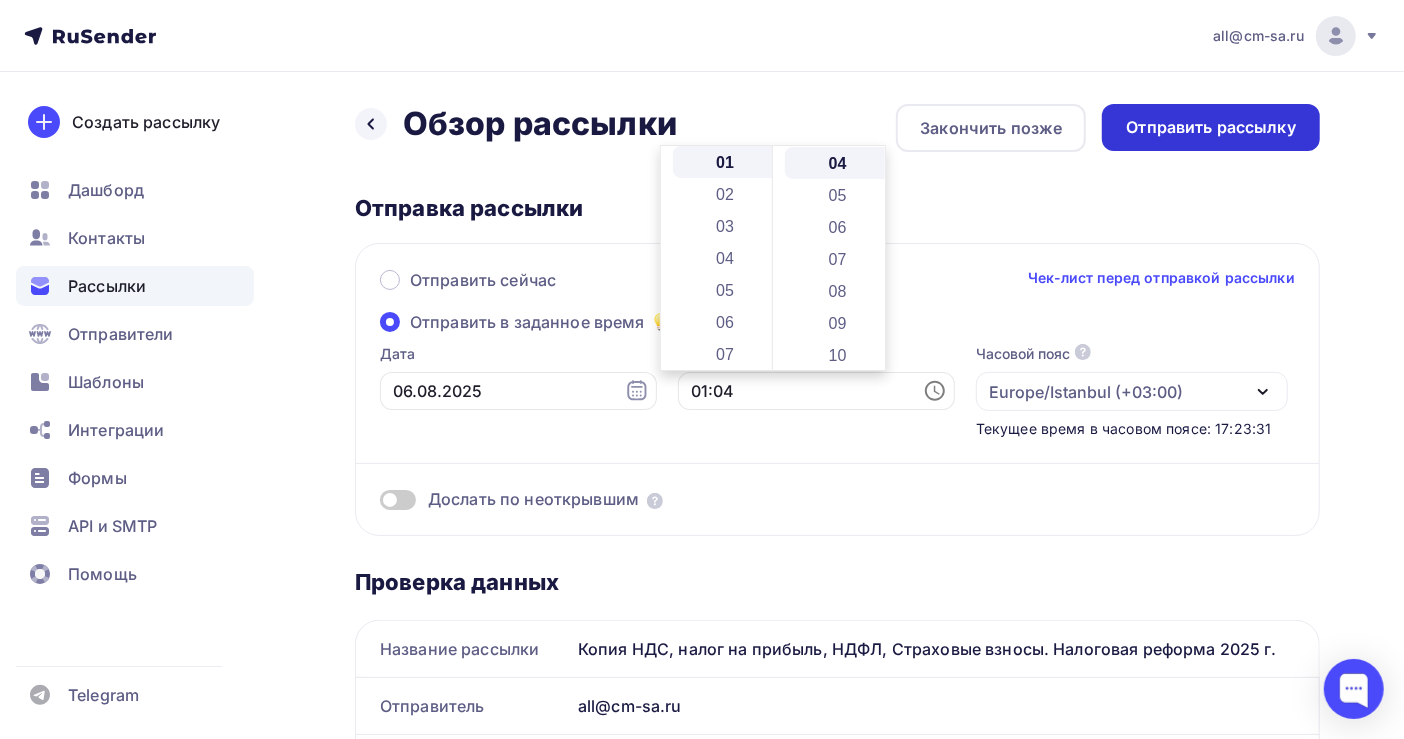 click on "Отправить рассылку" at bounding box center [1211, 127] 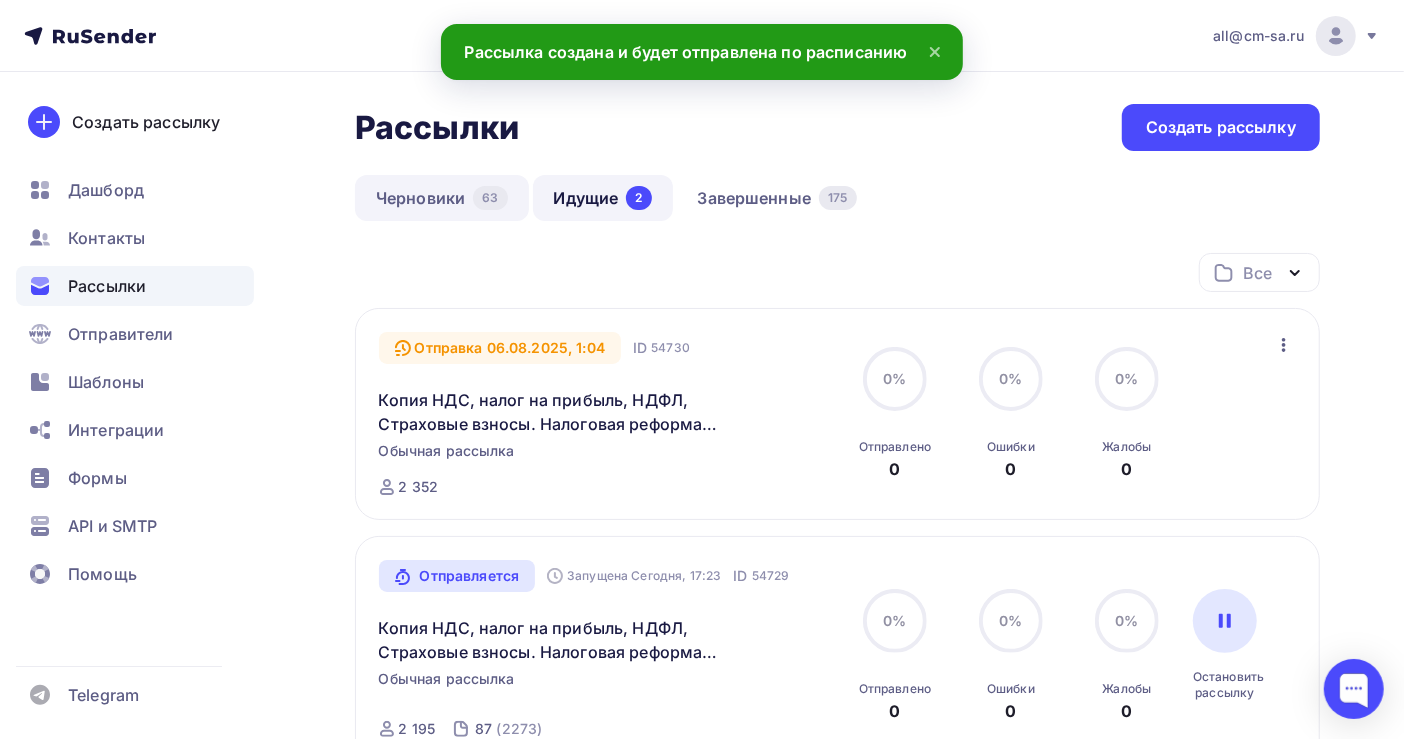click on "Черновики
63" at bounding box center (442, 198) 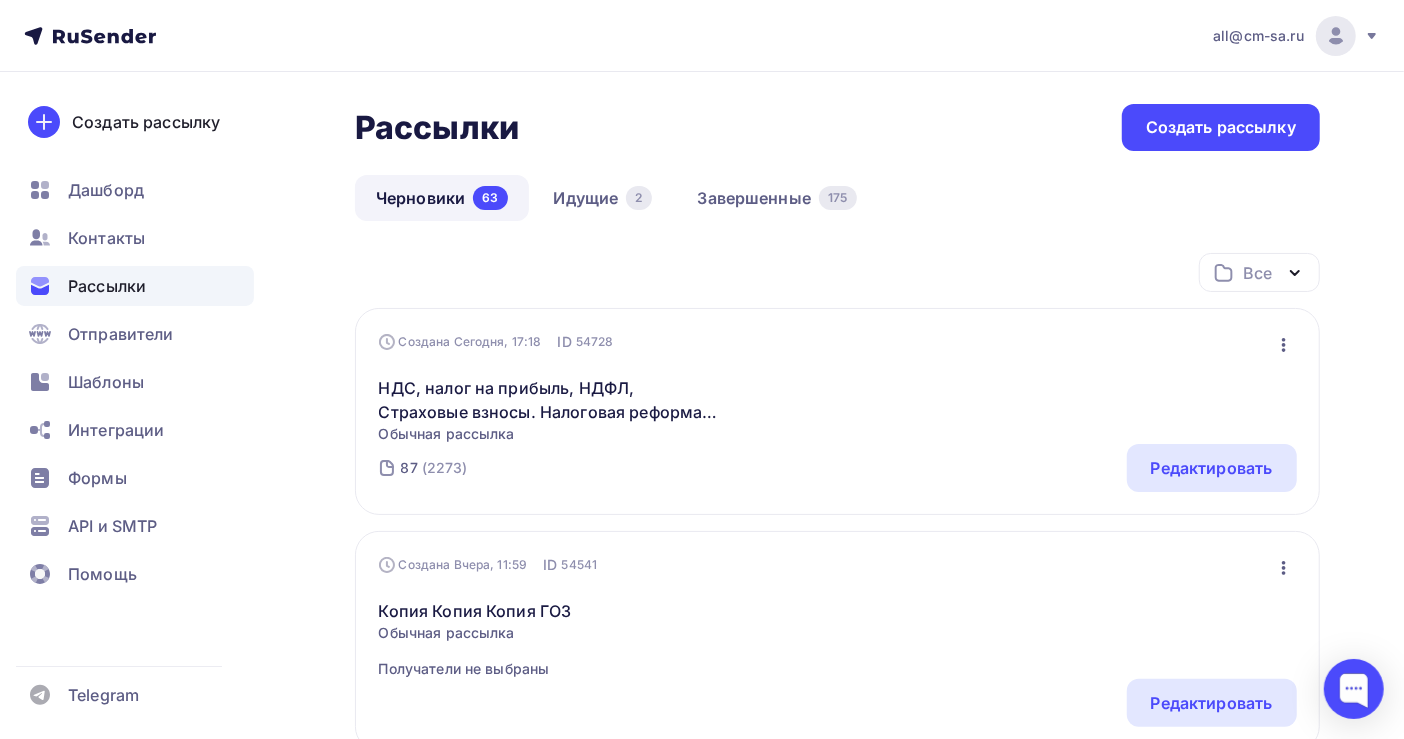 click 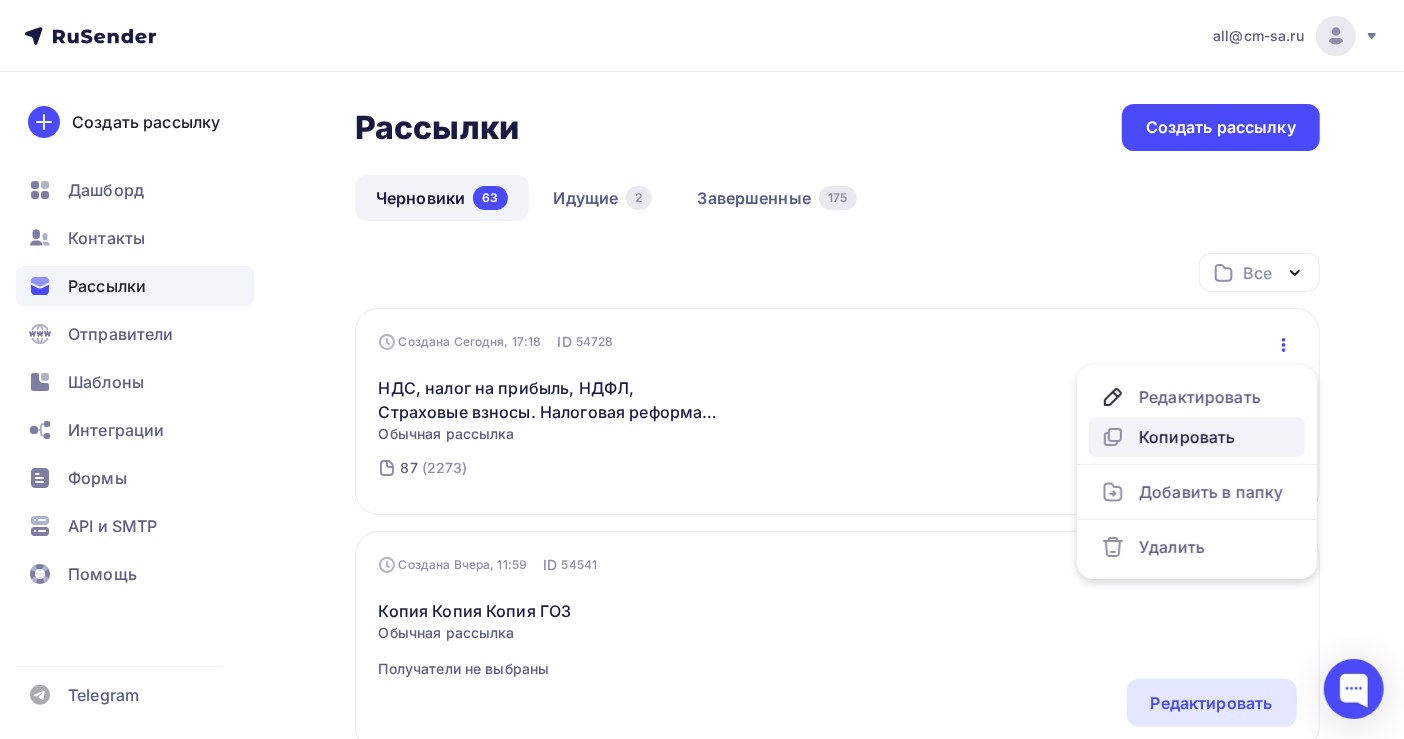 click on "Копировать" at bounding box center [1197, 437] 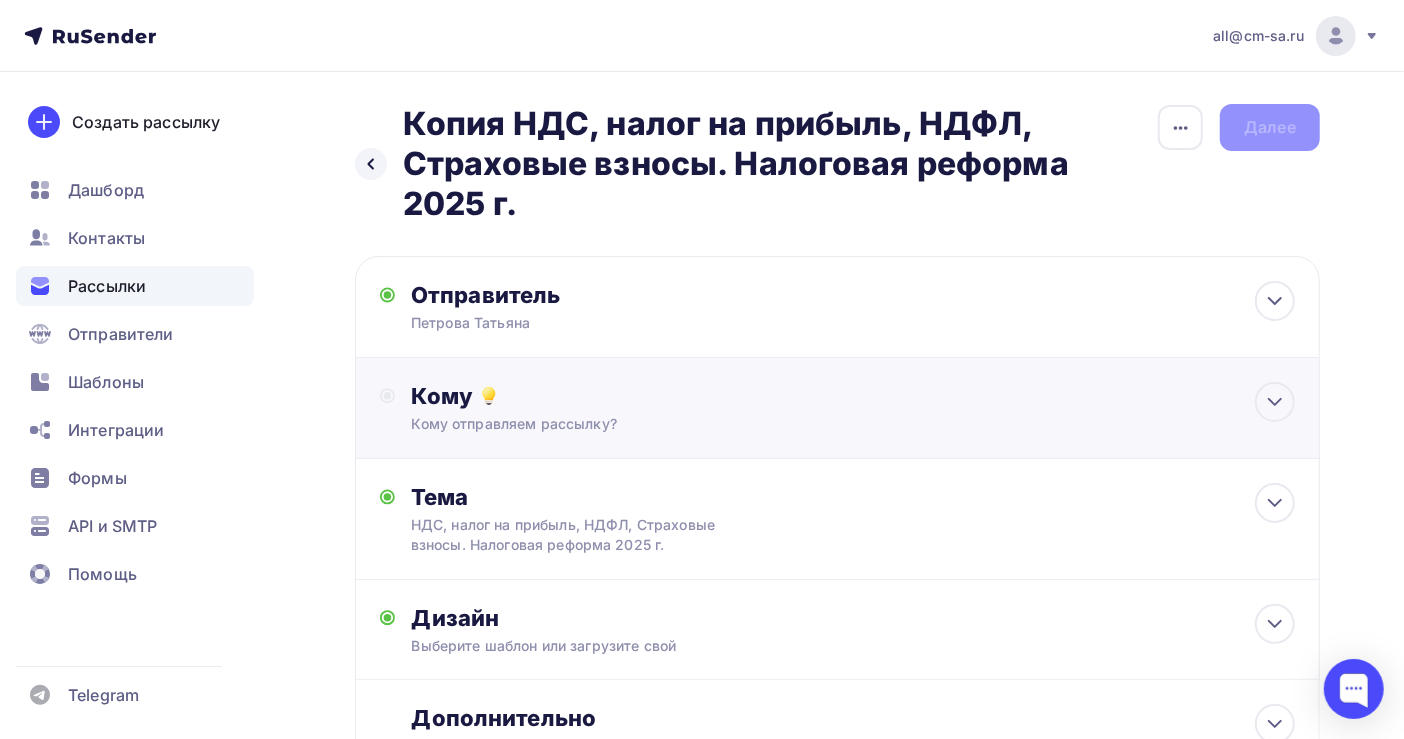 click on "Кому отправляем рассылку?" at bounding box center (808, 424) 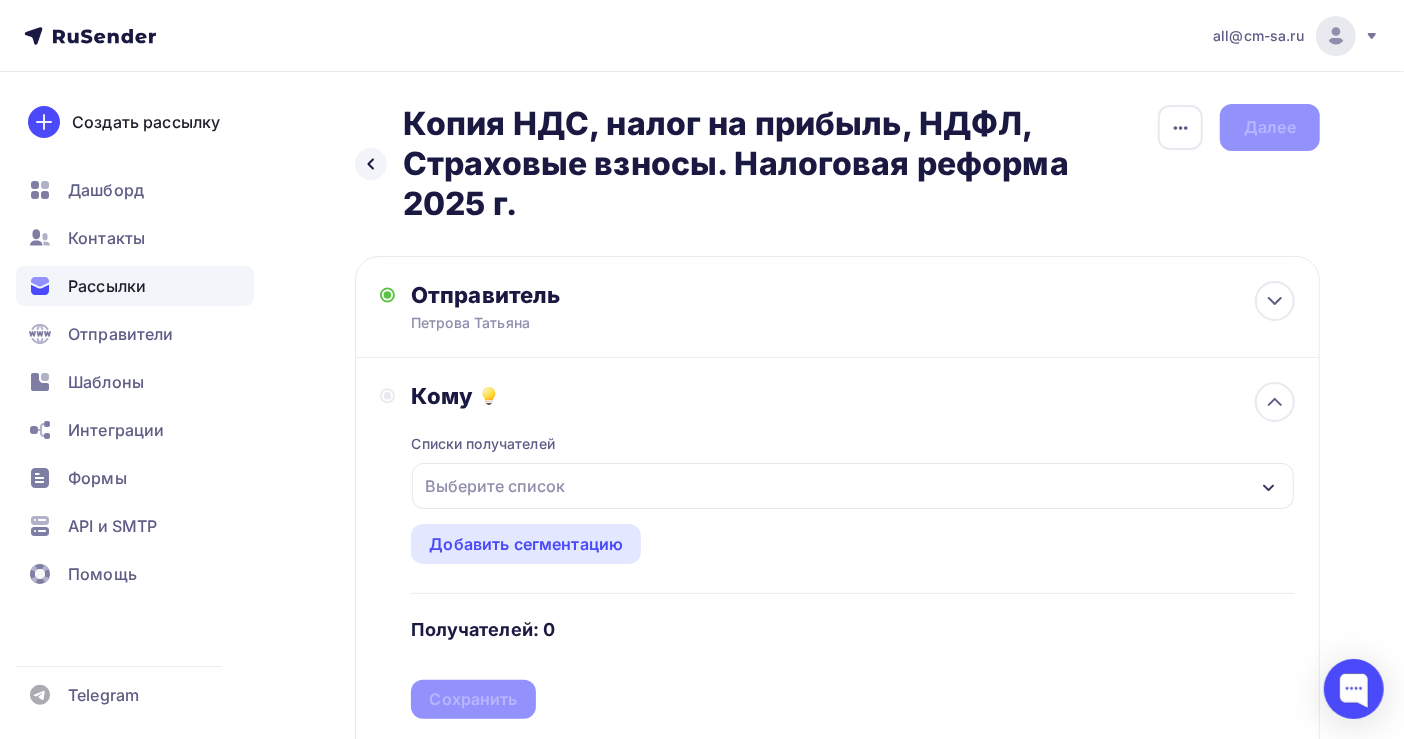 click on "Выберите список" at bounding box center (495, 486) 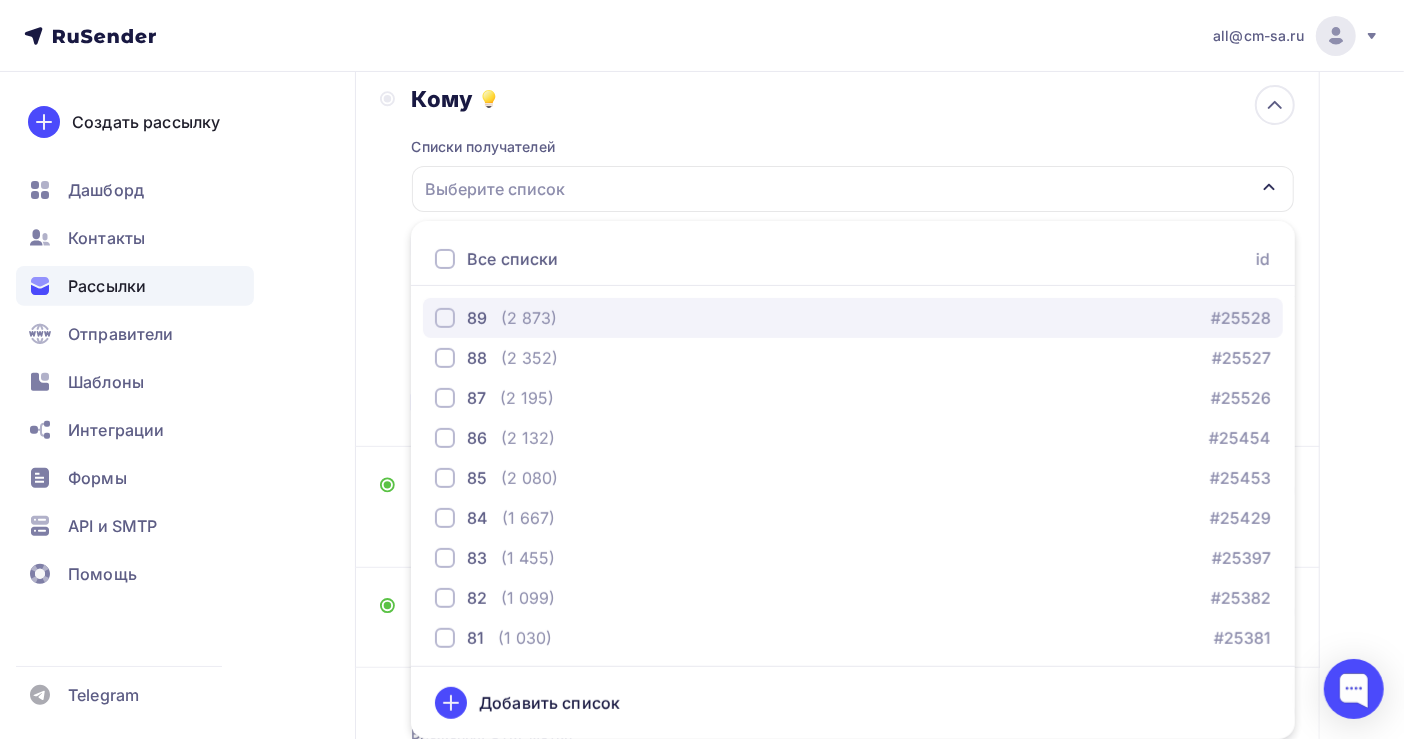 click on "(2 873)" at bounding box center [529, 318] 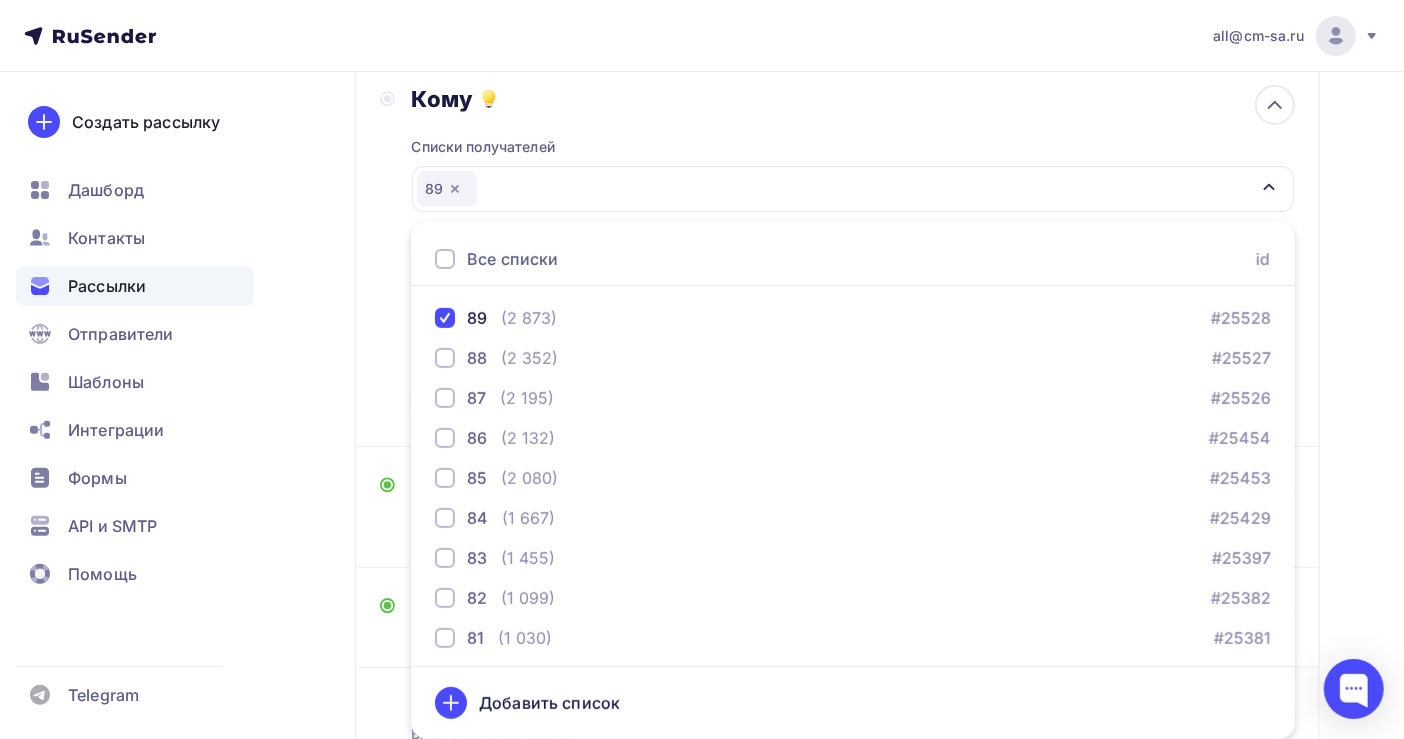 click on "Петрова Татьяна
Email  *
[EMAIL]
[EMAIL]           [EMAIL]           [EMAIL]           [EMAIL]           [EMAIL]           [EMAIL]               Добавить отправителя       Имя" at bounding box center (702, 336) 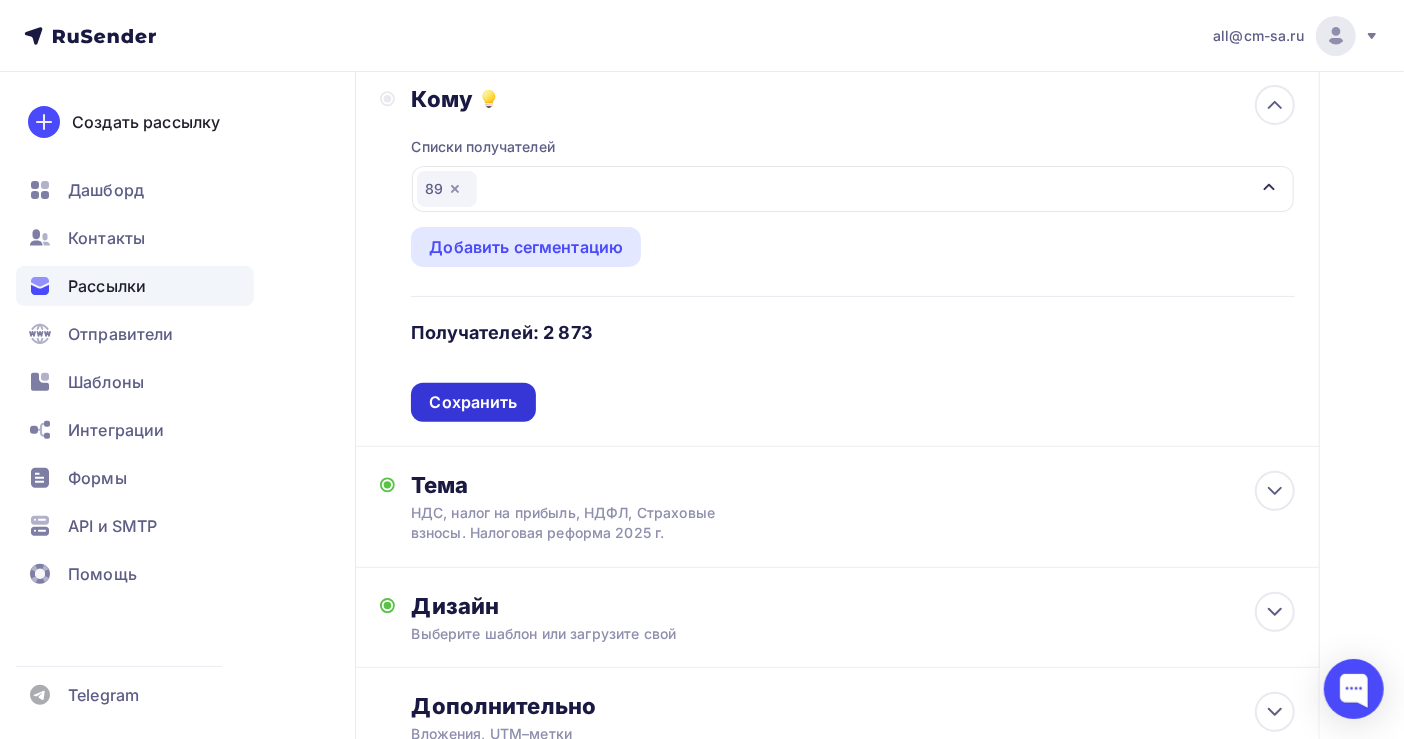 click on "Сохранить" at bounding box center (473, 402) 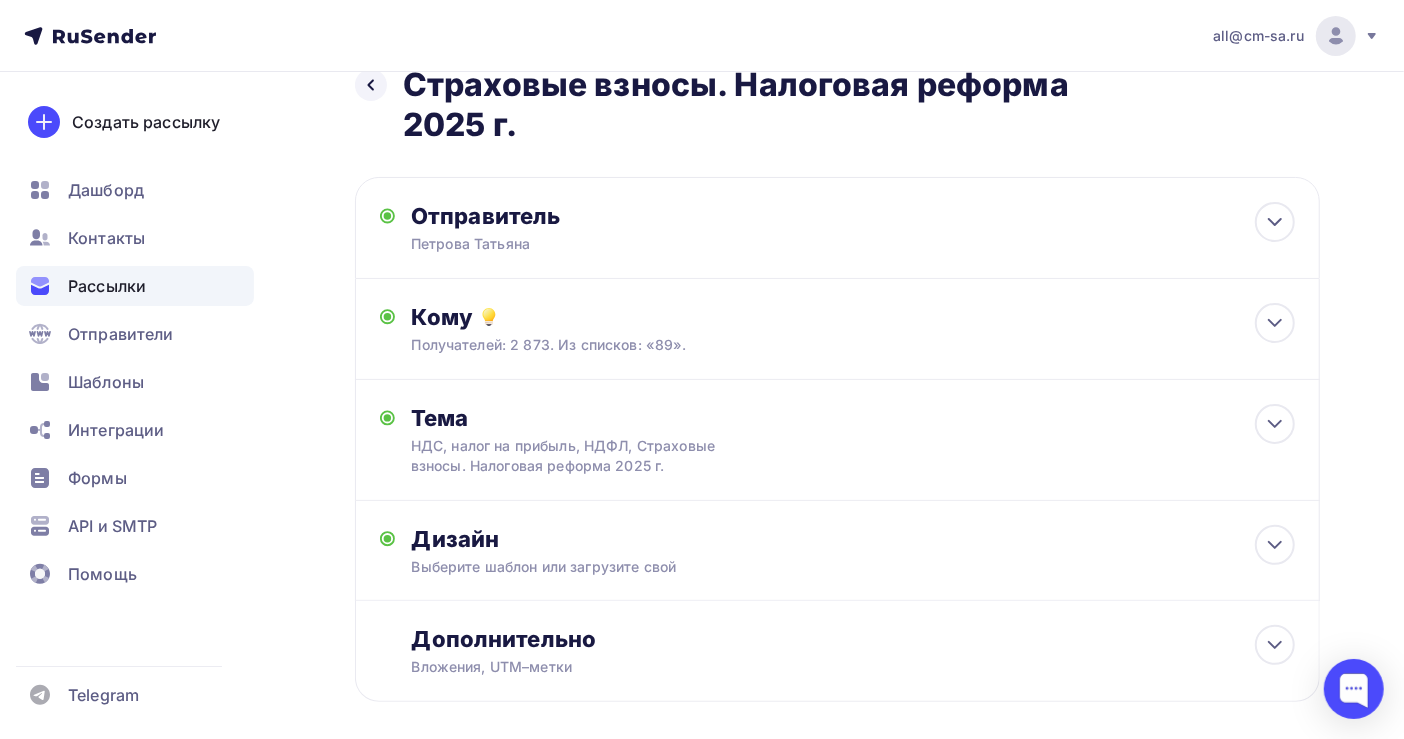 scroll, scrollTop: 0, scrollLeft: 0, axis: both 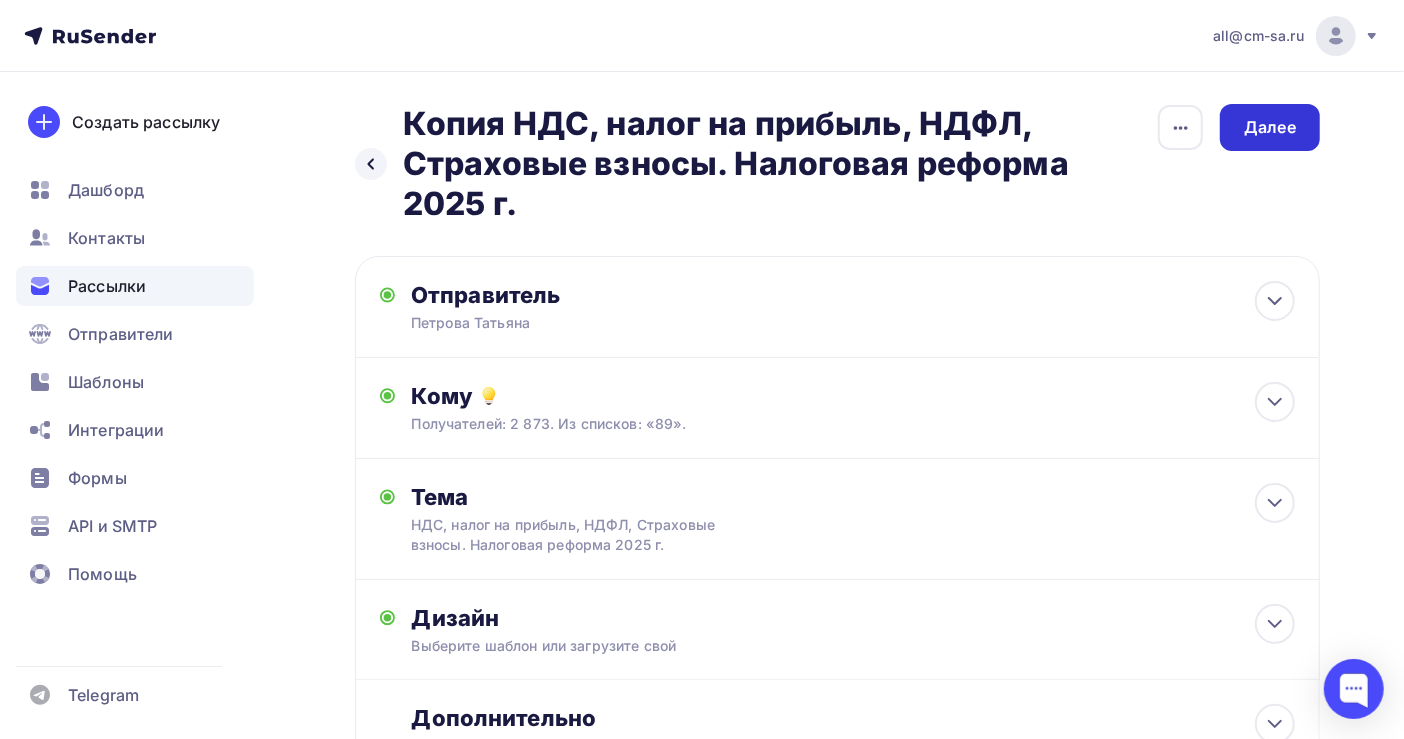 click on "Далее" at bounding box center (1270, 127) 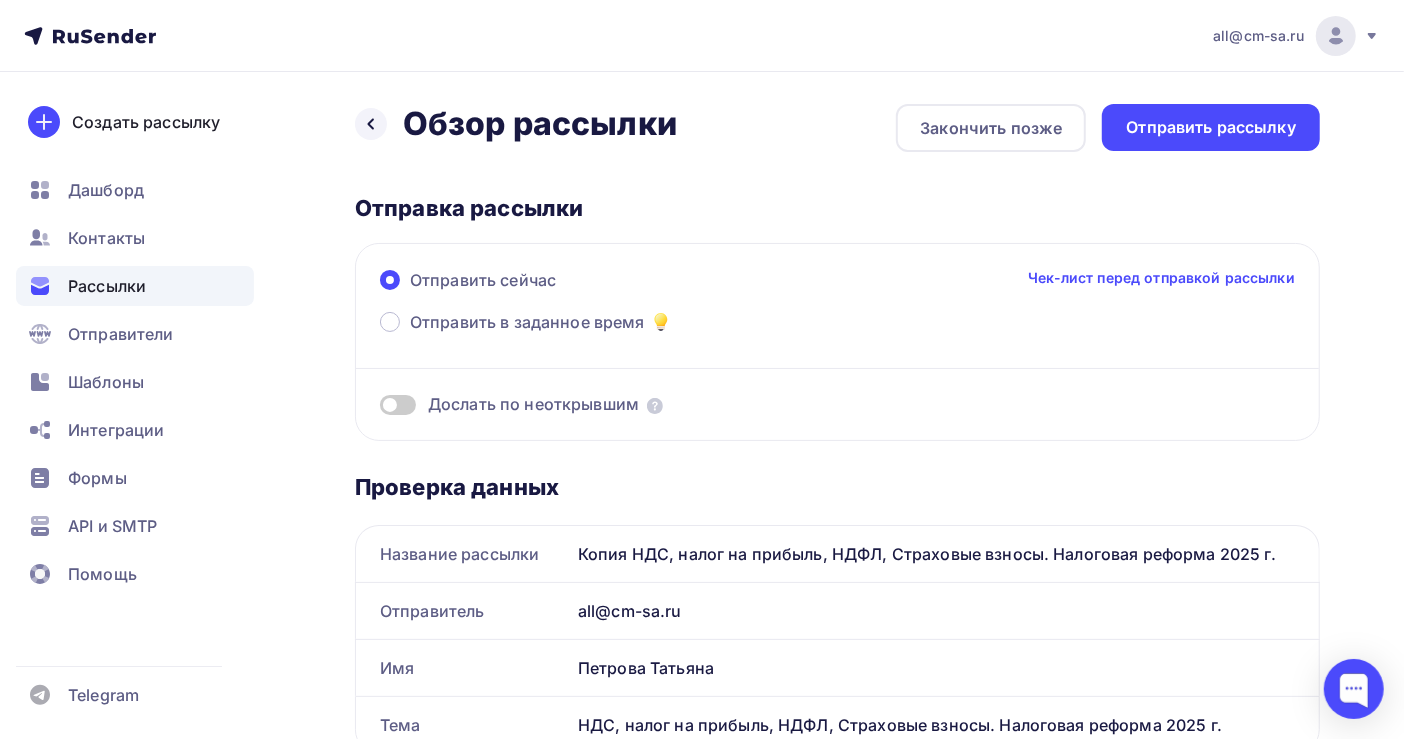 scroll, scrollTop: 0, scrollLeft: 0, axis: both 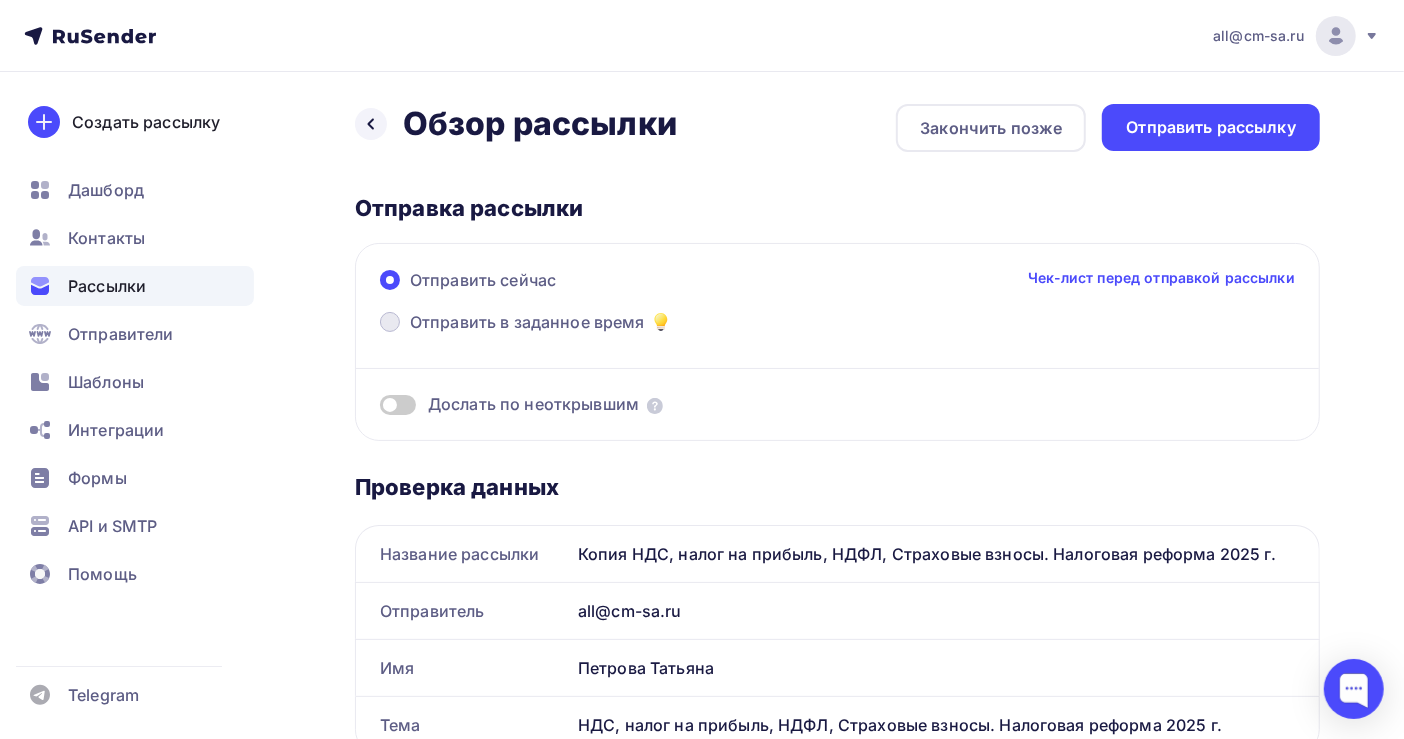 click on "Отправить в заданное время" at bounding box center (527, 322) 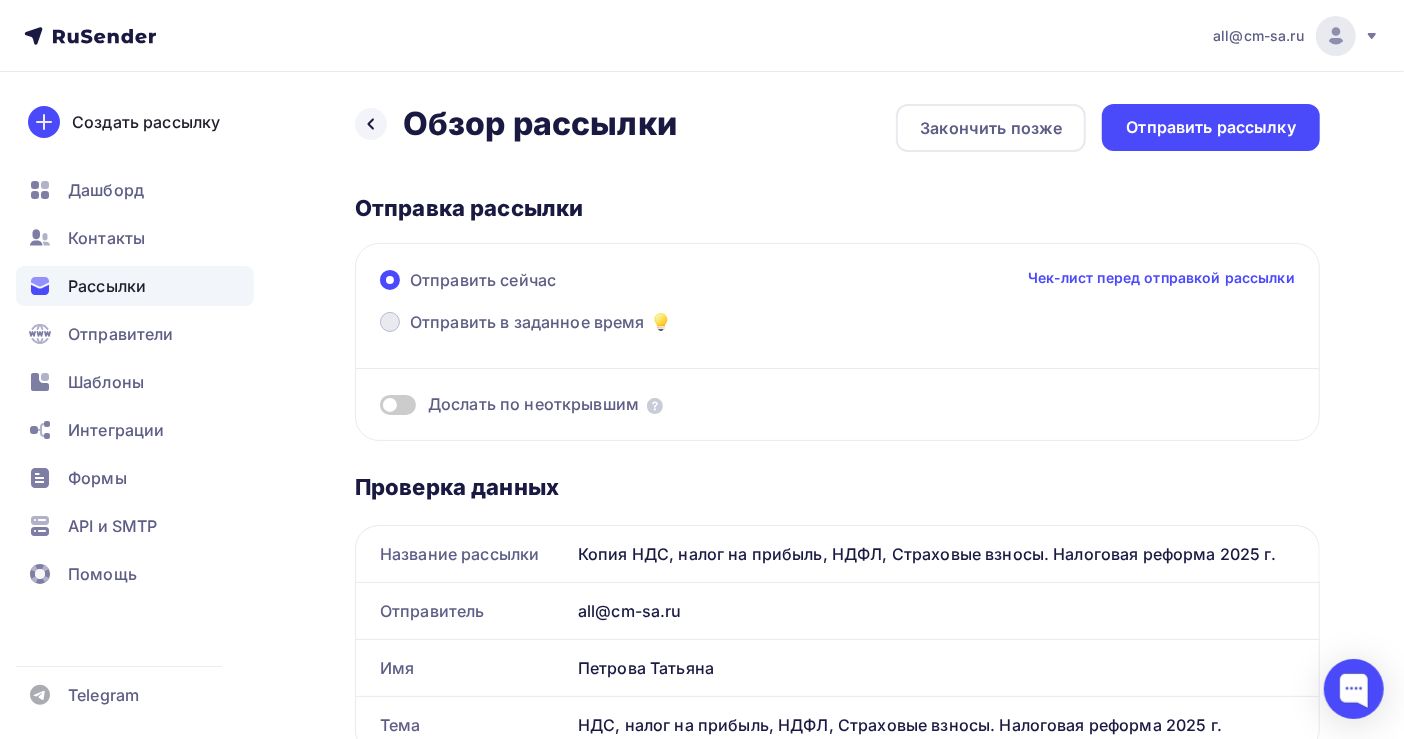 click on "Отправить в заданное время" at bounding box center [410, 334] 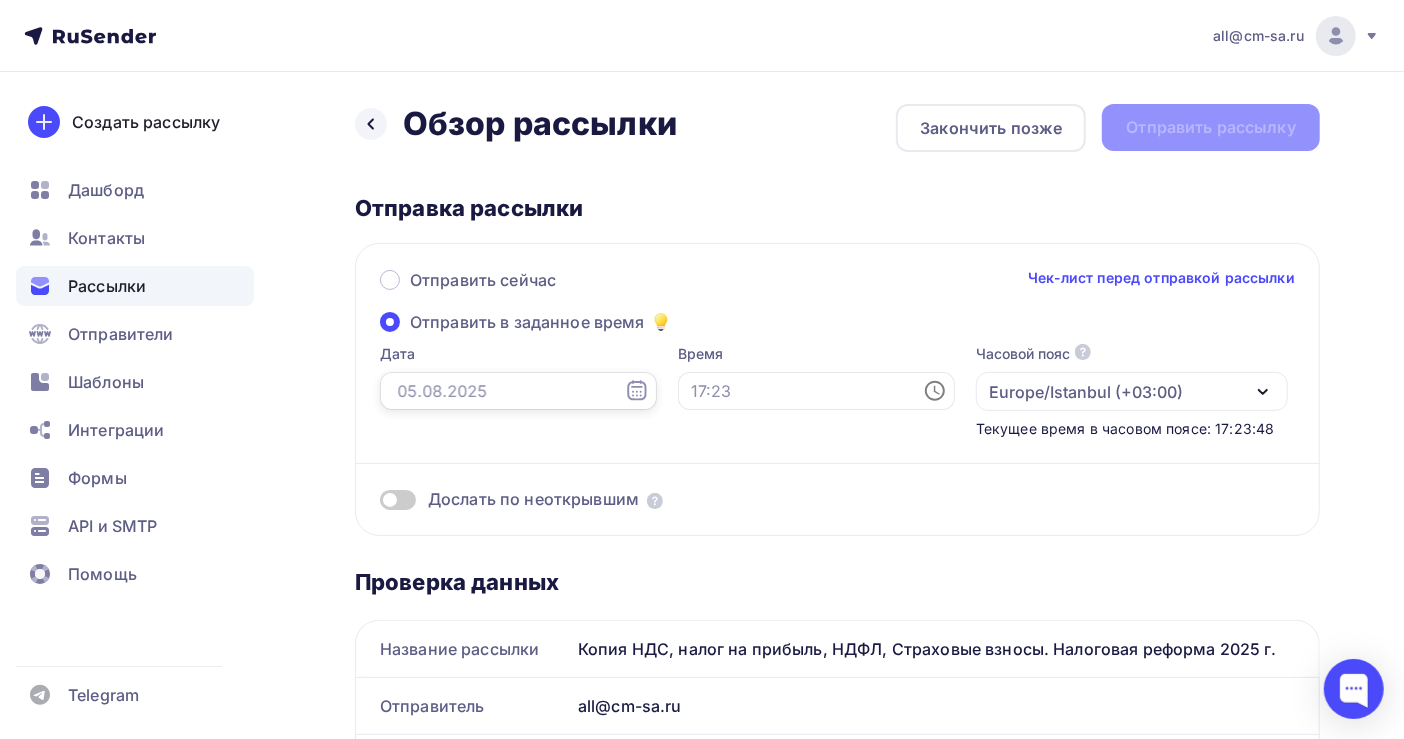 click at bounding box center [518, 391] 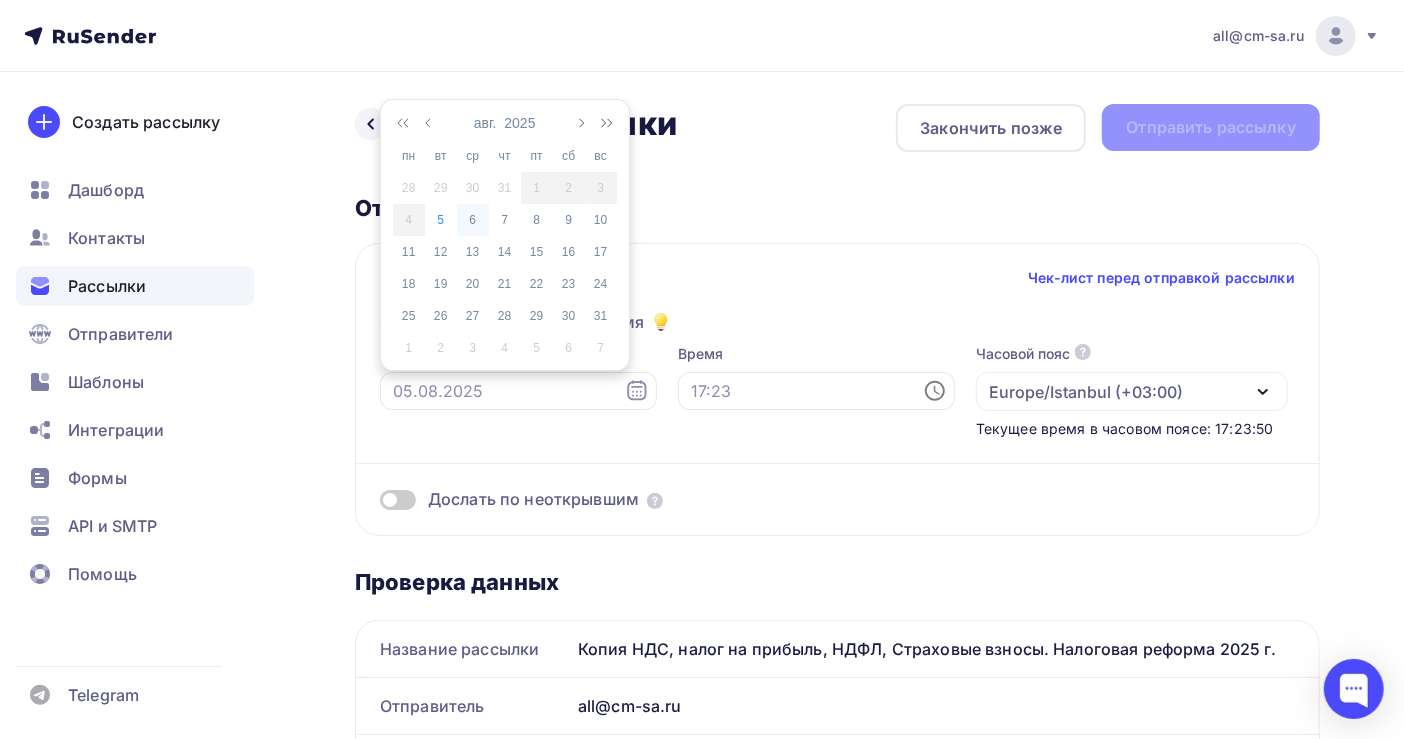 click on "6" at bounding box center [473, 220] 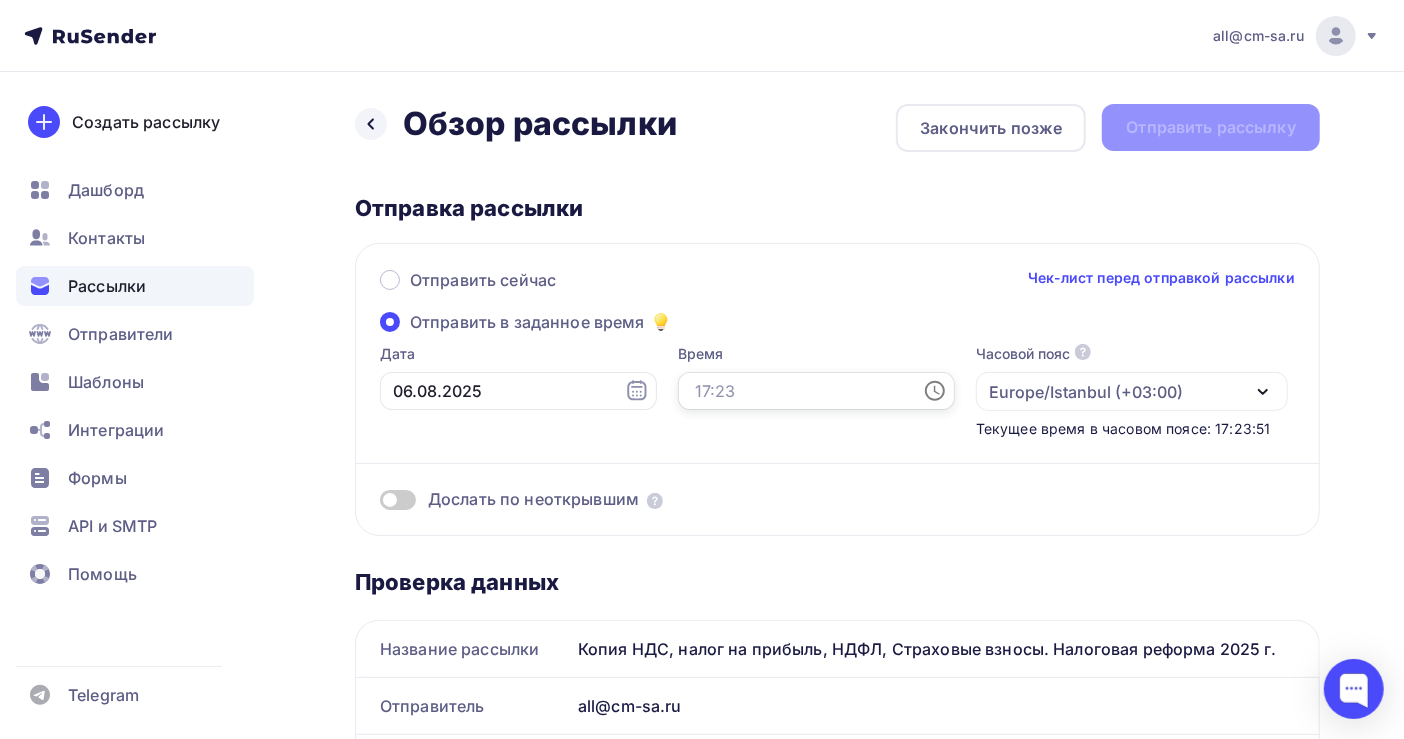 click at bounding box center (816, 391) 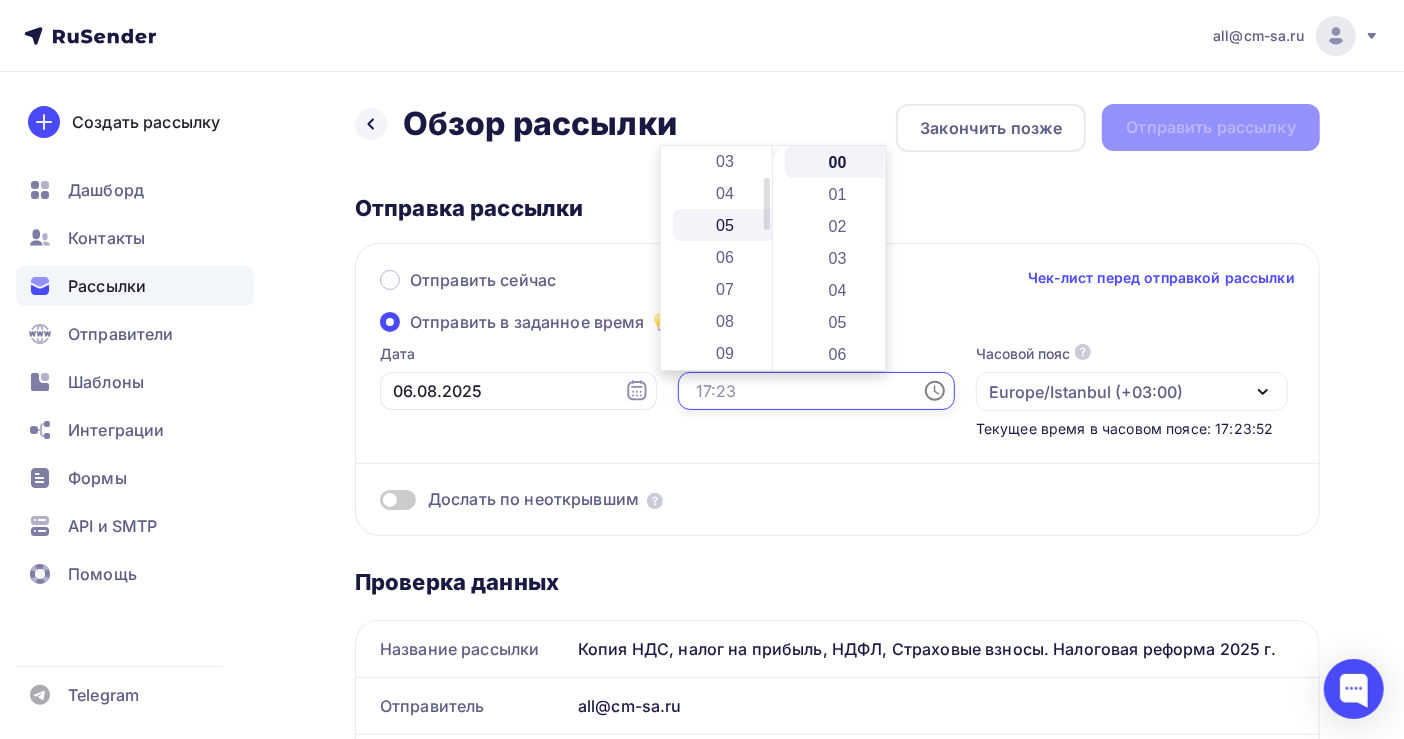scroll, scrollTop: 133, scrollLeft: 0, axis: vertical 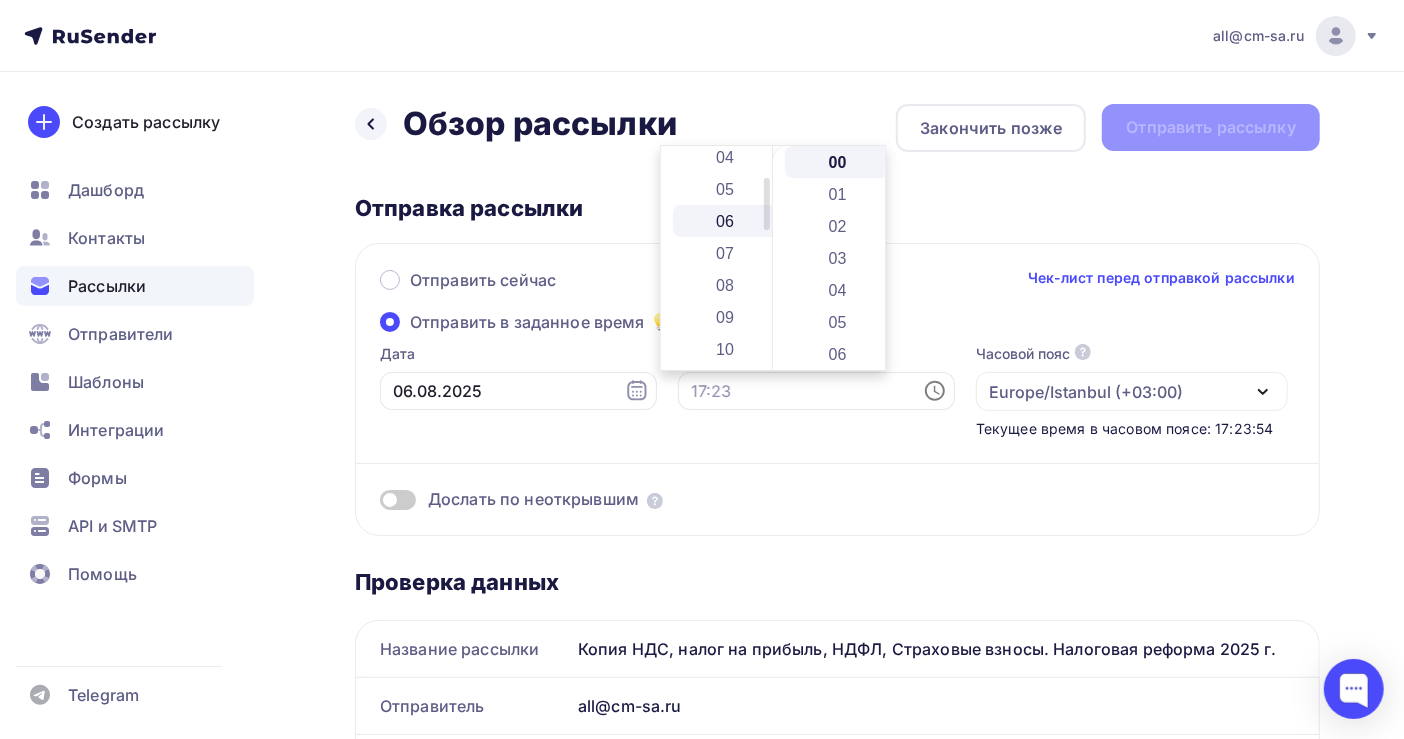 click on "06" at bounding box center [727, 221] 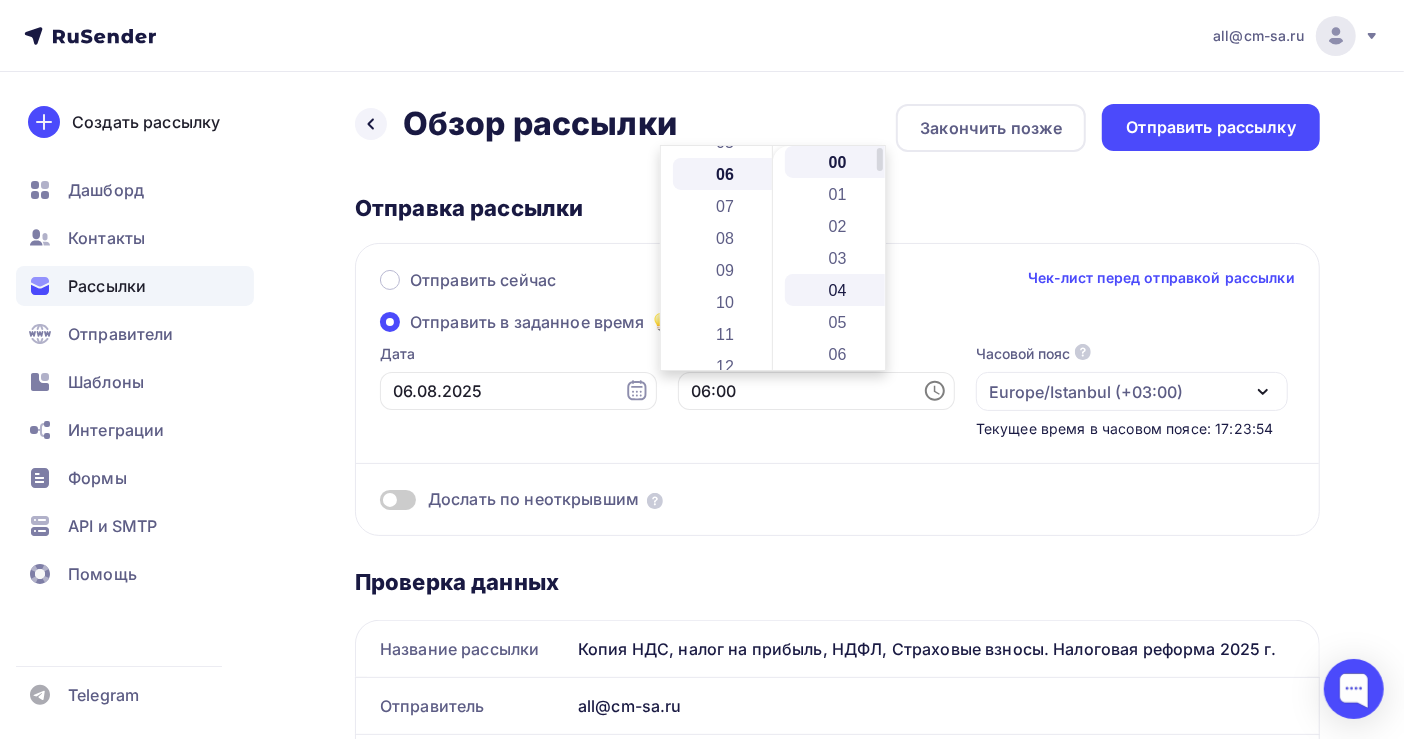 scroll, scrollTop: 191, scrollLeft: 0, axis: vertical 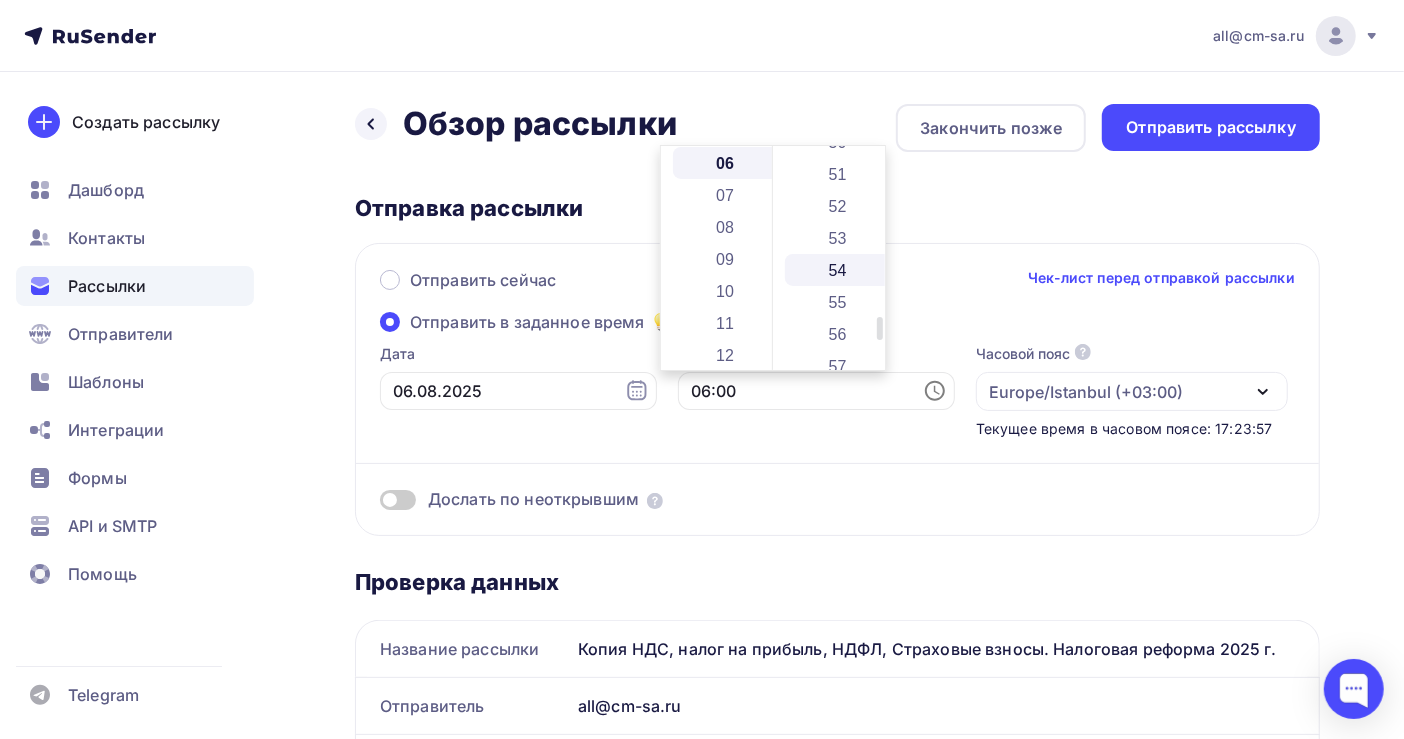 click on "54" at bounding box center [839, 270] 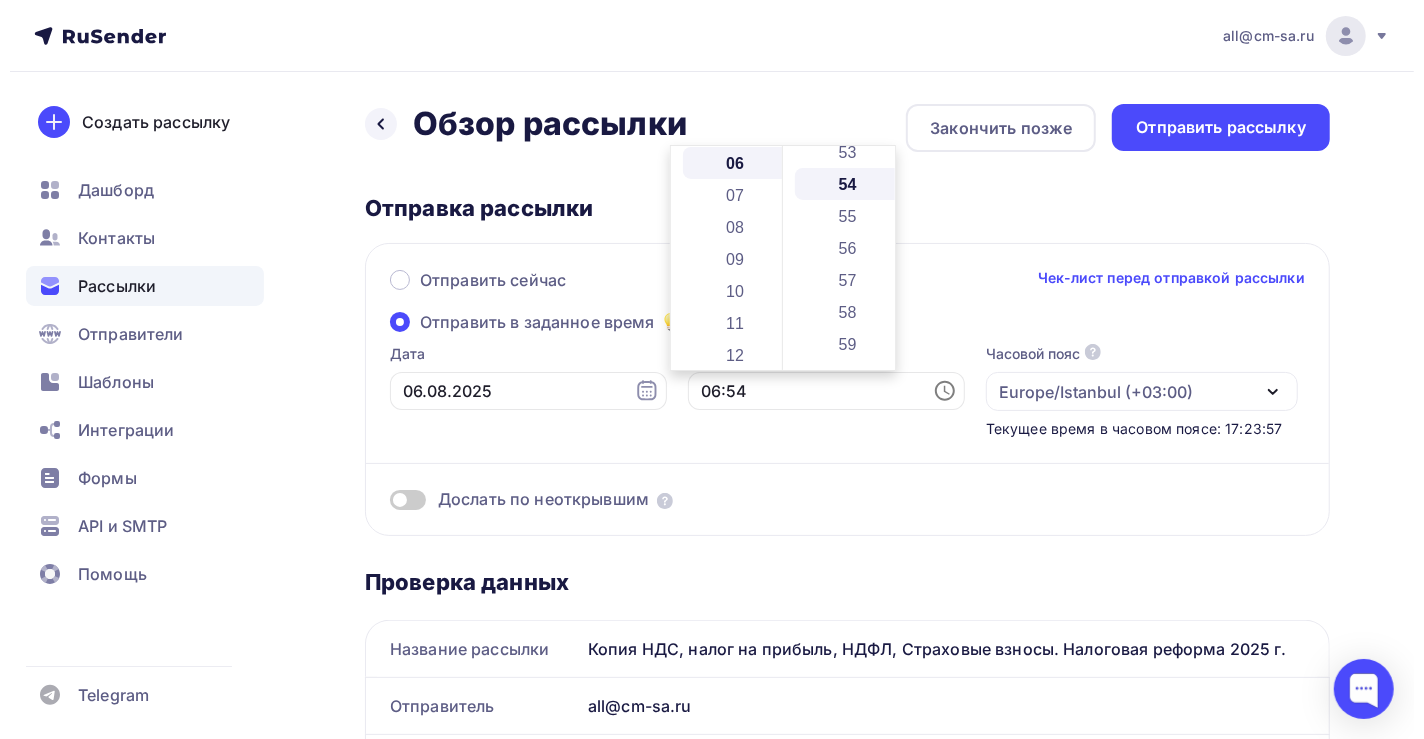 scroll, scrollTop: 1727, scrollLeft: 0, axis: vertical 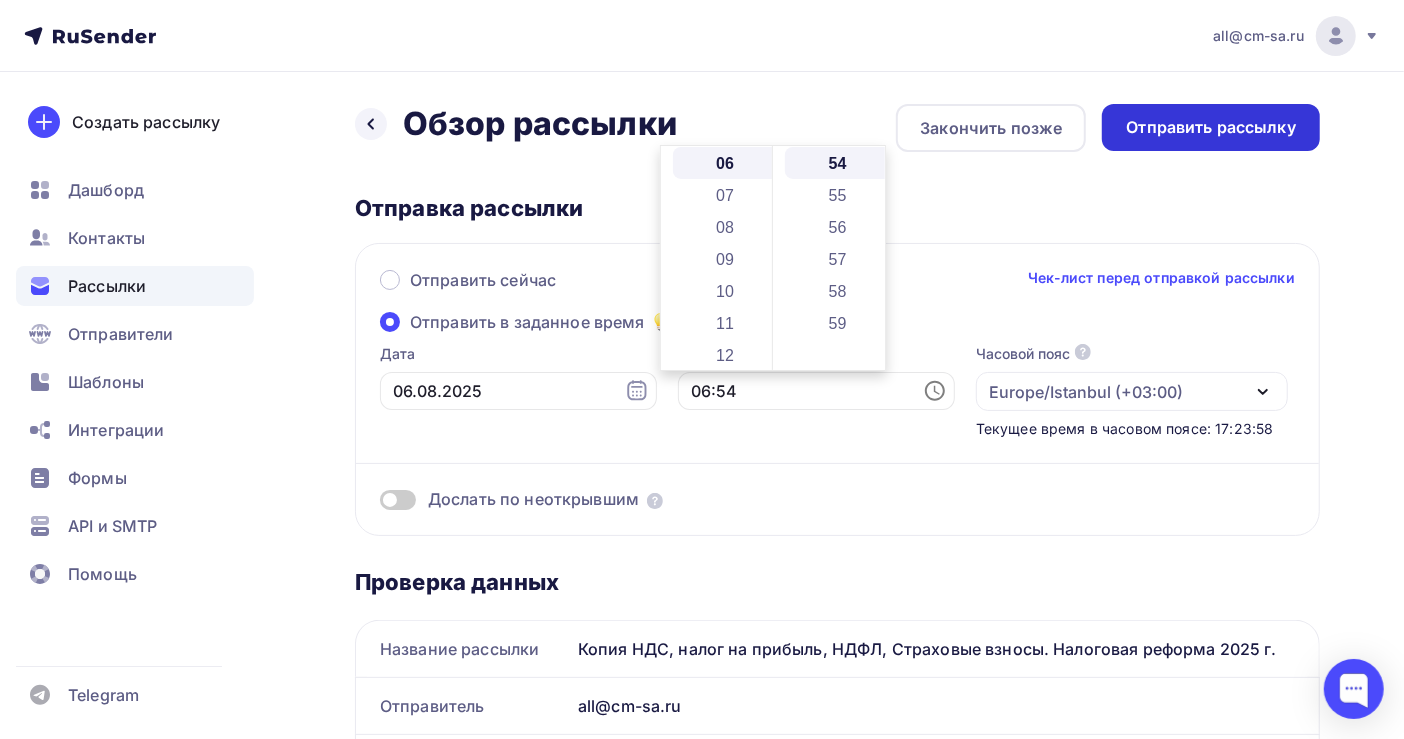 click on "Отправить рассылку" at bounding box center [1211, 127] 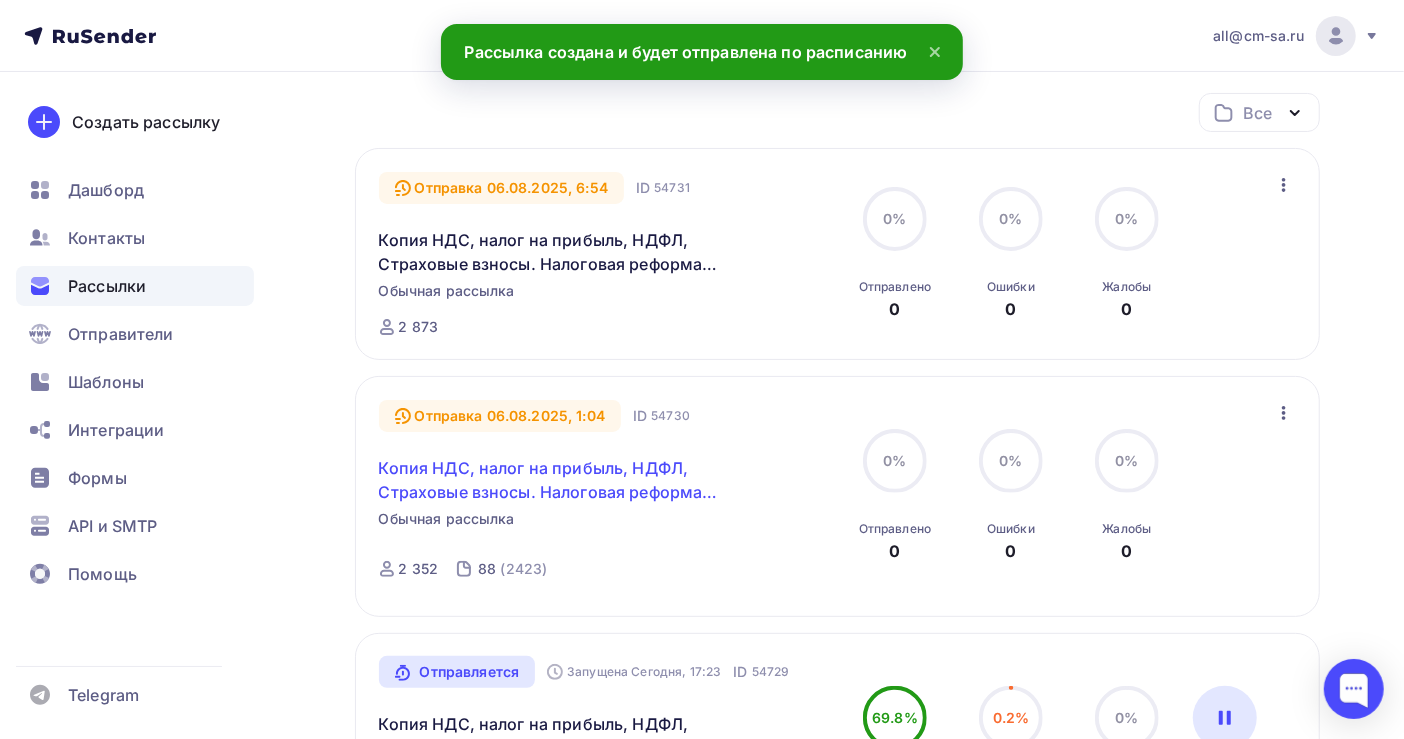 scroll, scrollTop: 587, scrollLeft: 0, axis: vertical 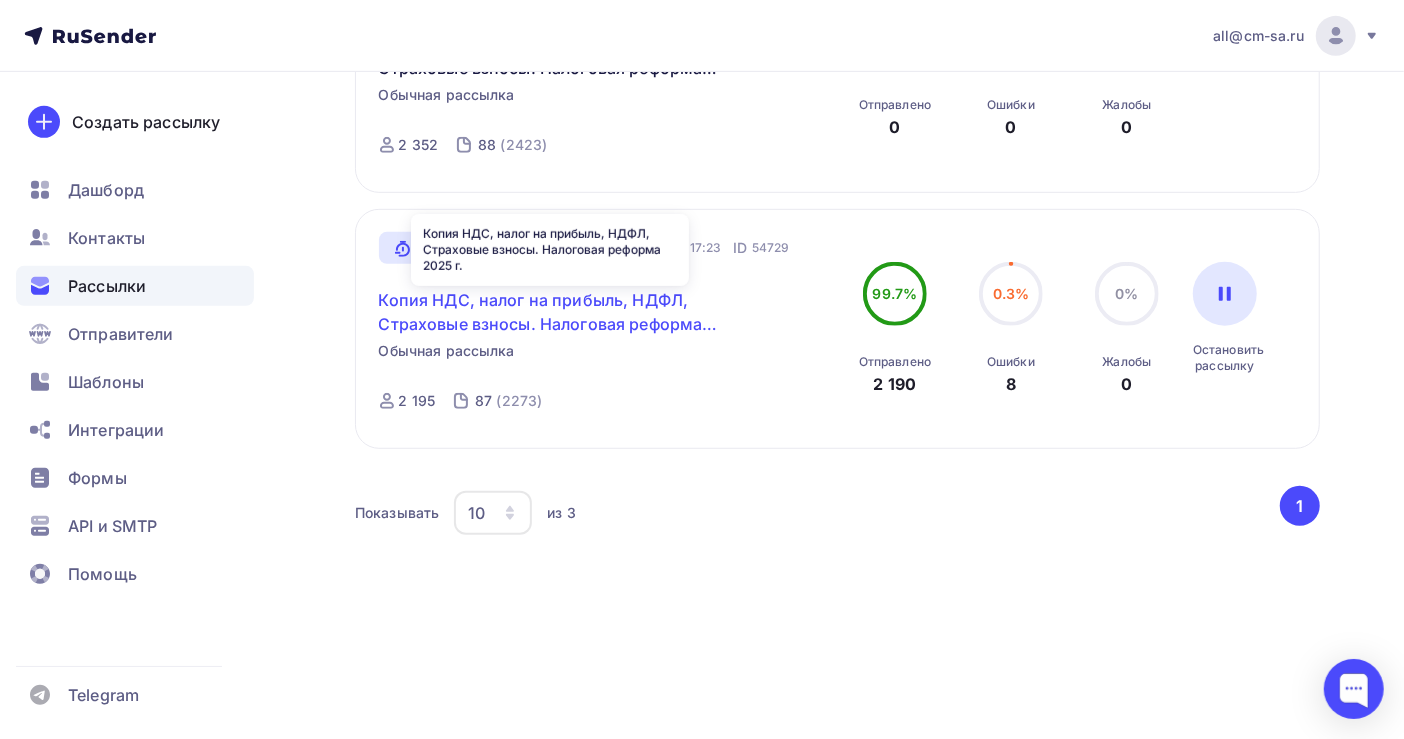 click on "Копия НДС, налог на прибыль, НДФЛ, Страховые взносы. Налоговая реформа 2025 г." at bounding box center [550, 312] 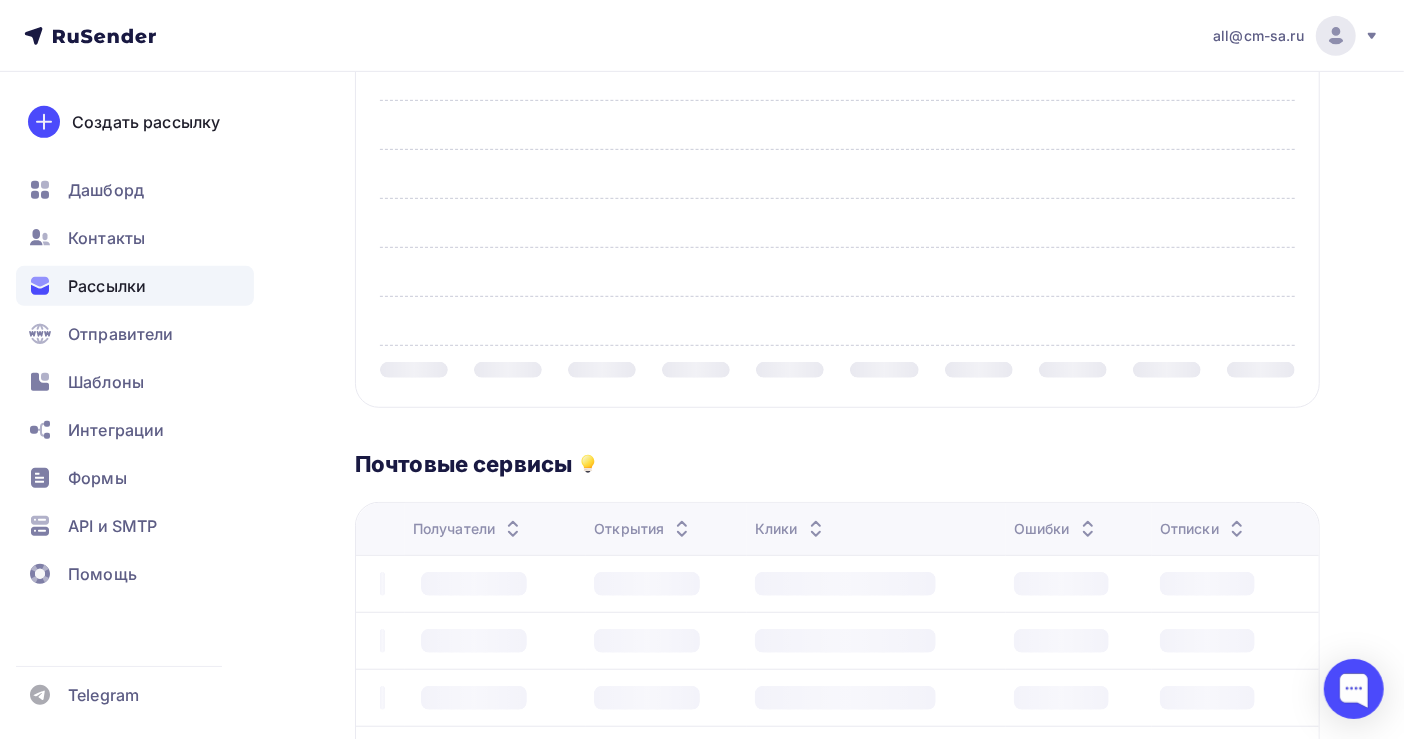 scroll, scrollTop: 0, scrollLeft: 0, axis: both 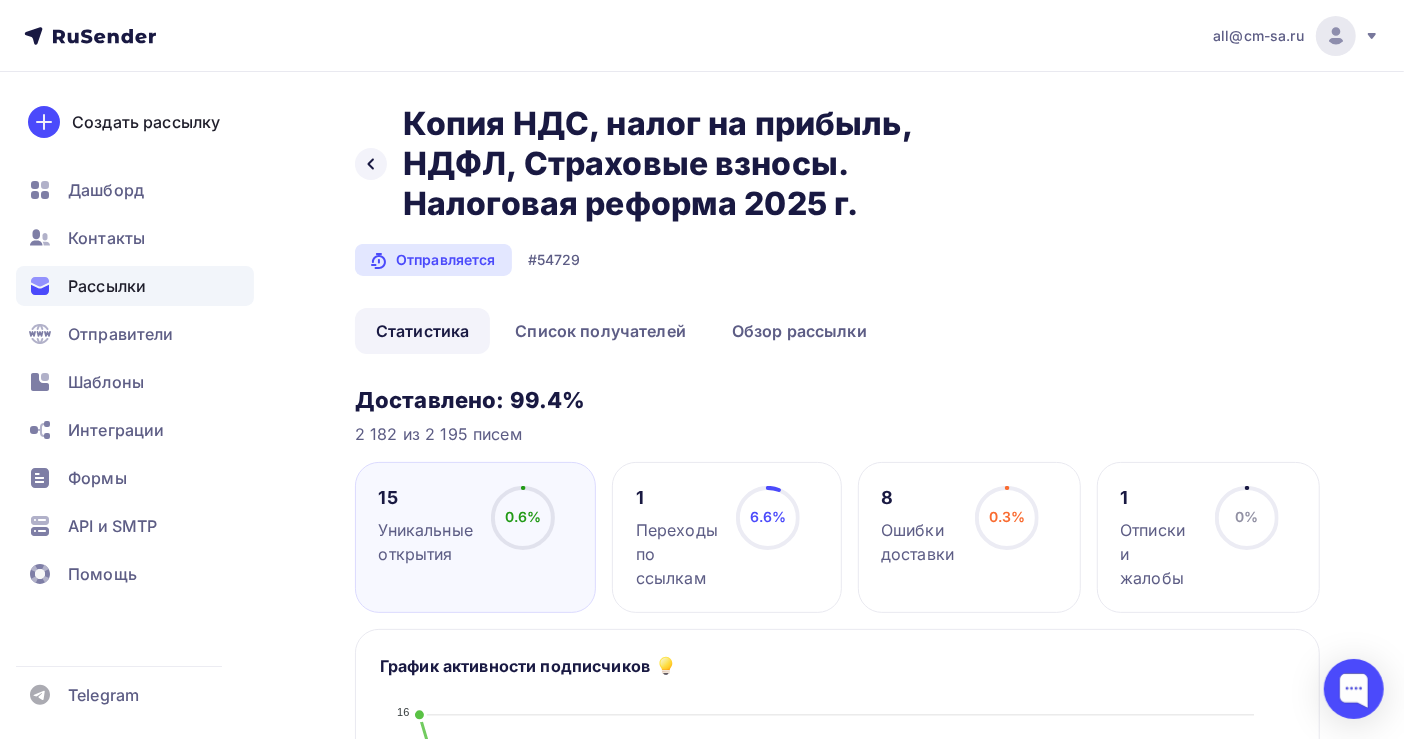 click on "Рассылки" at bounding box center (107, 286) 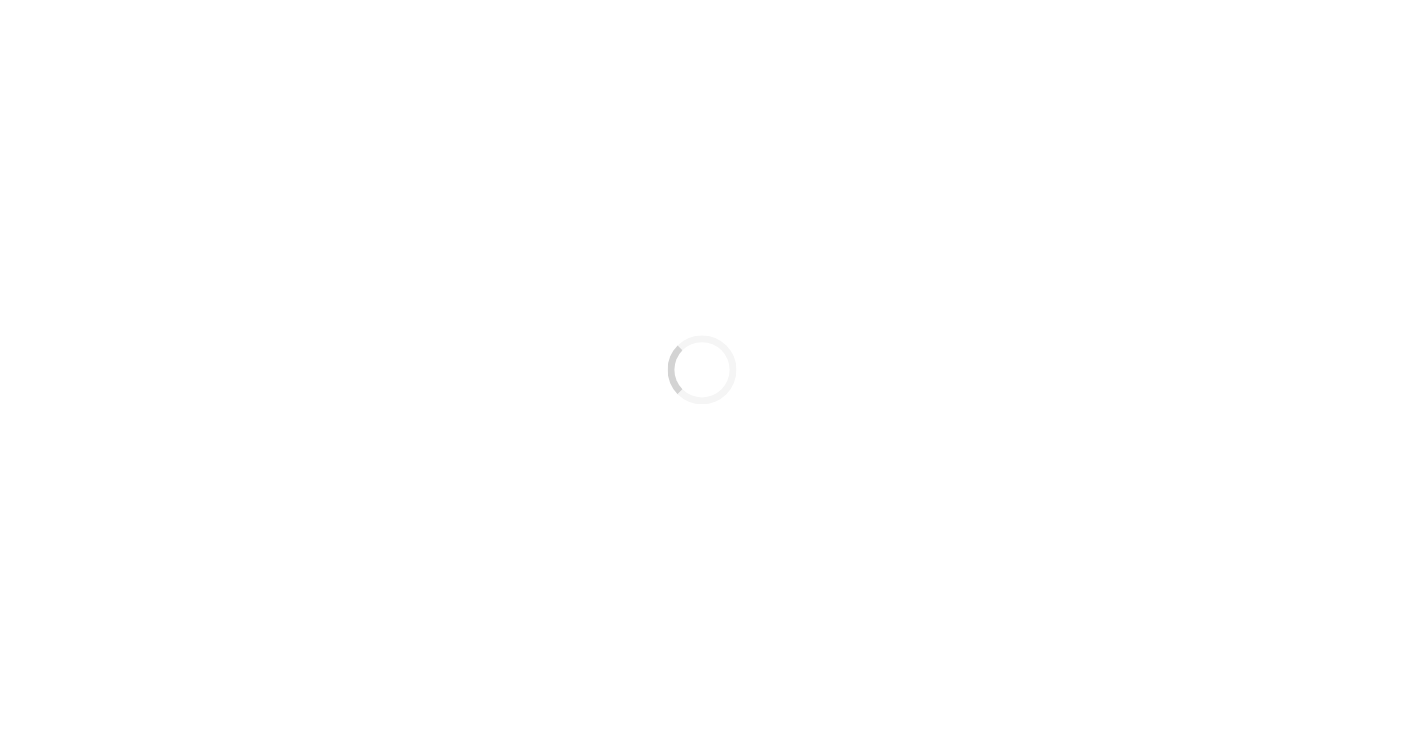 scroll, scrollTop: 0, scrollLeft: 0, axis: both 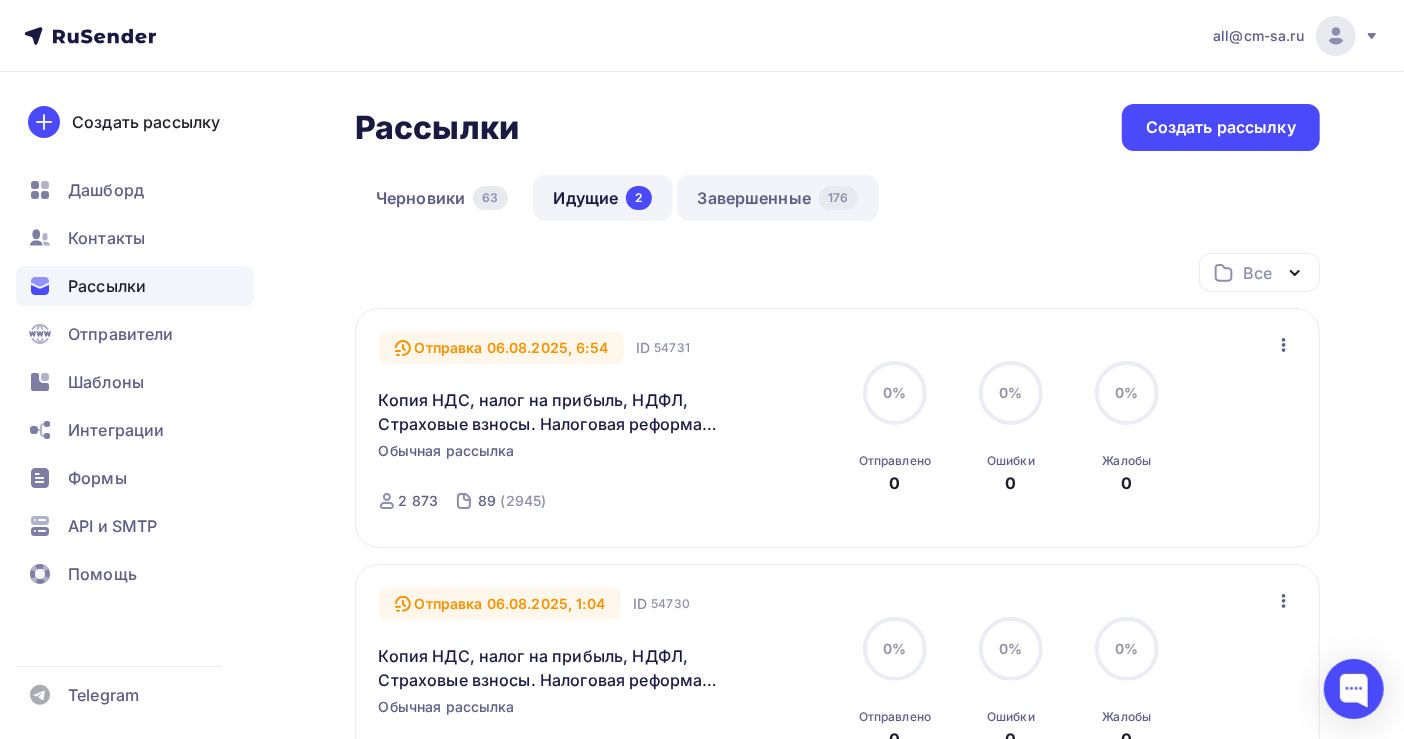 click on "Завершенные
176" at bounding box center (778, 198) 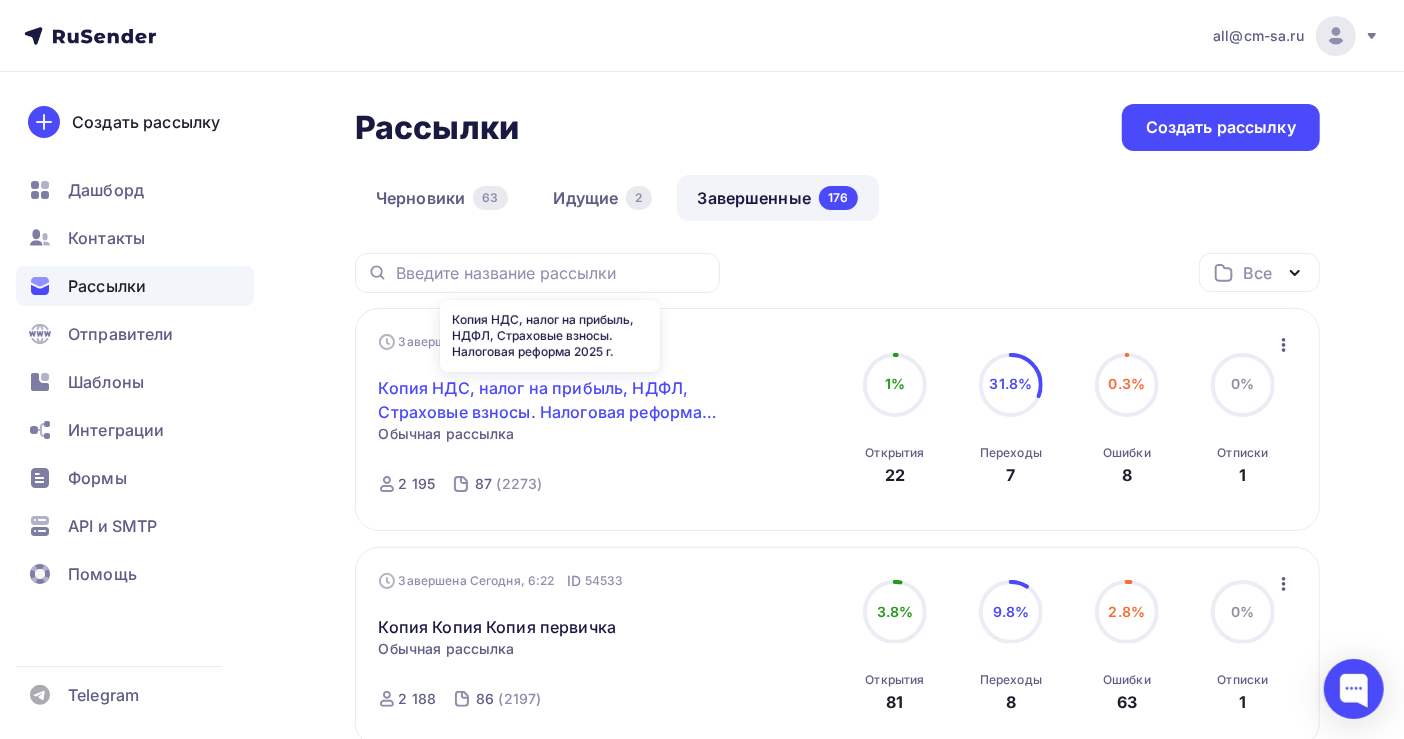 click on "Копия НДС, налог на прибыль, НДФЛ, Страховые взносы. Налоговая реформа 2025 г." at bounding box center (550, 400) 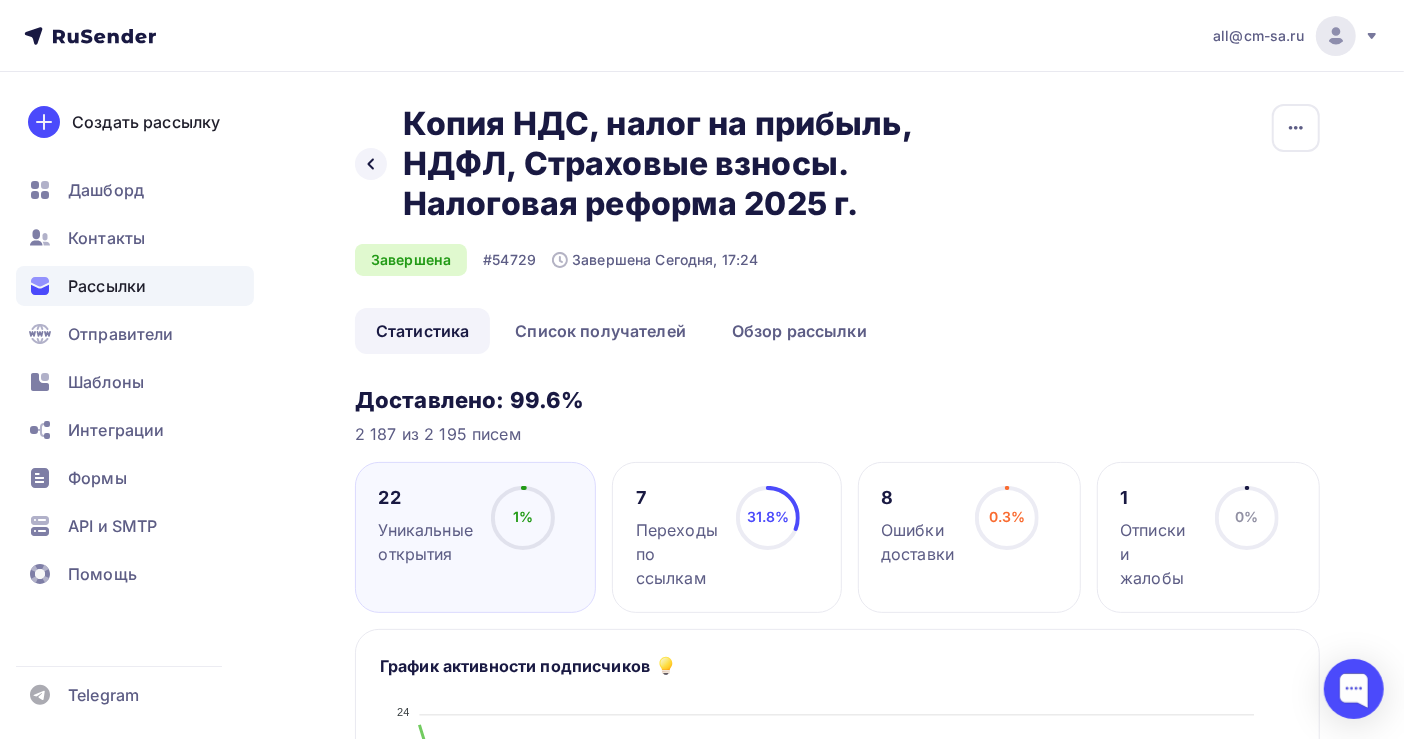 click on "Рассылки" at bounding box center (107, 286) 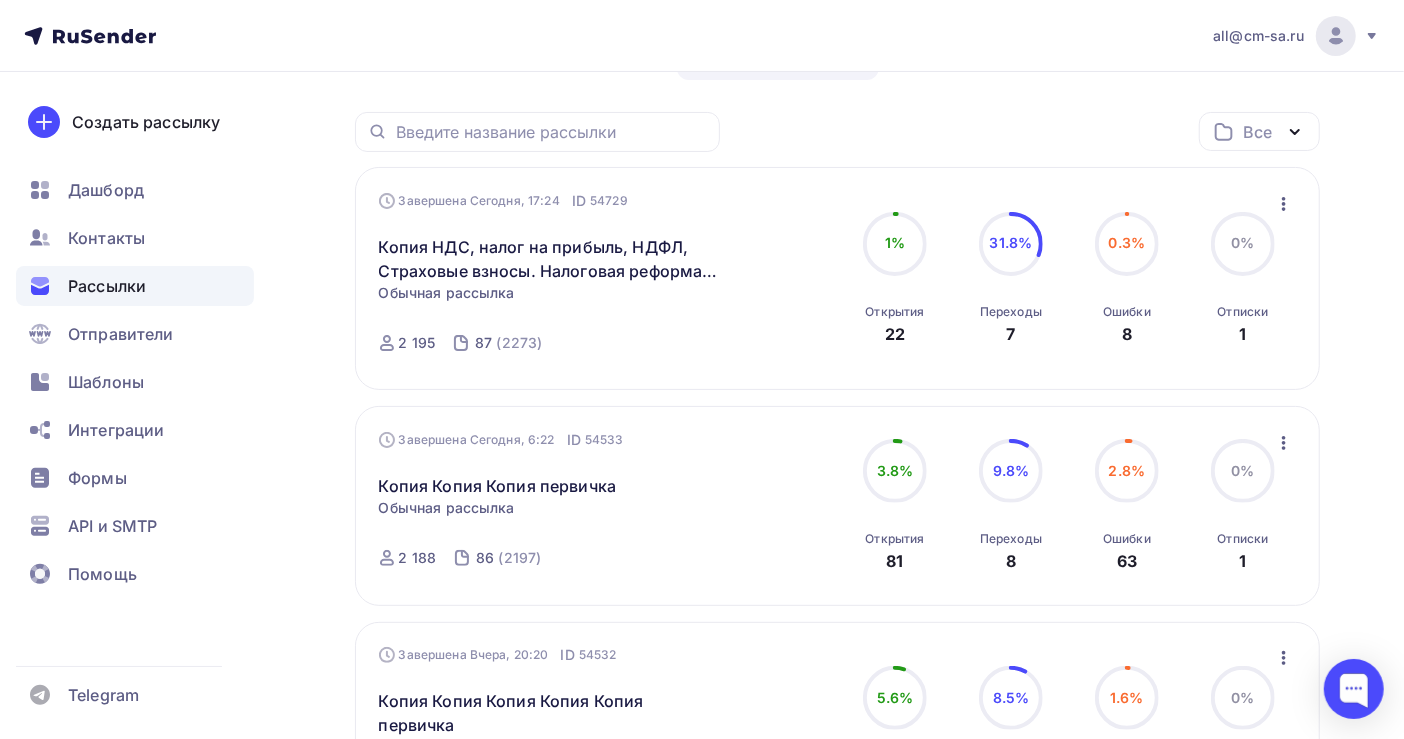 scroll, scrollTop: 0, scrollLeft: 0, axis: both 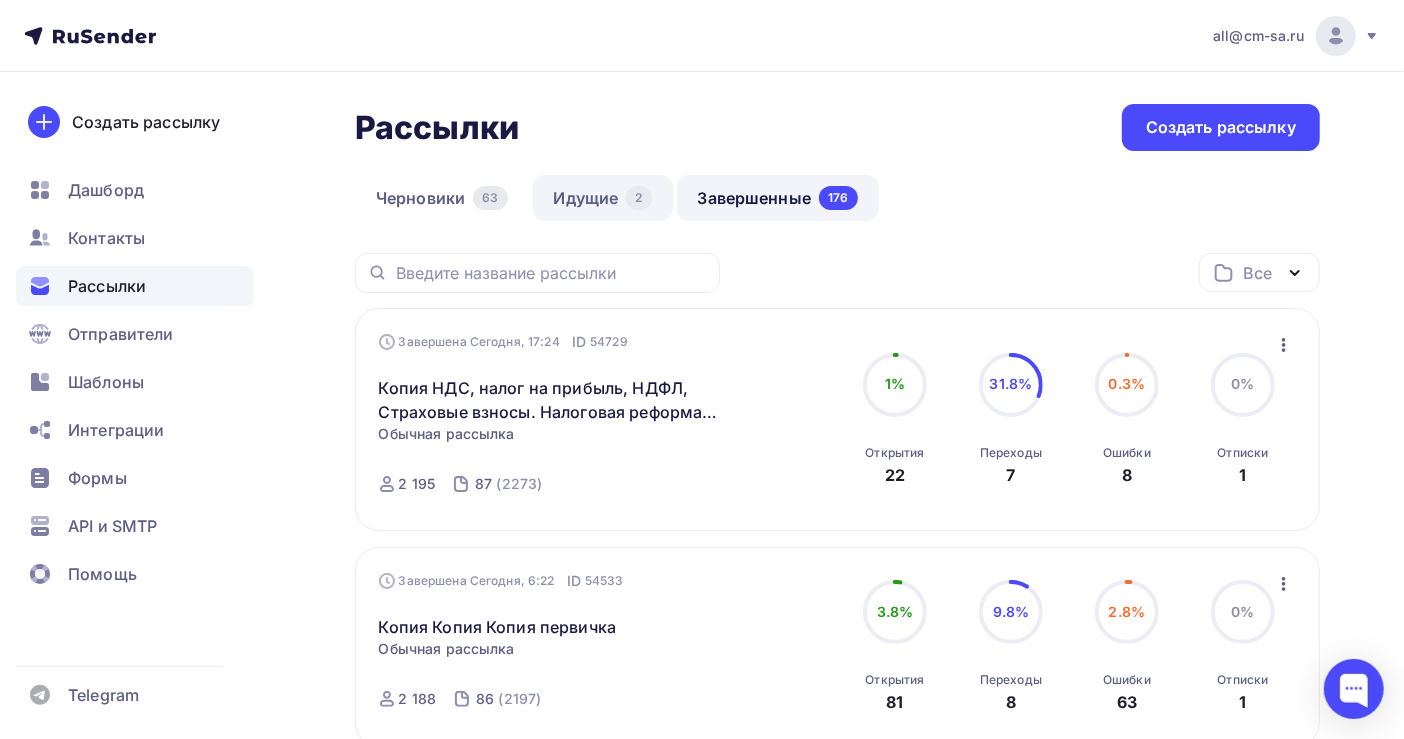 click on "Идущие
2" at bounding box center [603, 198] 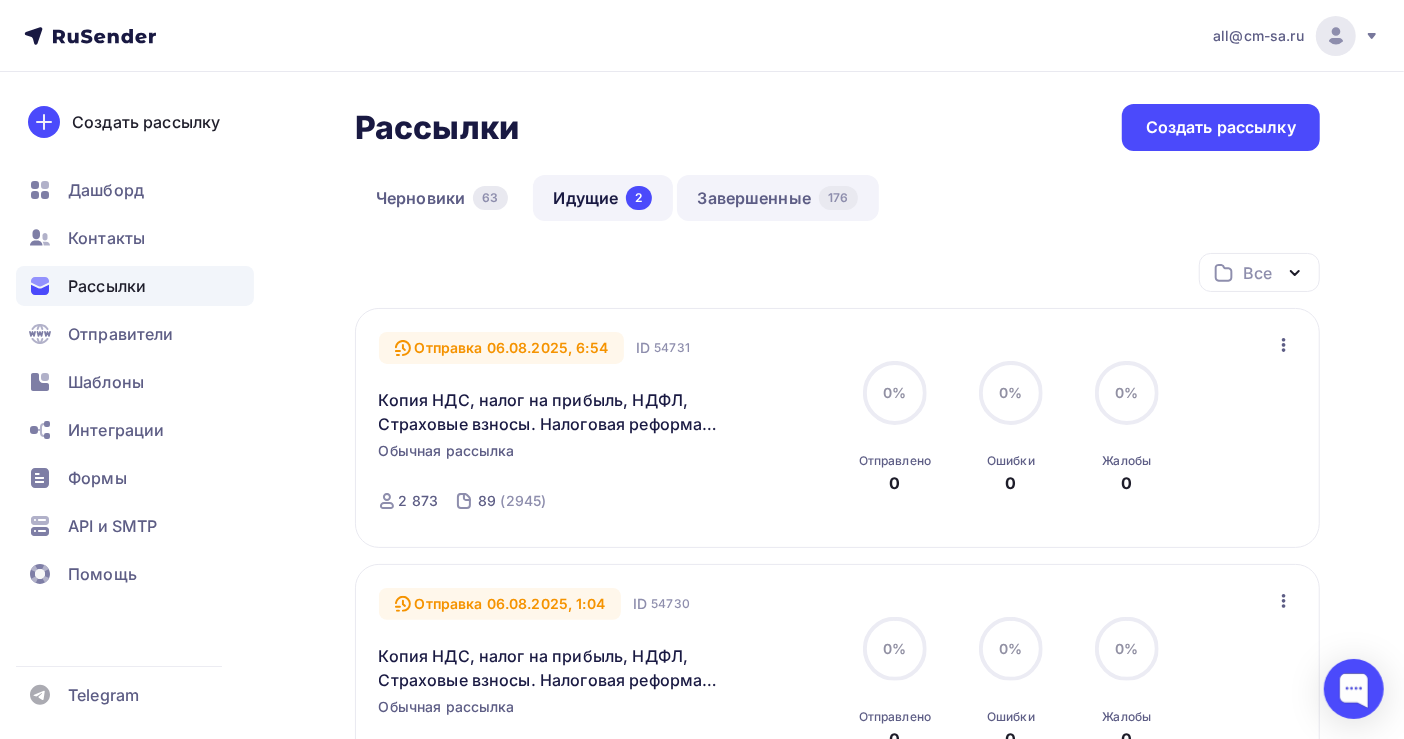 click on "Завершенные
176" at bounding box center [778, 198] 